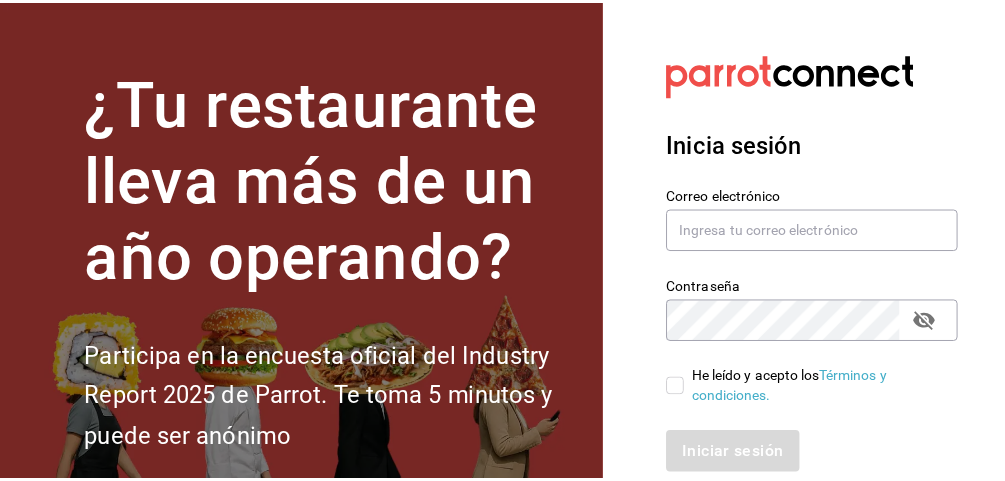 scroll, scrollTop: 0, scrollLeft: 0, axis: both 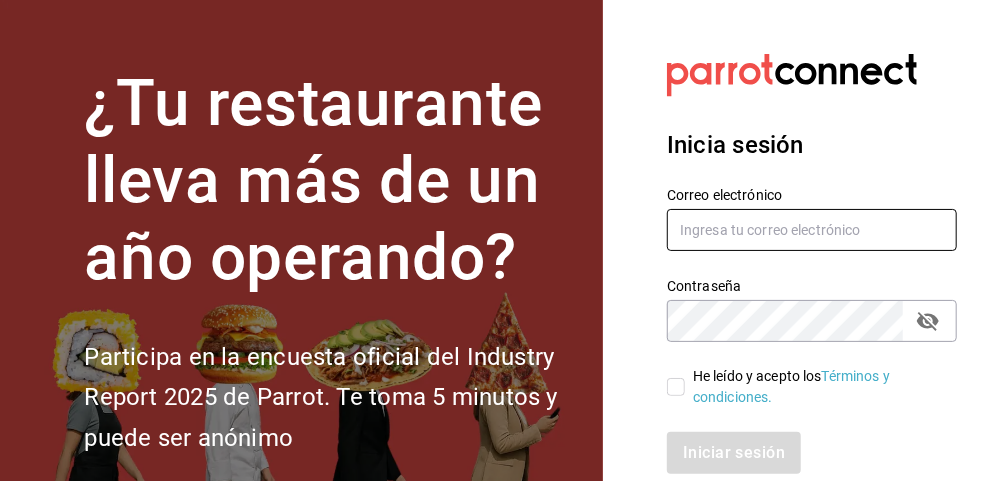 type on "[EMAIL]" 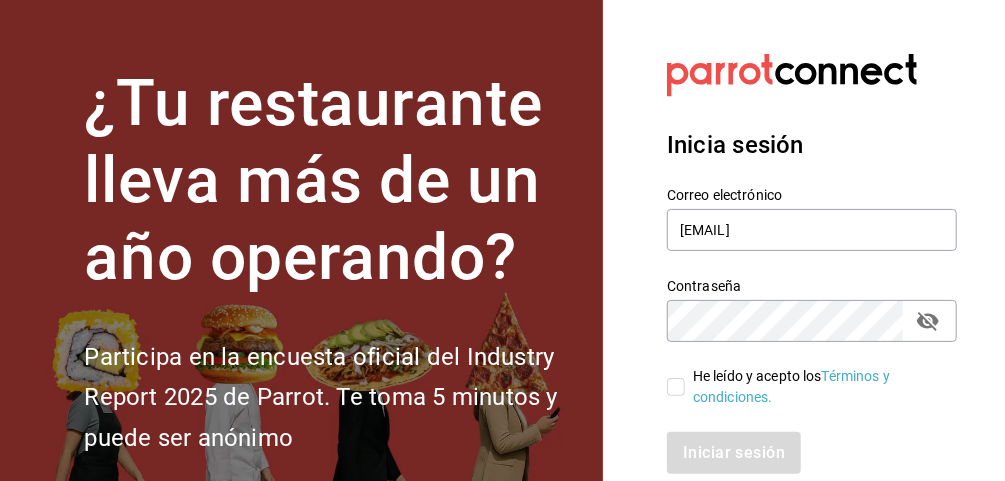 click on "He leído y acepto los  Términos y condiciones." at bounding box center [676, 387] 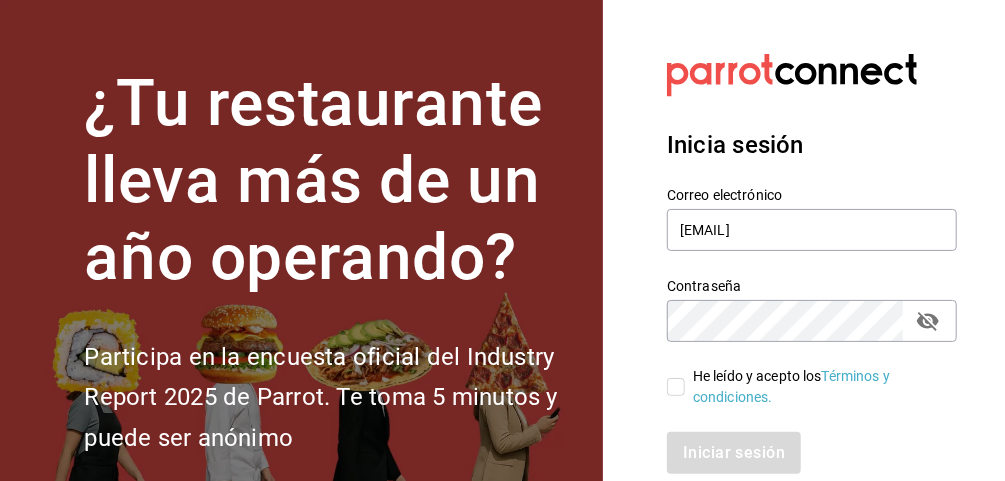 checkbox on "true" 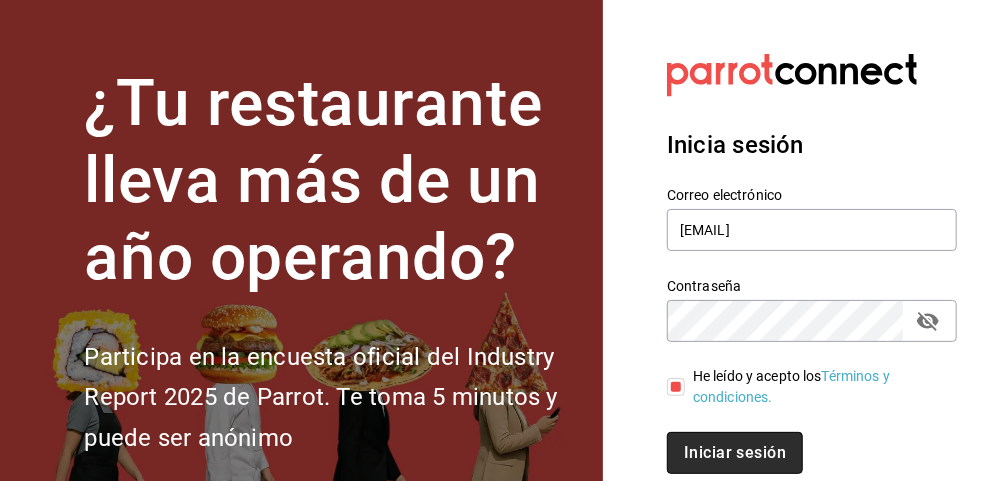 click on "Iniciar sesión" at bounding box center [735, 453] 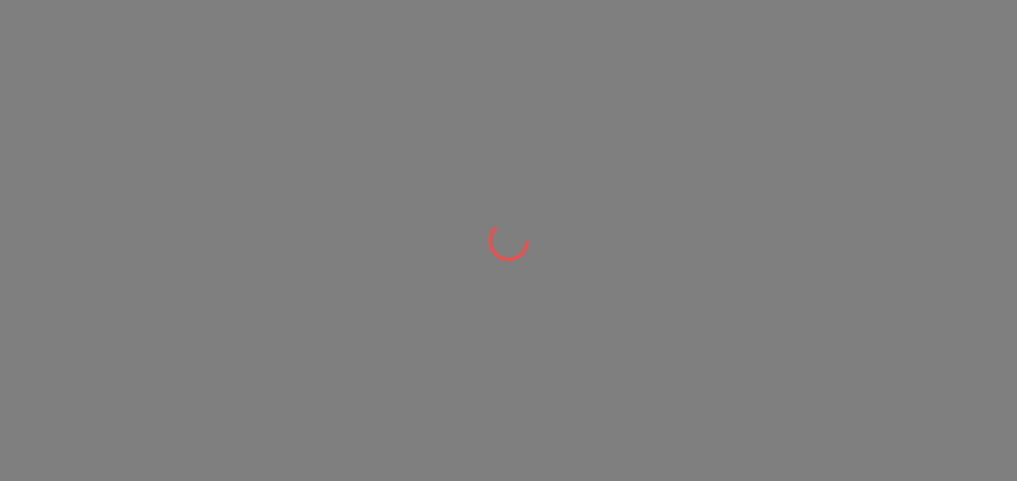 scroll, scrollTop: 0, scrollLeft: 0, axis: both 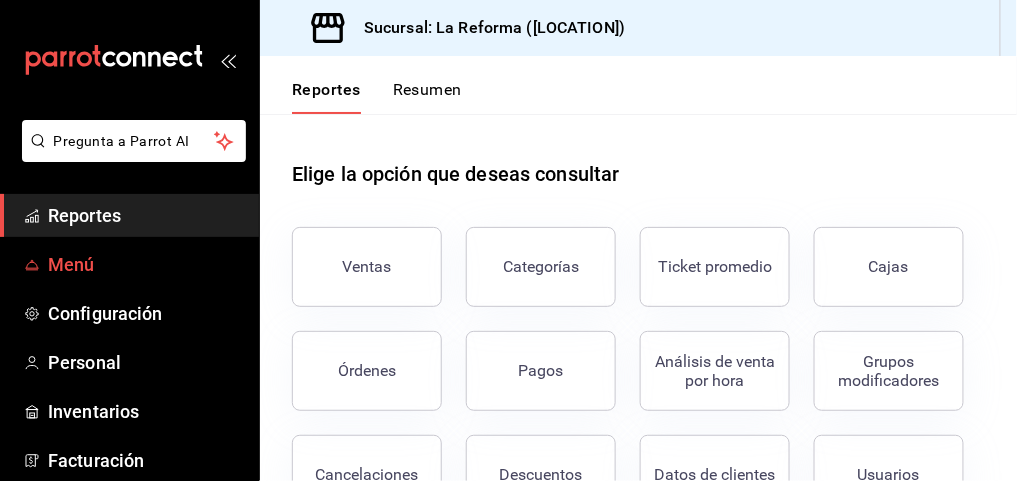 click on "Menú" at bounding box center [145, 264] 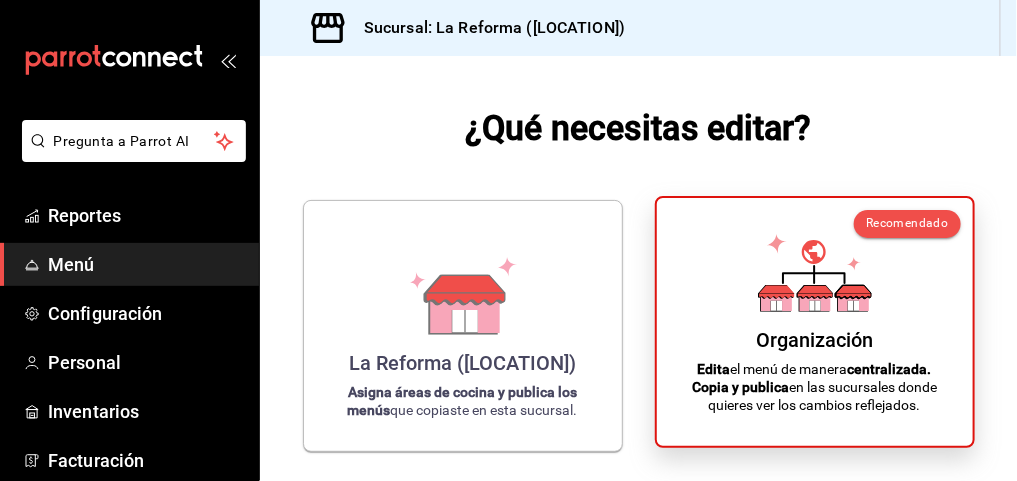 click 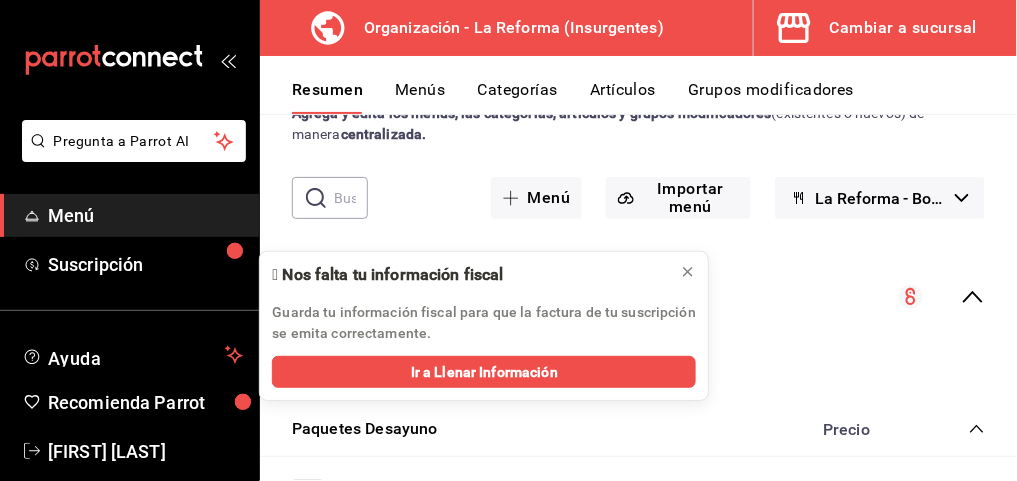 scroll, scrollTop: 73, scrollLeft: 0, axis: vertical 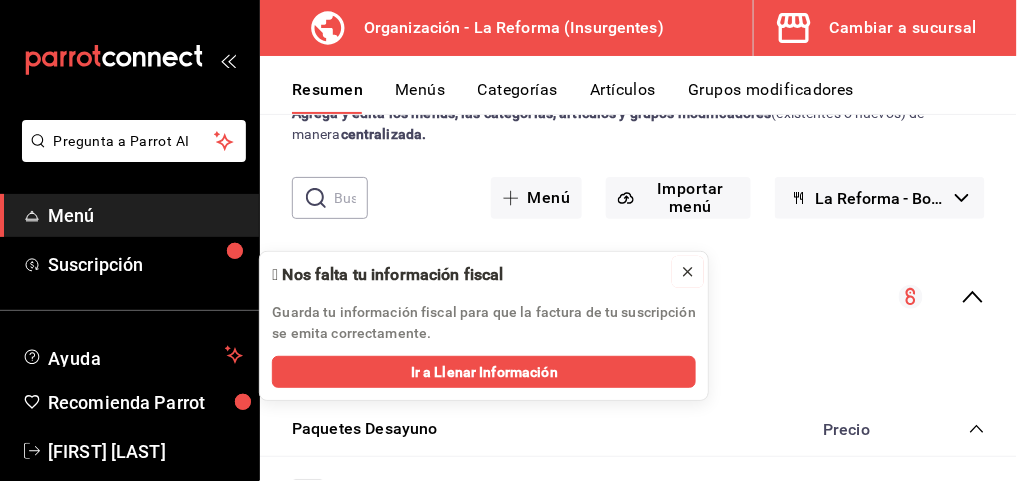 click 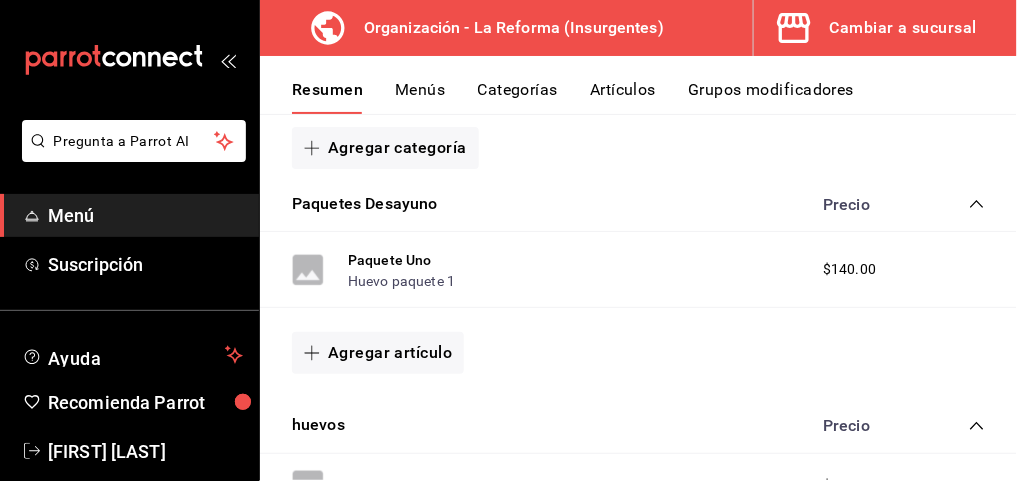 scroll, scrollTop: 300, scrollLeft: 0, axis: vertical 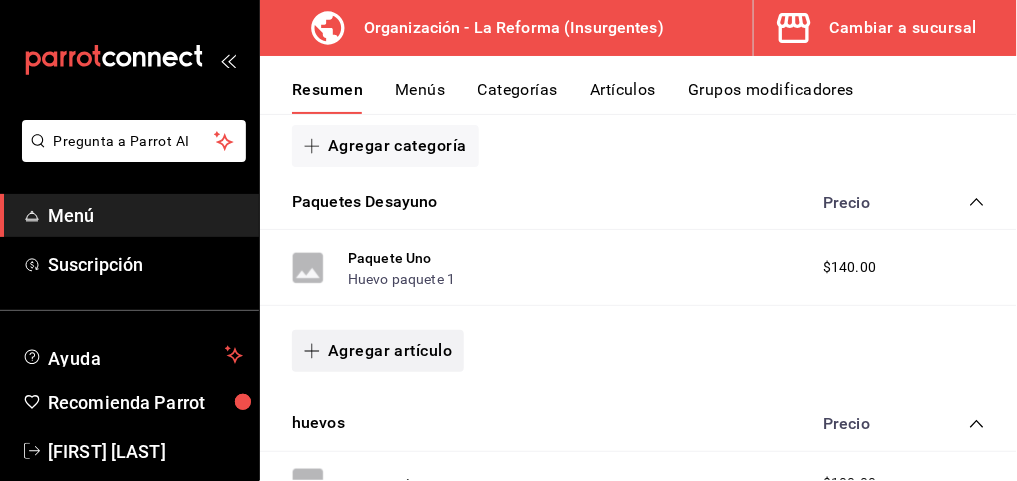 click on "Agregar artículo" at bounding box center [378, 351] 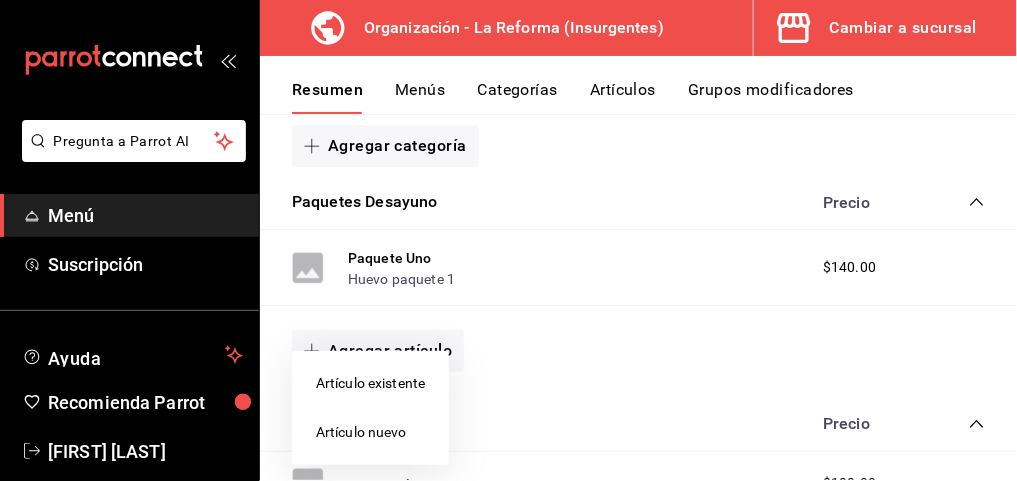 click on "Artículo nuevo" at bounding box center (370, 432) 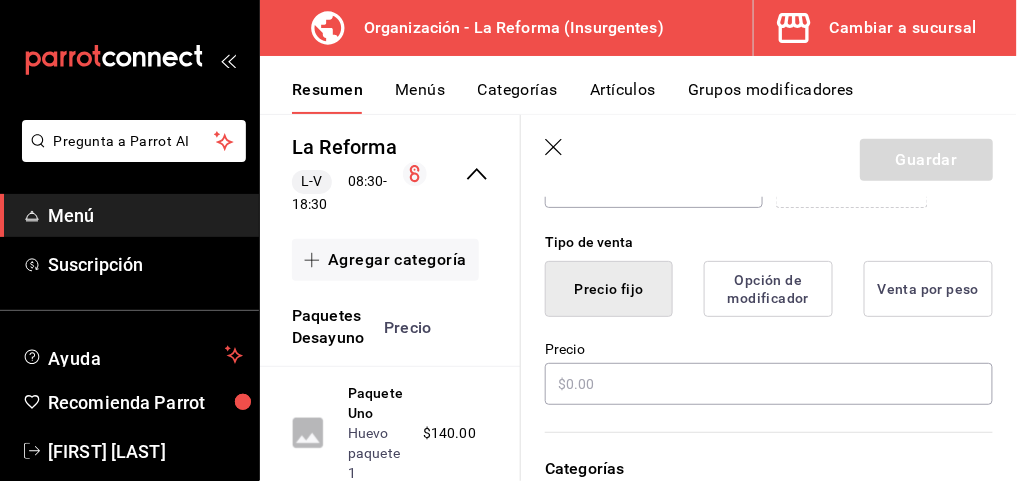 scroll, scrollTop: 460, scrollLeft: 0, axis: vertical 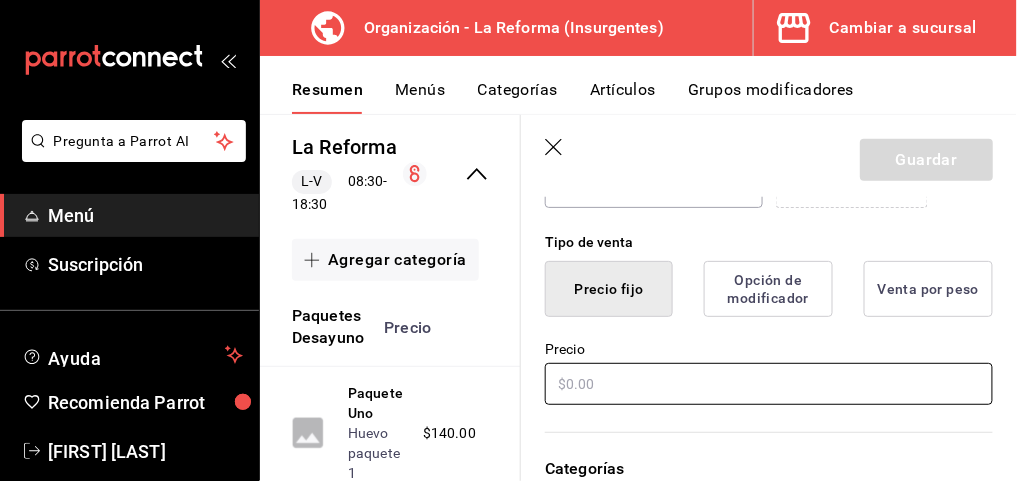 click at bounding box center [769, 384] 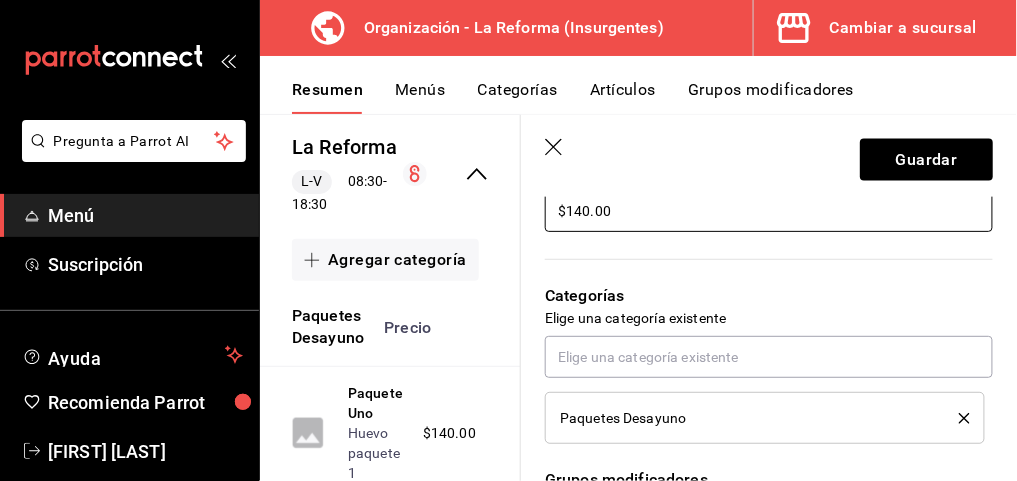 scroll, scrollTop: 635, scrollLeft: 0, axis: vertical 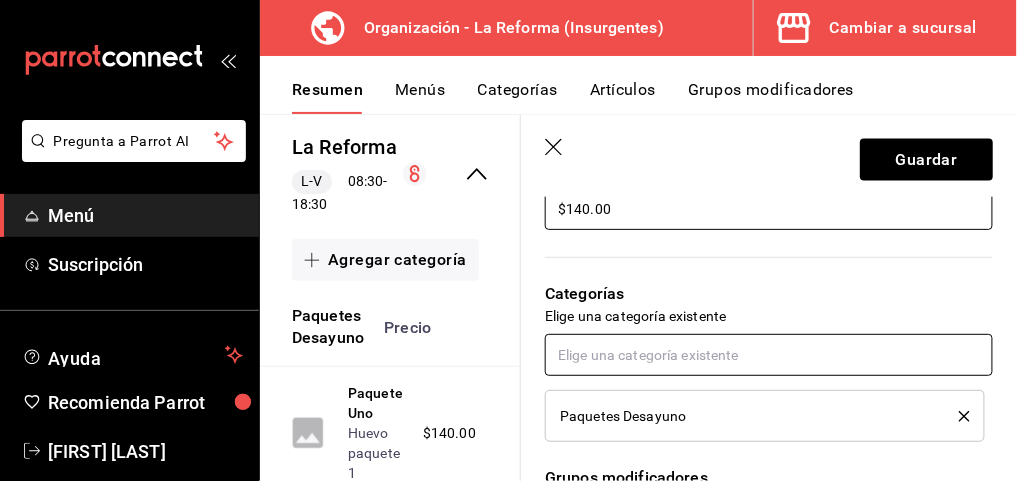 type on "$140.00" 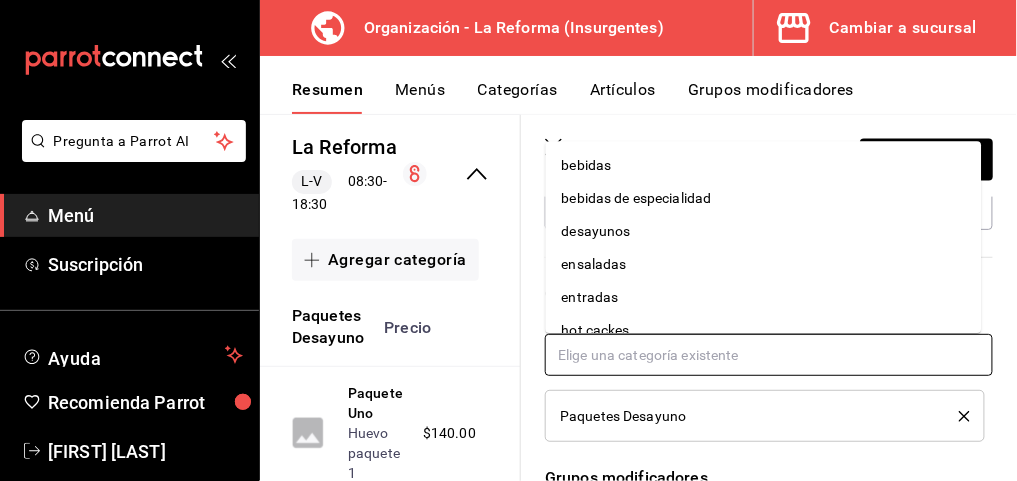 click at bounding box center (769, 355) 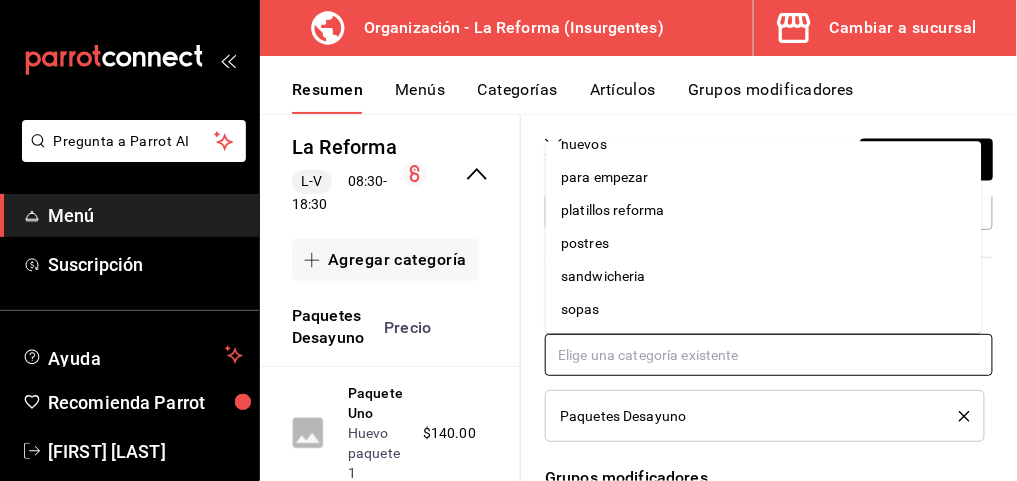 click on "sopas" at bounding box center [764, 309] 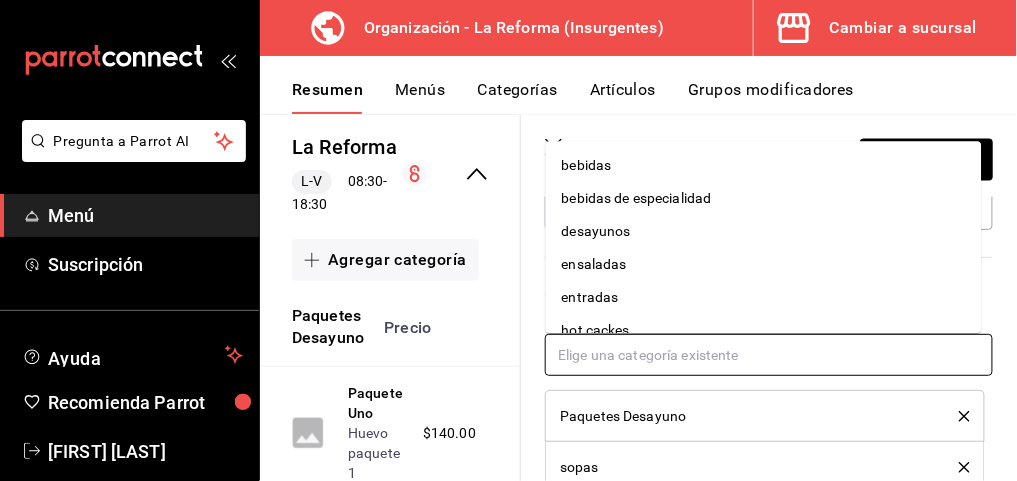 click at bounding box center [769, 355] 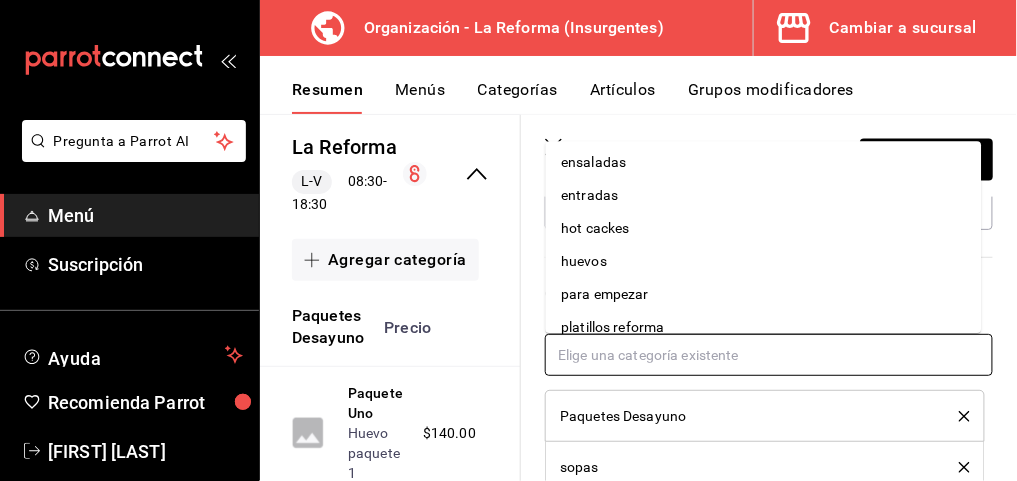 scroll, scrollTop: 186, scrollLeft: 0, axis: vertical 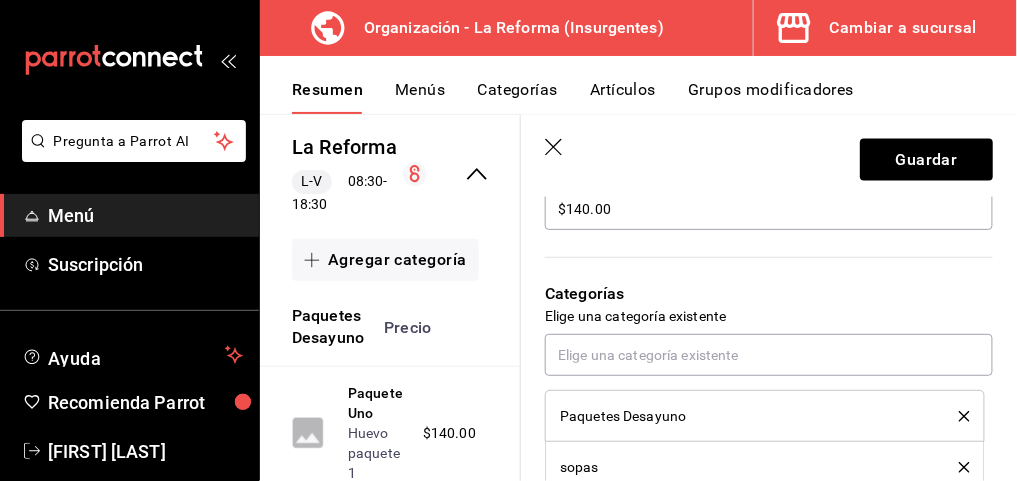 click on "Paquetes Desayuno sopas" at bounding box center (769, 413) 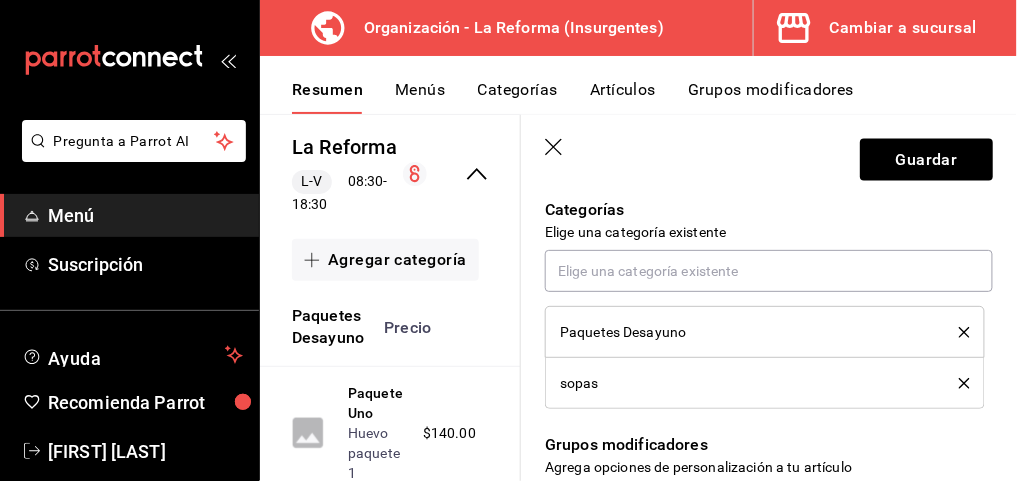 scroll, scrollTop: 720, scrollLeft: 0, axis: vertical 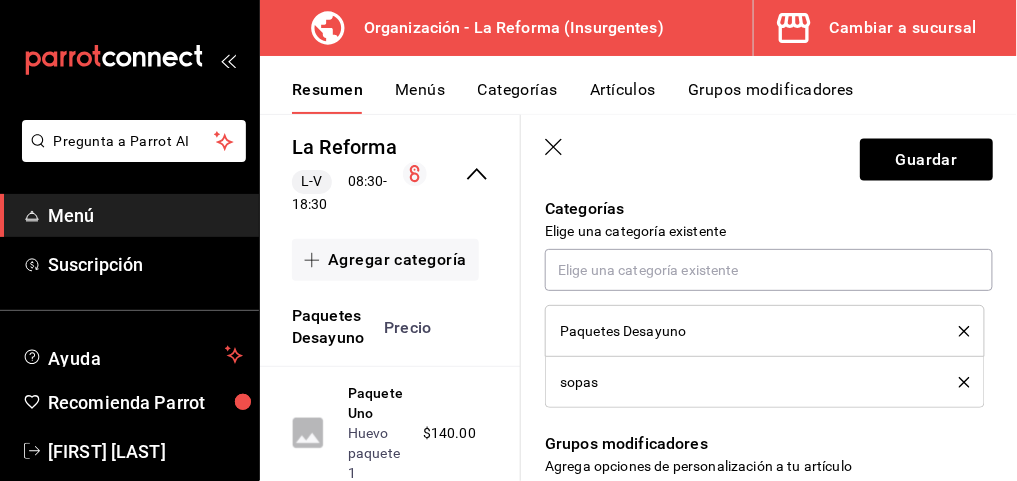click on "sopas" at bounding box center (765, 382) 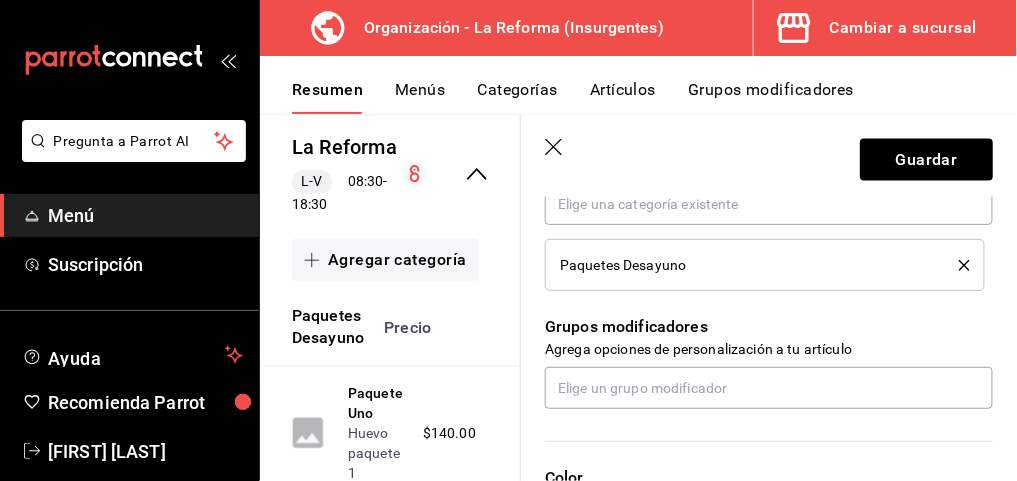 scroll, scrollTop: 787, scrollLeft: 0, axis: vertical 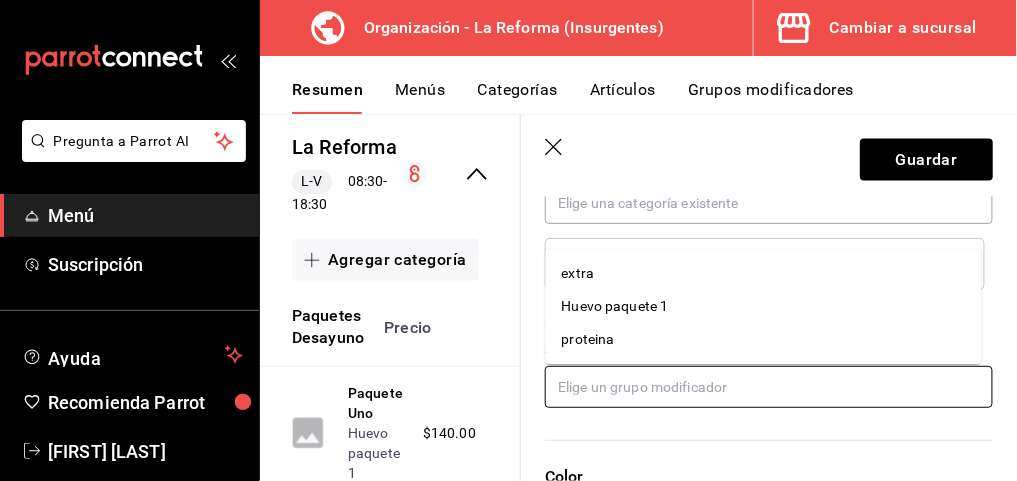 click at bounding box center [769, 387] 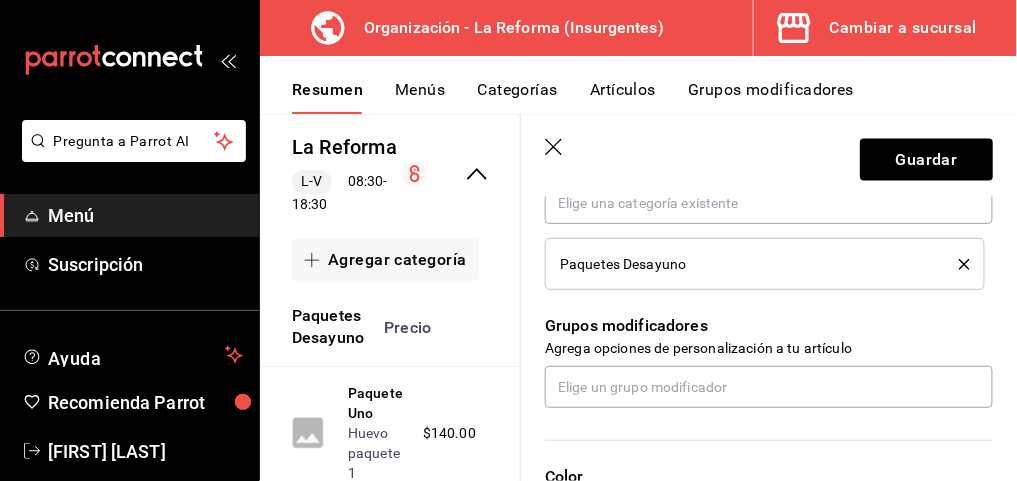 click on "Color Elige un color para resaltar la casilla del artículo, esto solo se verá reflejado en el punto de venta." at bounding box center (757, 517) 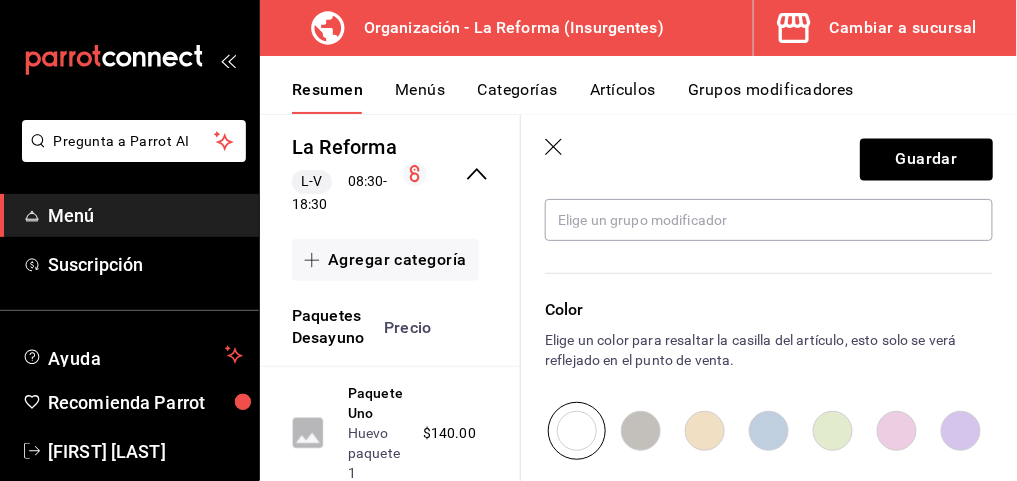 scroll, scrollTop: 955, scrollLeft: 0, axis: vertical 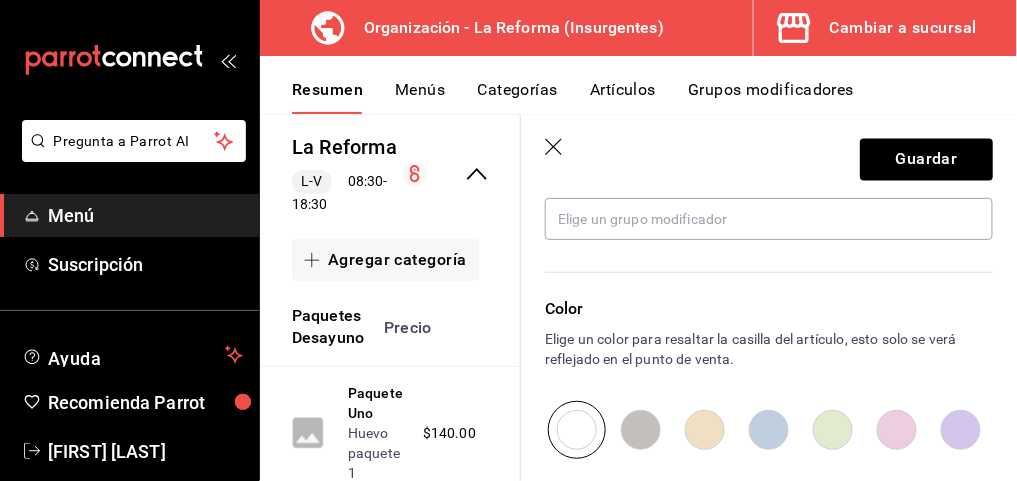 click on "Grupos modificadores" at bounding box center [771, 97] 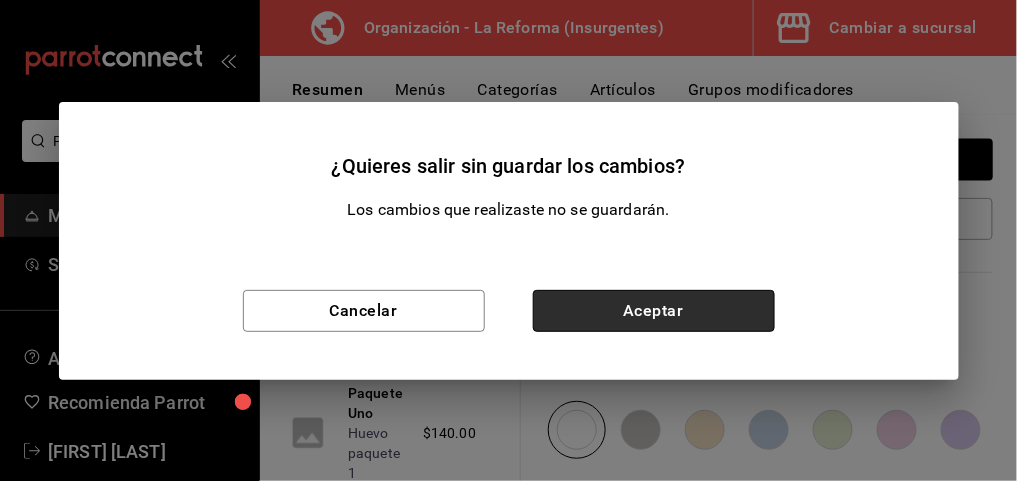 click on "Aceptar" at bounding box center [654, 311] 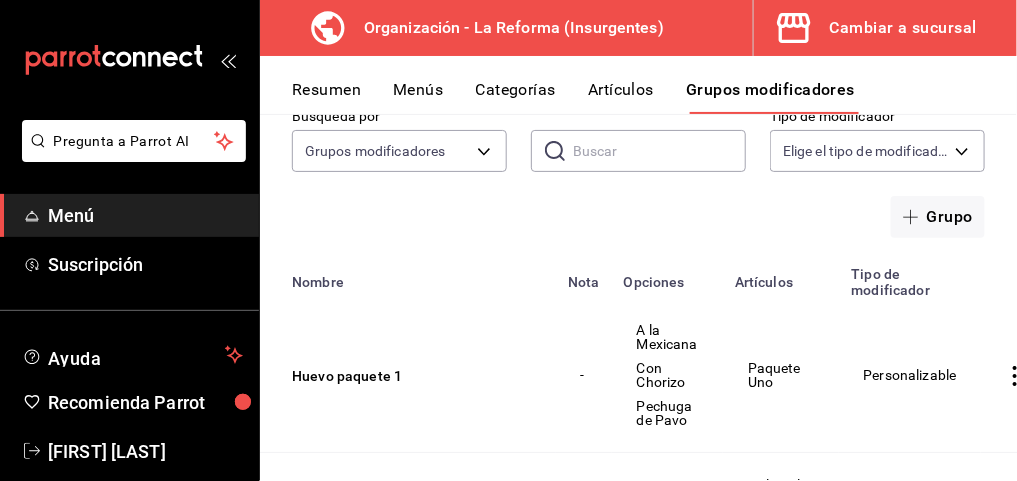 scroll, scrollTop: 141, scrollLeft: 0, axis: vertical 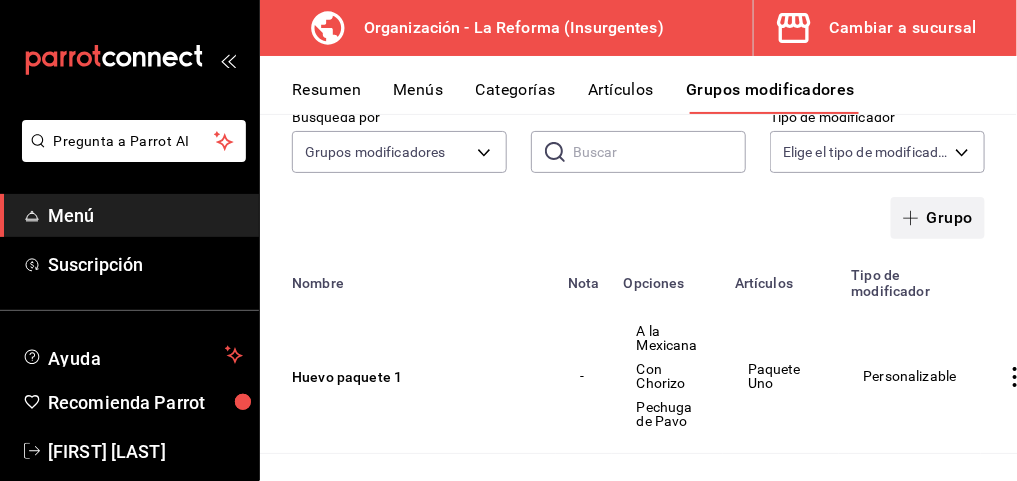 click 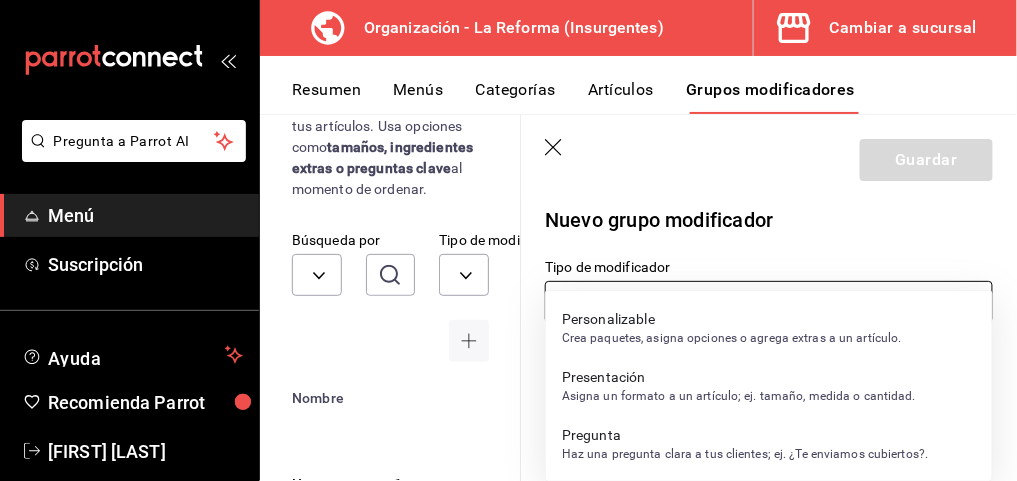 click on "Pregunta a Parrot AI Menú Suscripción Ayuda Recomienda Parrot [FIRST] [LAST] Sugerir nueva función Organización - La Reforma ([LOCATION]) Cambiar a sucursal Resumen Menús Categorías Artículos Grupos modificadores Grupos modificadores organización Crea y asigna modificadores a tus artículos. Usa opciones como tamaños, ingredientes extras o preguntas clave al momento de ordenar. Búsqueda por Grupos modificadores GROUP Tipo de modificador Elige el tipo de modificador Nombre Opciones Artículos Huevo paquete 1 A la Mexicana Con Chorizo Pechuga de Pavo Paquete Uno proteina pollo extra, huevo extra, chorizo chilaquiles molletes chapata pechuga pavo y queso extra queso milanesa de pollo mini molletes Guardar Nuevo grupo modificador Tipo de modificador Elige el tipo de modificador que quieres agregar GANA 1 MES GRATIS EN TU SUSCRIPCIÓN AQUÍ Ver video tutorial Ir a video Pregunta a Parrot AI Menú Suscripción Ayuda Recomienda Parrot [FIRST] [LAST] Editar Duplicar" at bounding box center [508, 240] 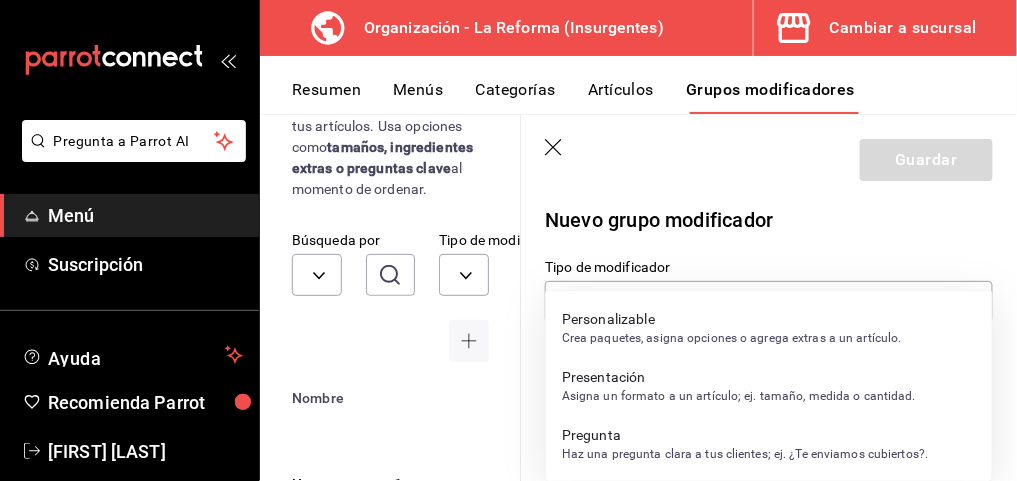 click on "Crea paquetes, asigna opciones o agrega extras a un artículo." at bounding box center (732, 338) 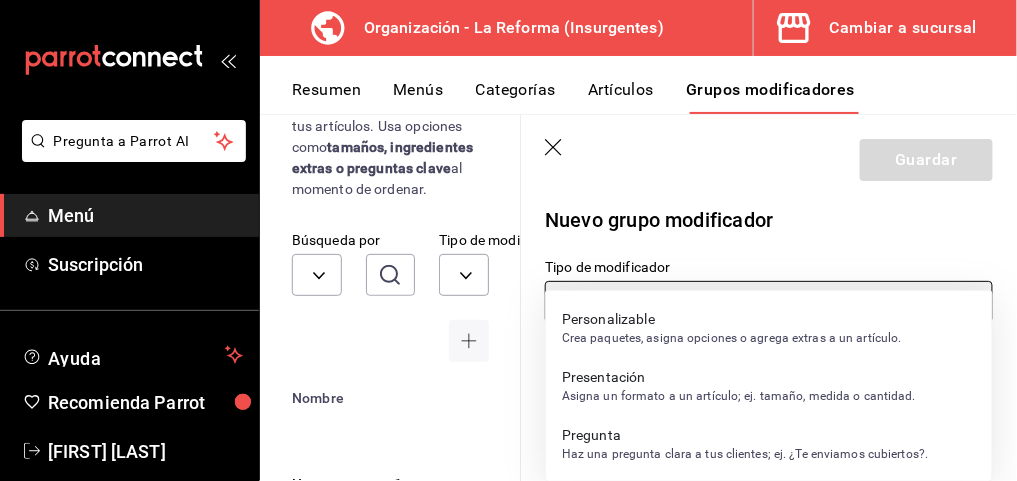 type on "CUSTOMIZABLE" 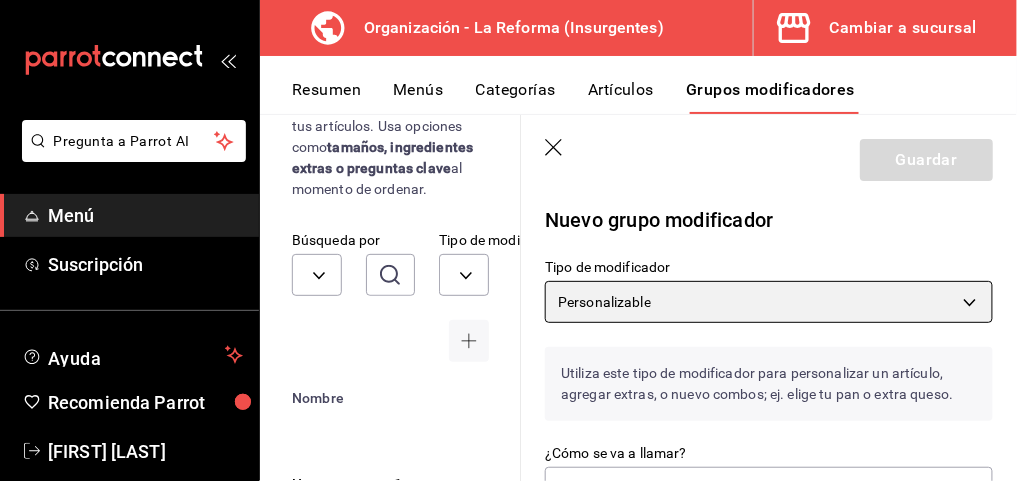 scroll, scrollTop: 137, scrollLeft: 0, axis: vertical 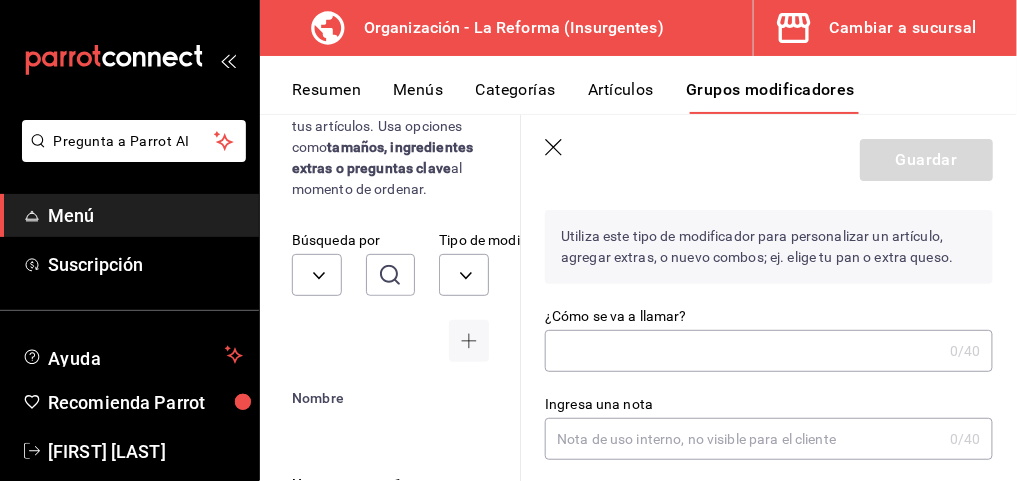 click on "¿Cómo se va a llamar?" at bounding box center (743, 351) 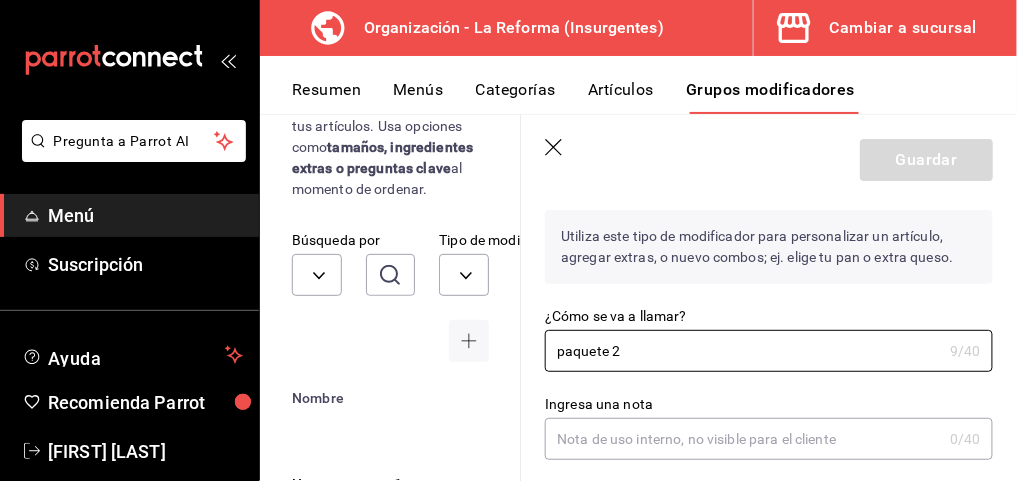 type on "paquete 2" 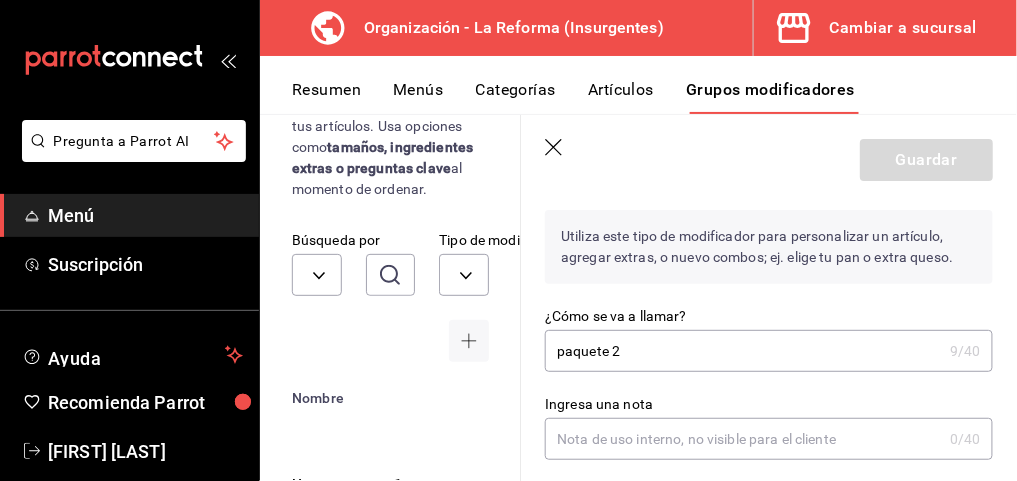click on "Ingresa una nota" at bounding box center [743, 439] 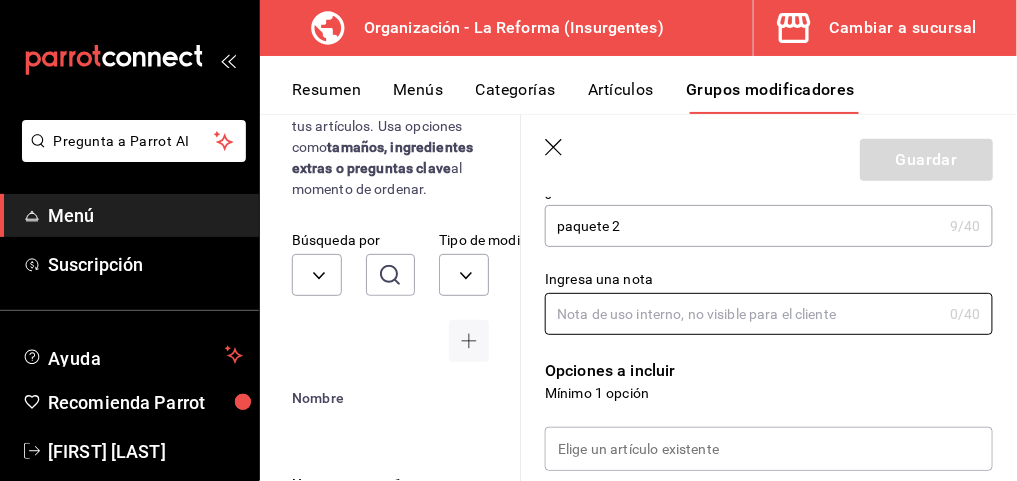 scroll, scrollTop: 264, scrollLeft: 0, axis: vertical 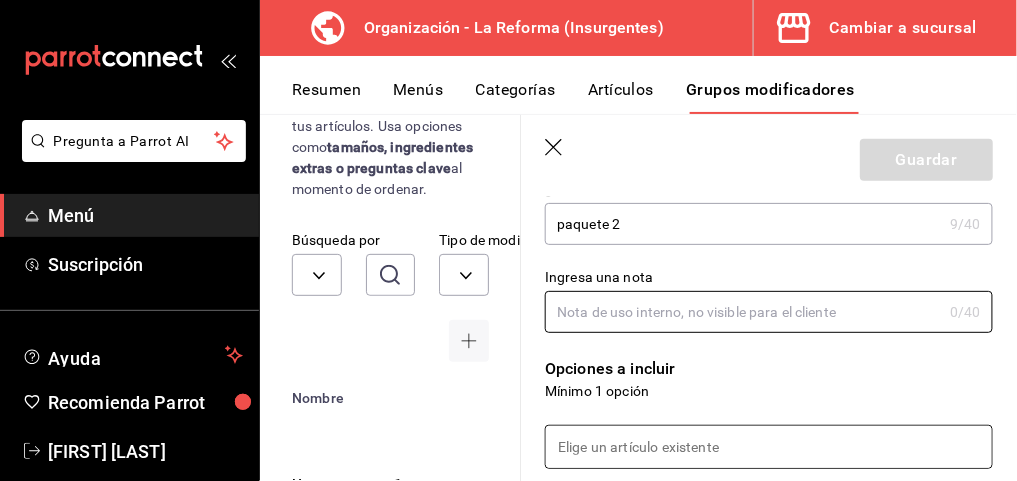click at bounding box center (769, 447) 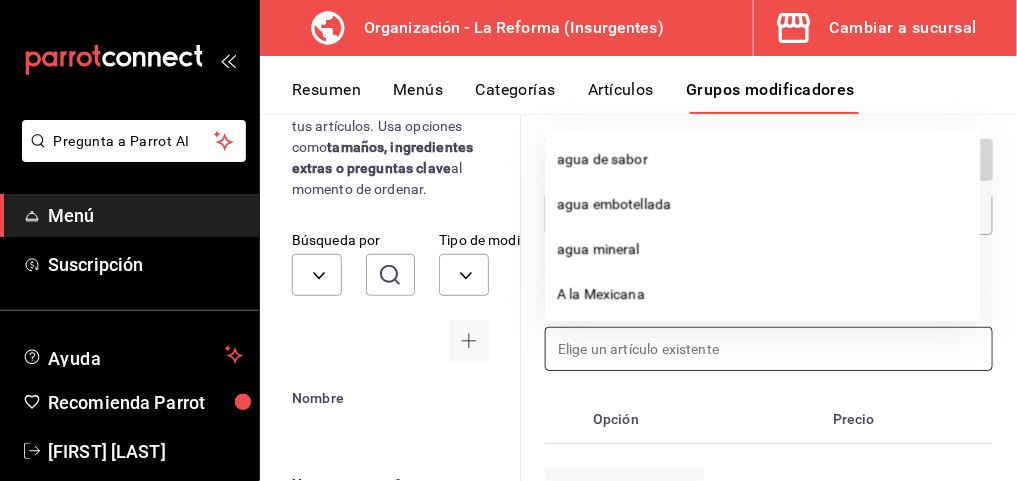 scroll, scrollTop: 363, scrollLeft: 0, axis: vertical 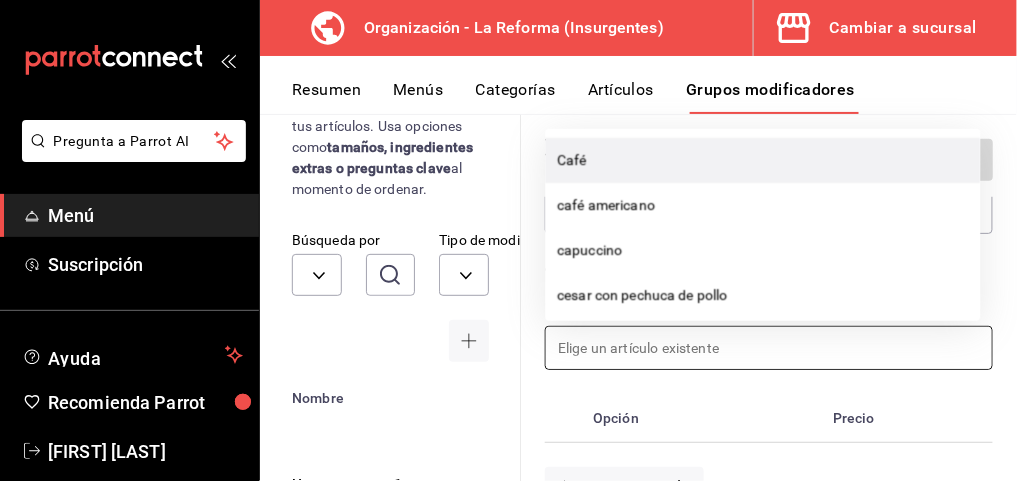 click on "Café" at bounding box center [763, 159] 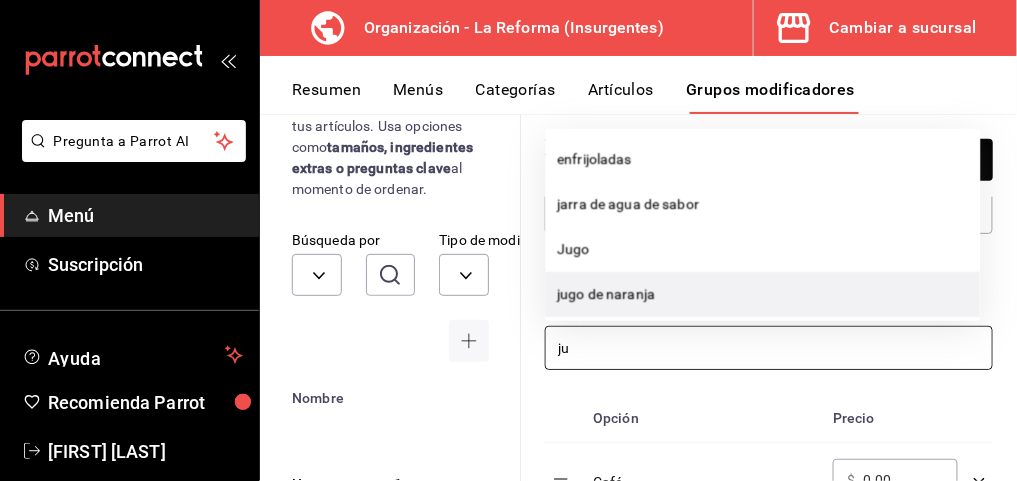 click on "jugo de naranja" at bounding box center (763, 293) 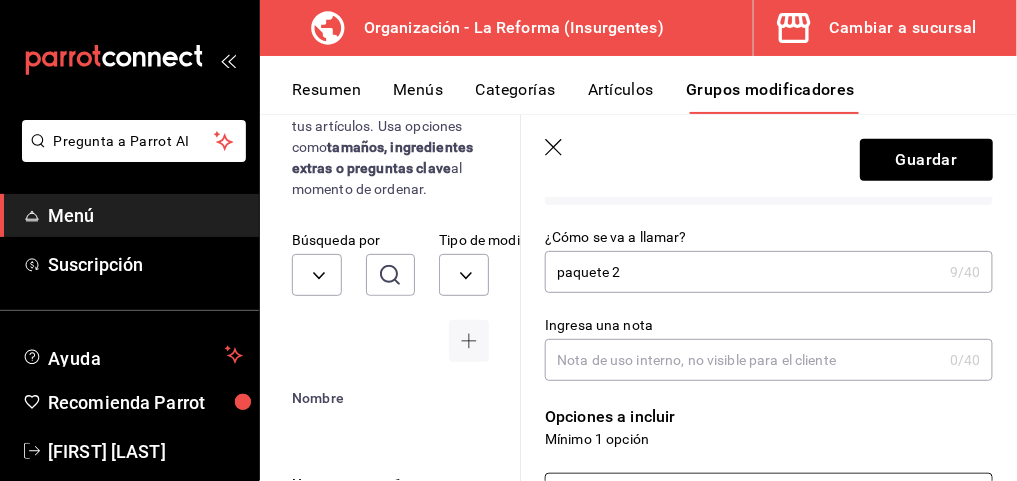 scroll, scrollTop: 217, scrollLeft: 0, axis: vertical 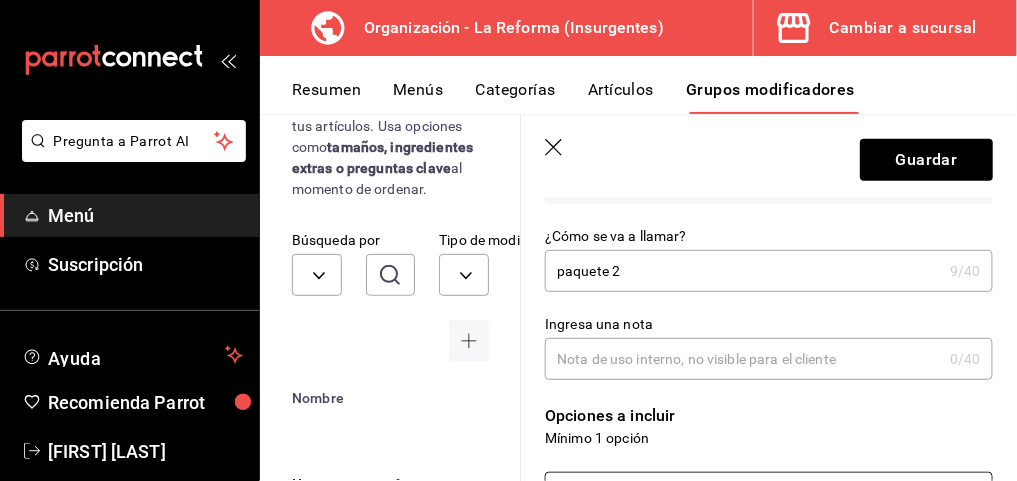type on "ju" 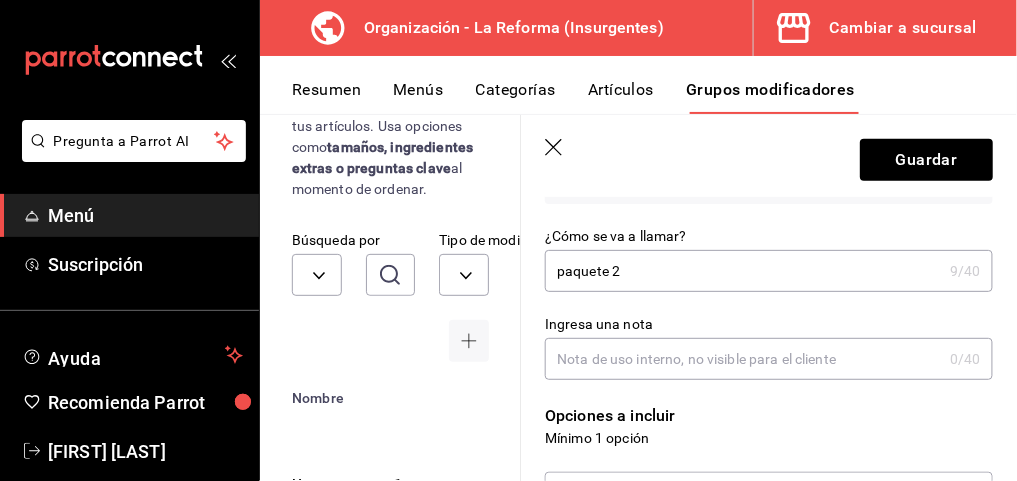 click on "Ingresa una nota" at bounding box center [743, 359] 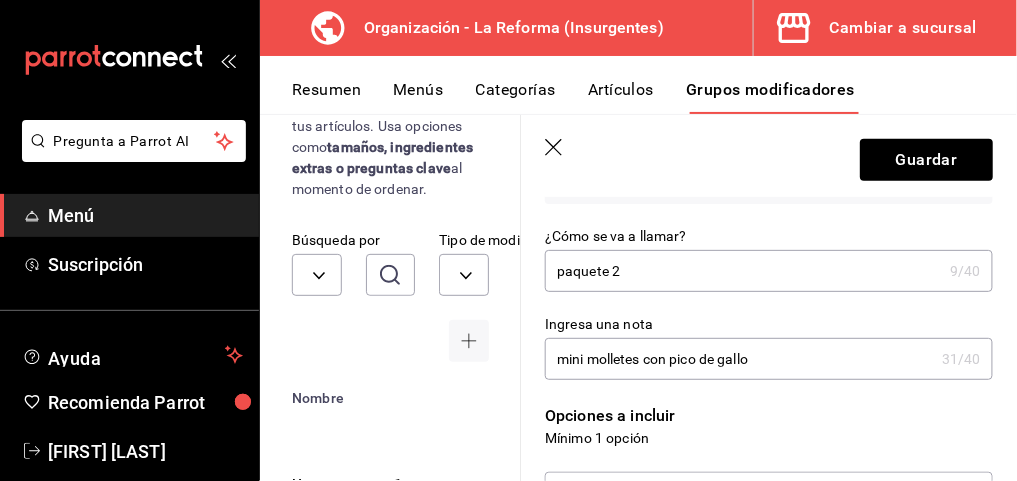 type on "mini molletes con pico de gallo" 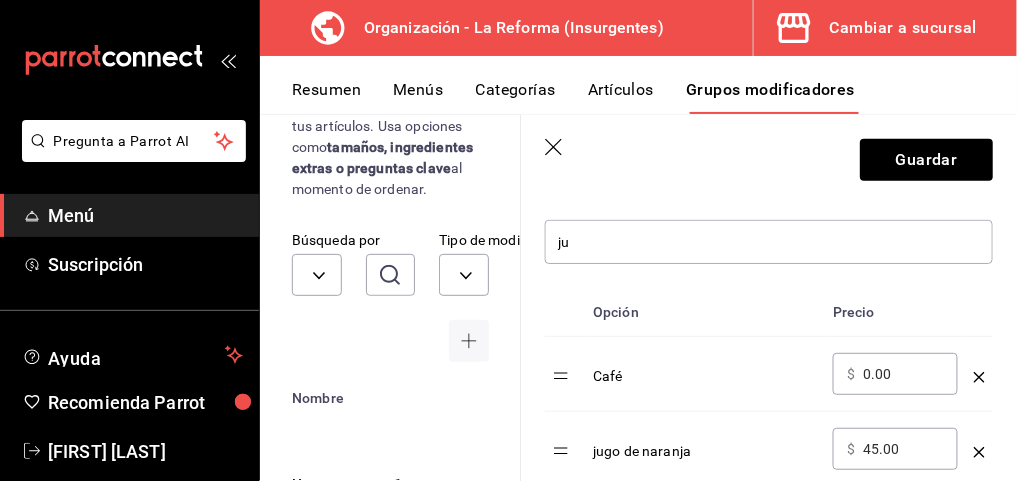 scroll, scrollTop: 468, scrollLeft: 0, axis: vertical 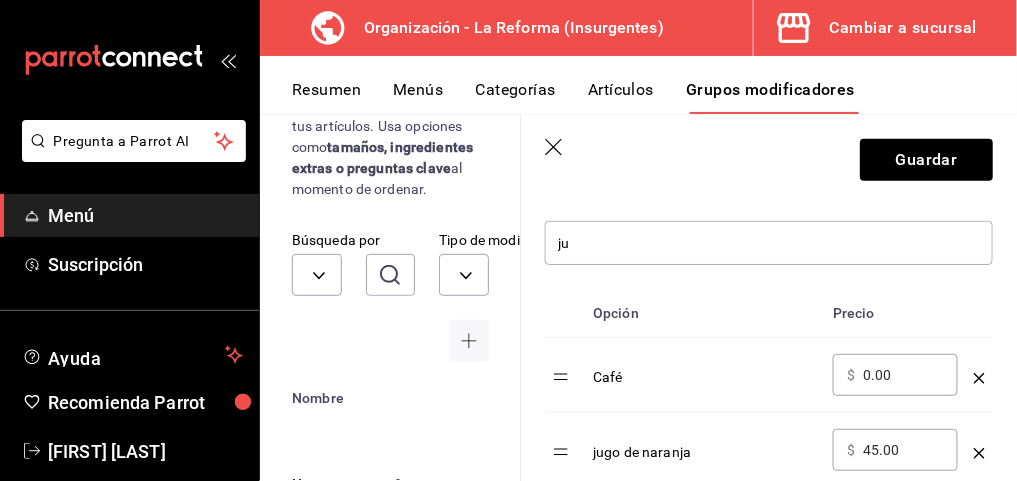 click on "Café" at bounding box center (705, 370) 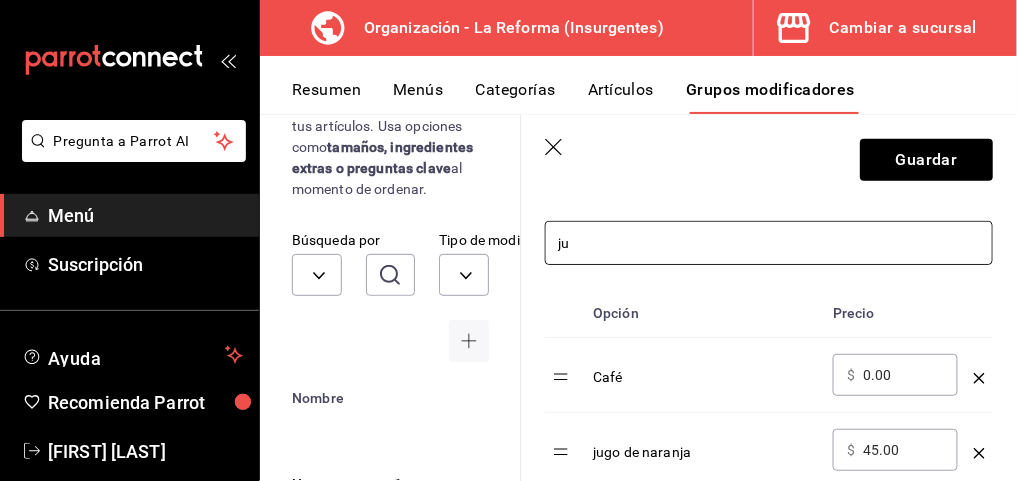 click on "ju" at bounding box center (769, 243) 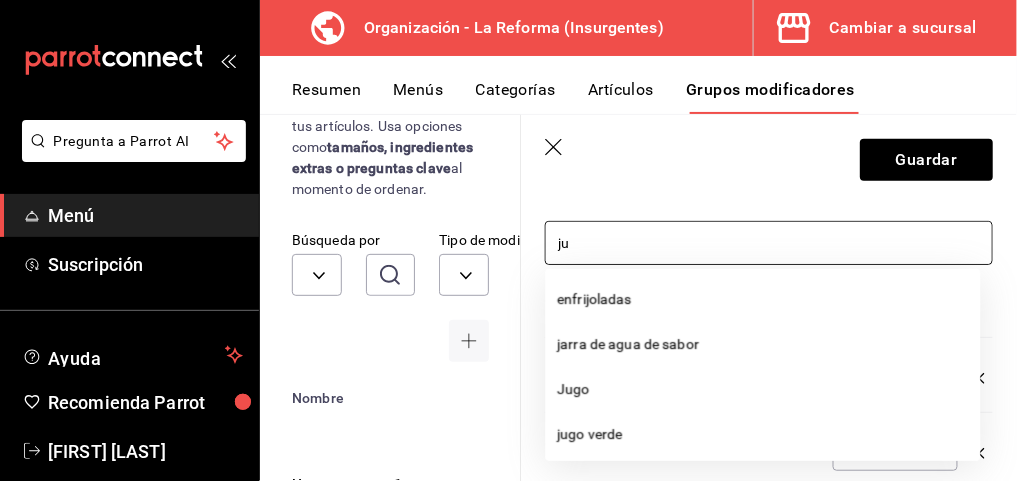 type on "j" 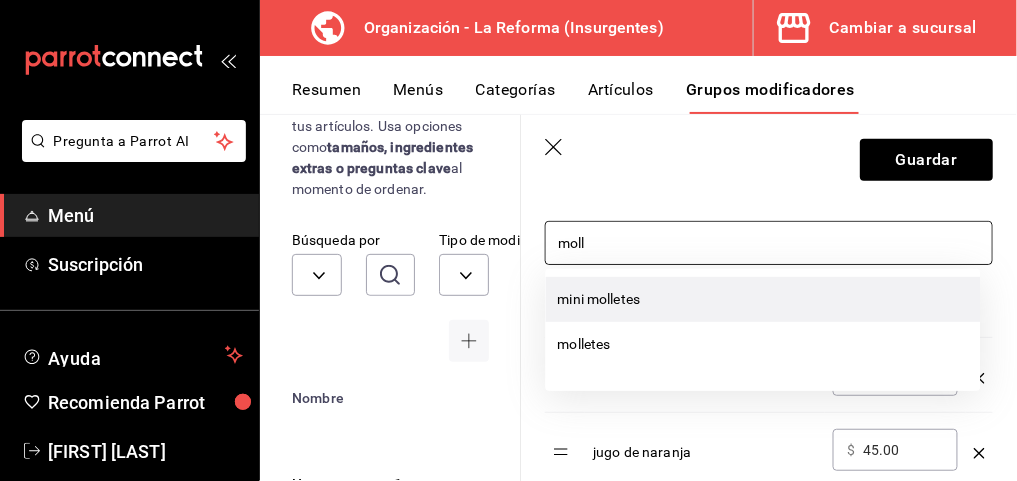 click on "mini molletes" at bounding box center [763, 299] 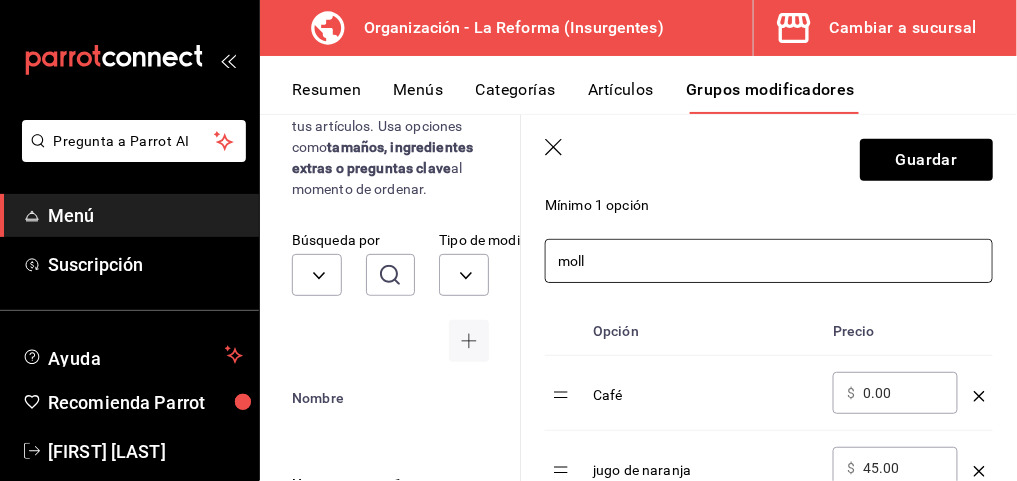 scroll, scrollTop: 447, scrollLeft: 0, axis: vertical 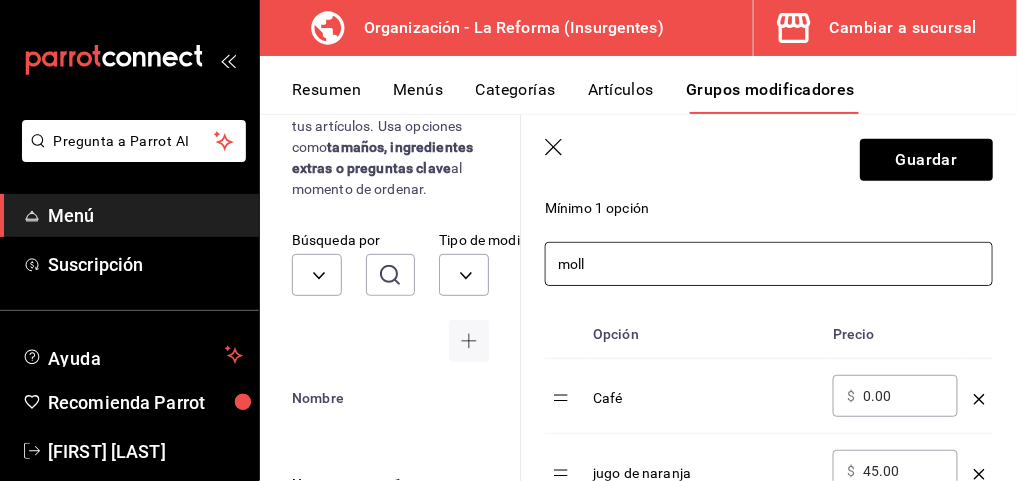 drag, startPoint x: 705, startPoint y: 253, endPoint x: 525, endPoint y: 255, distance: 180.01111 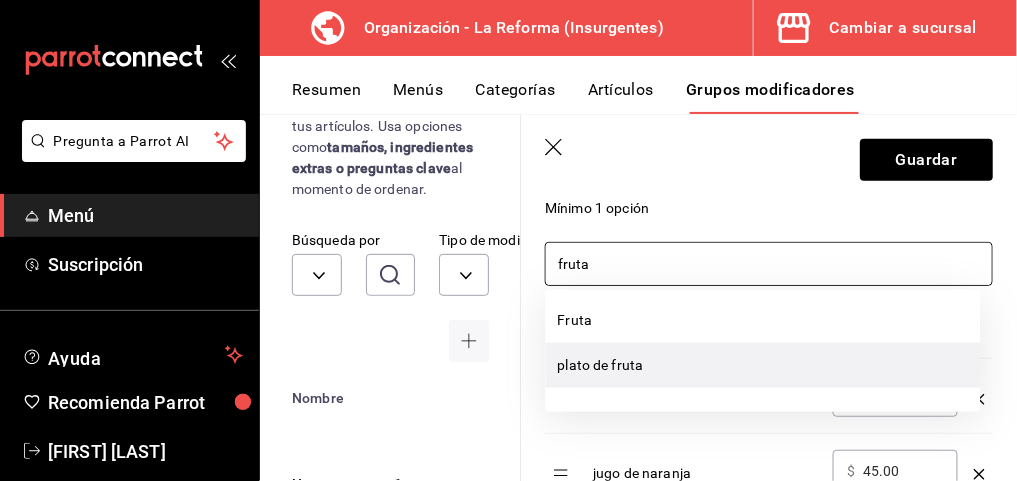 click on "plato de fruta" at bounding box center [763, 365] 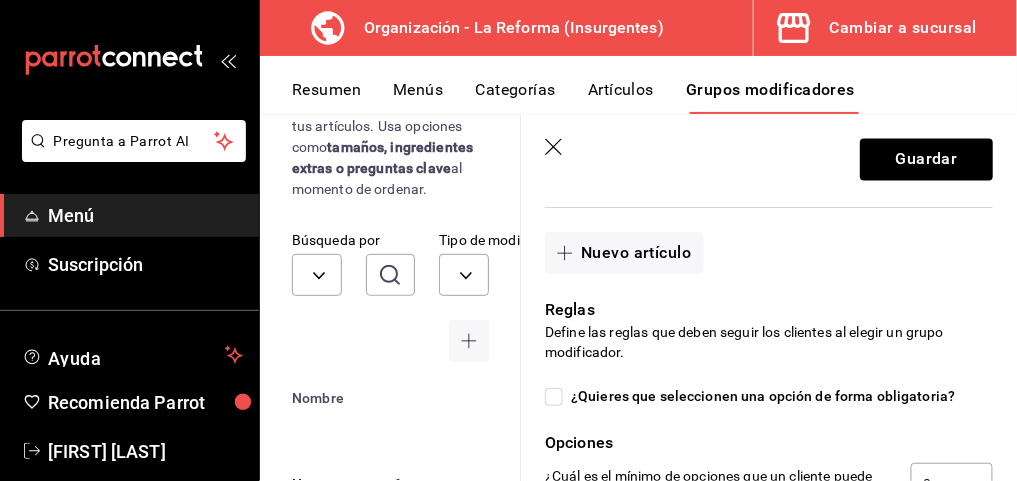 scroll, scrollTop: 899, scrollLeft: 0, axis: vertical 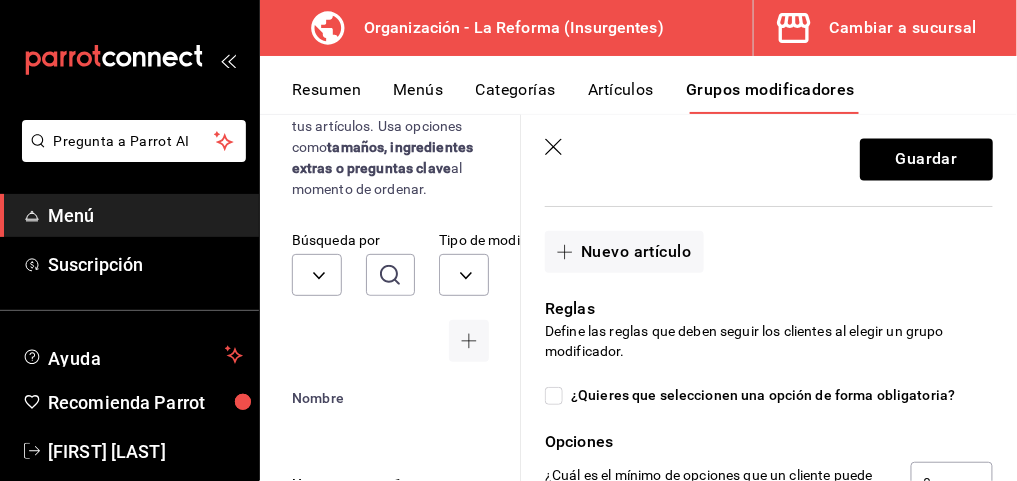 type on "fruta" 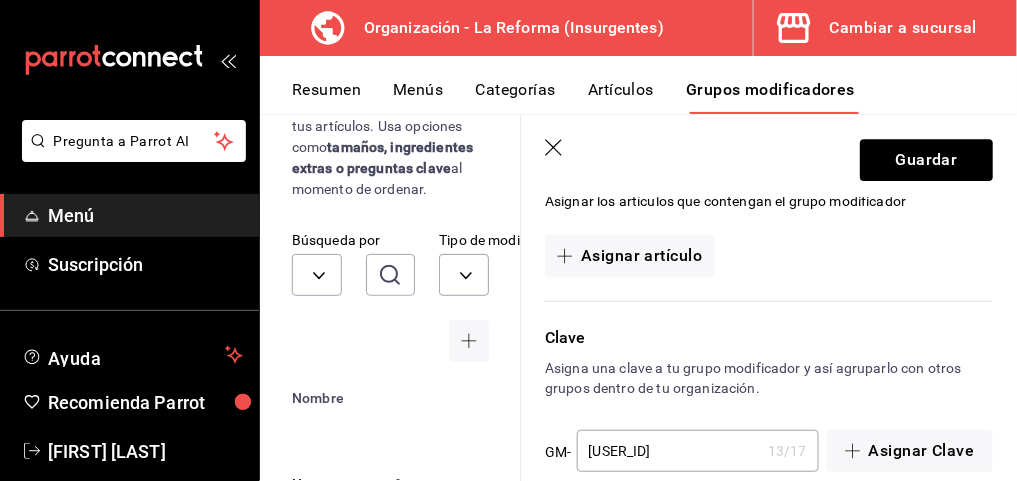 scroll, scrollTop: 1455, scrollLeft: 0, axis: vertical 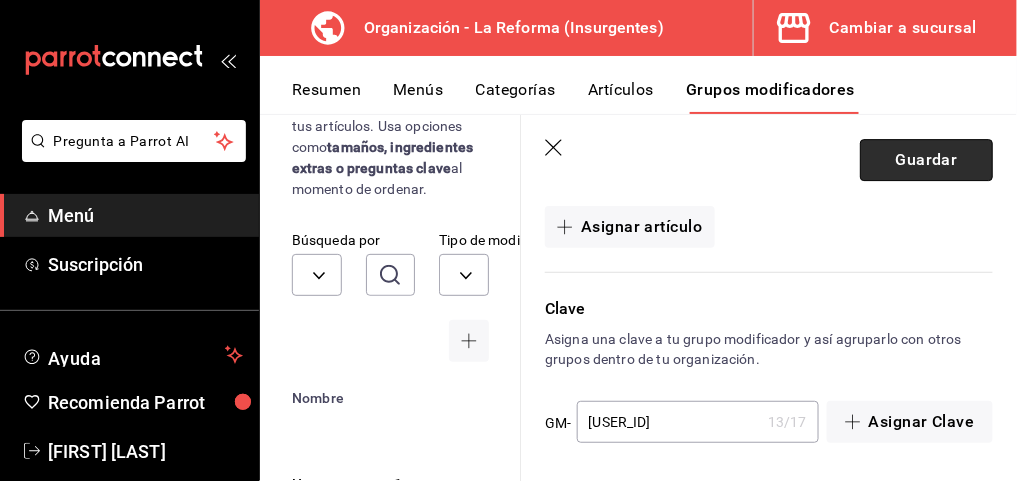 click on "Guardar" at bounding box center [926, 160] 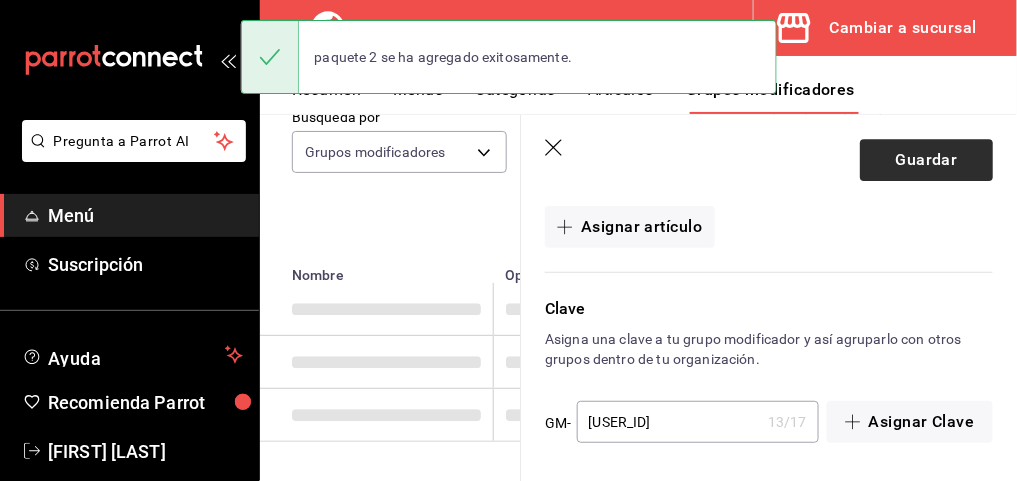 scroll, scrollTop: 0, scrollLeft: 0, axis: both 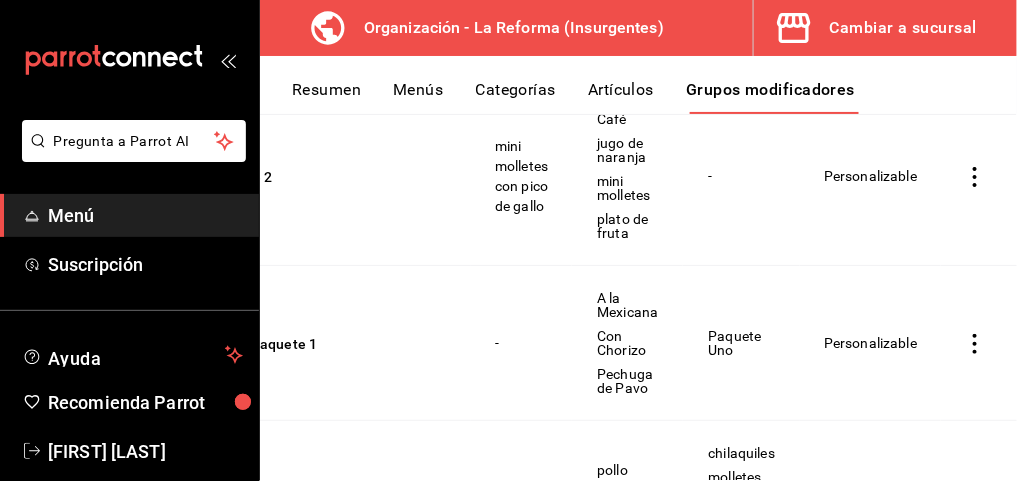 click 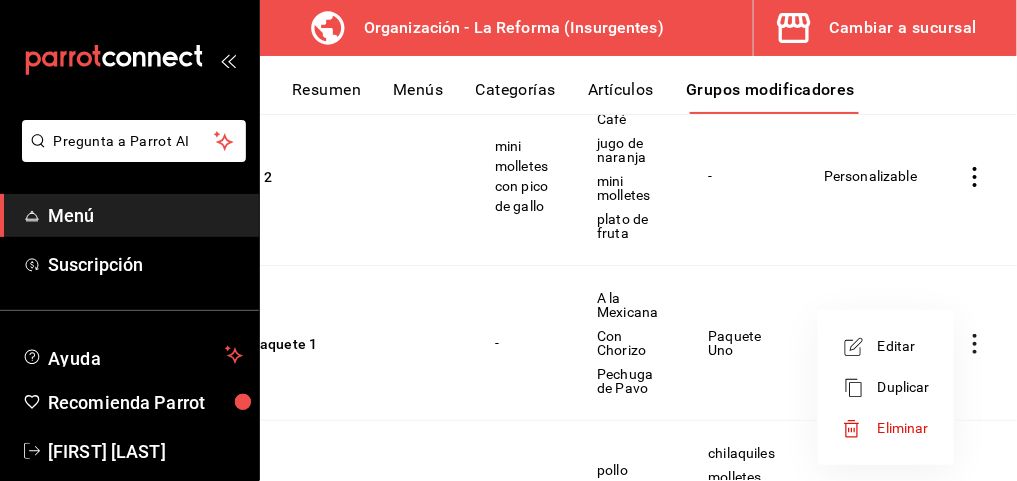 click on "Editar" at bounding box center [904, 346] 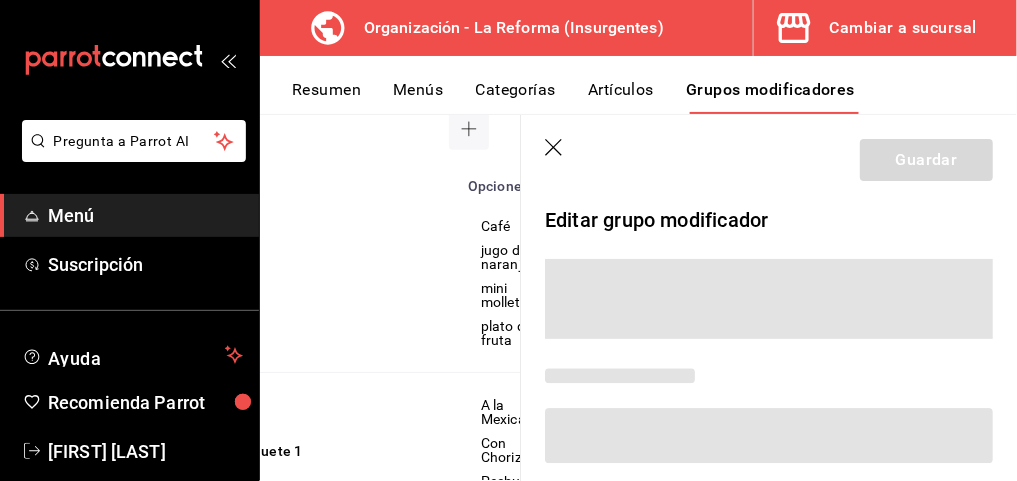 scroll, scrollTop: 0, scrollLeft: 0, axis: both 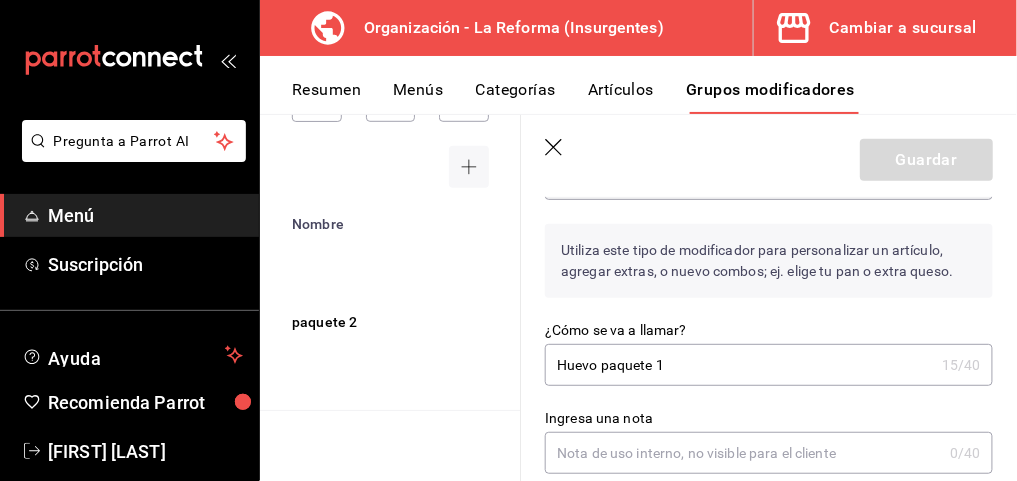 click on "Huevo paquete 1" at bounding box center (739, 365) 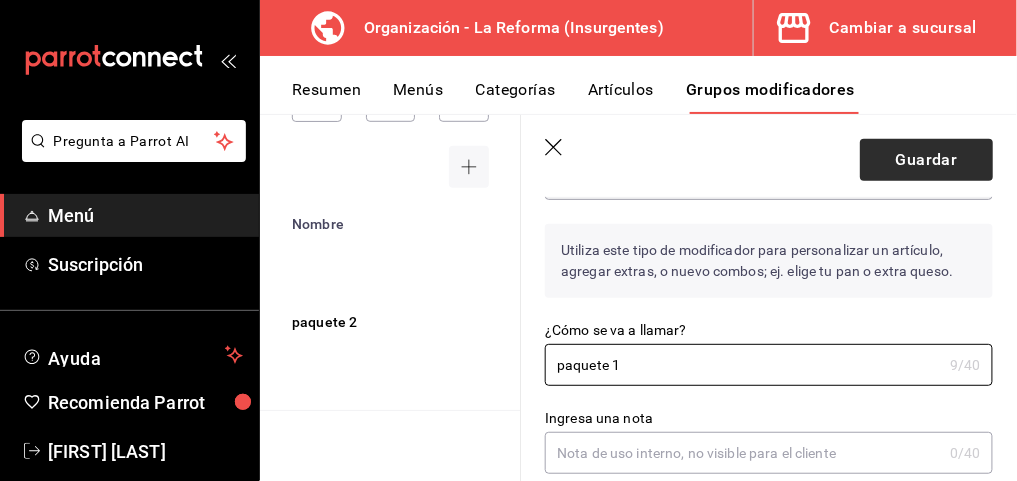 type on "paquete 1" 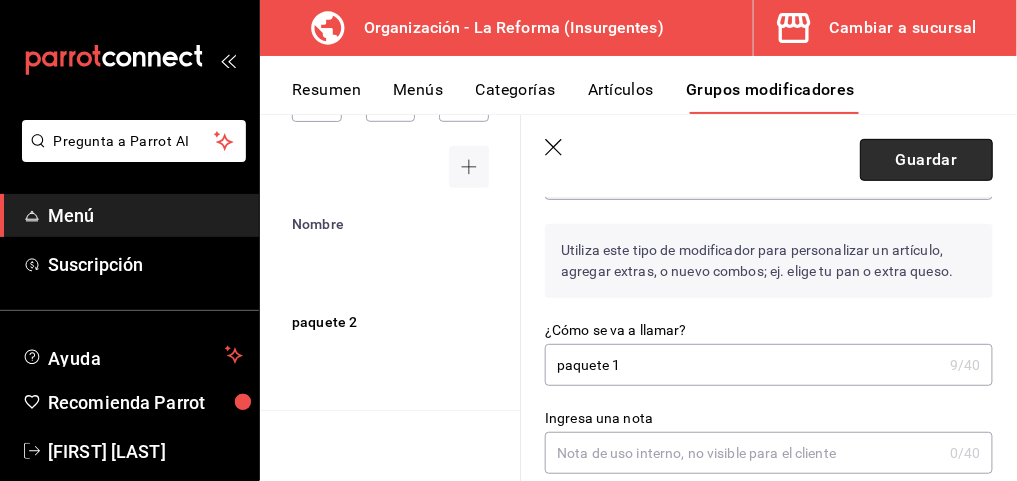 click on "Guardar" at bounding box center [926, 160] 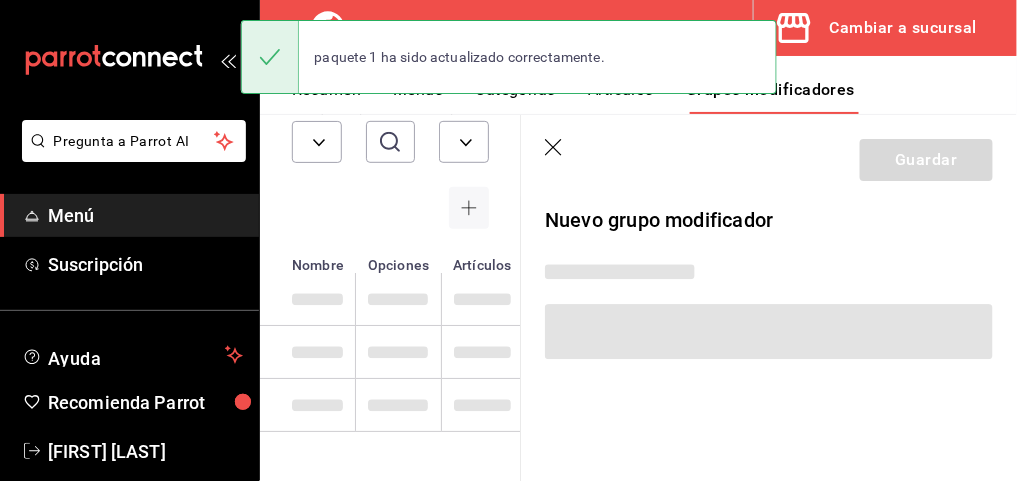 scroll, scrollTop: 150, scrollLeft: 0, axis: vertical 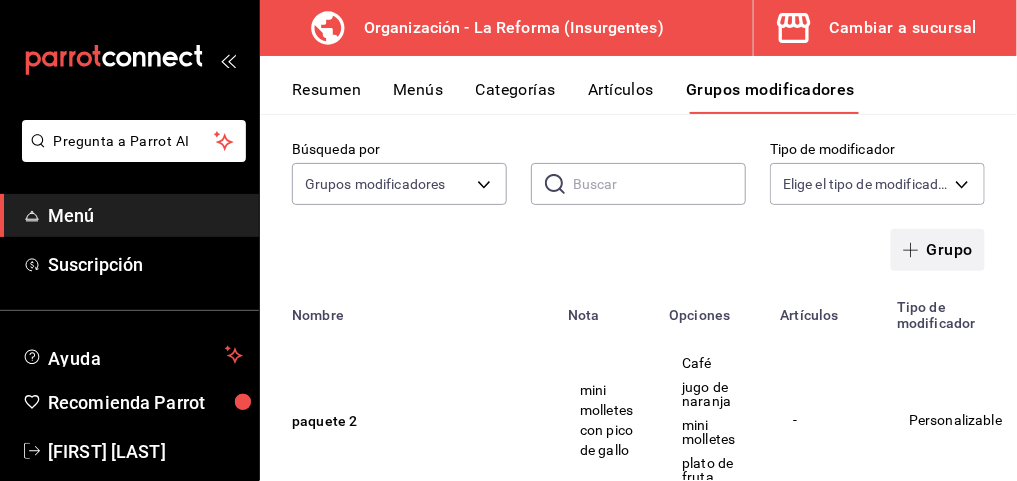 click 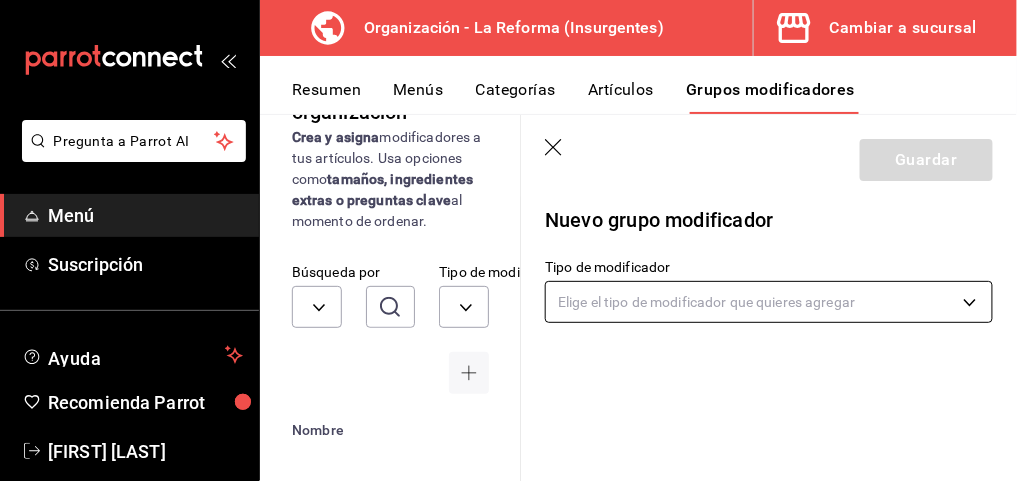 click on "Pregunta a Parrot AI Menú Suscripción Ayuda Recomienda Parrot [FIRST] [LAST] Sugerir nueva función Organización - La Reforma ([LOCATION]) Cambiar a sucursal Resumen Menús Categorías Artículos Grupos modificadores Grupos modificadores organización Crea y asigna modificadores a tus artículos. Usa opciones como tamaños, ingredientes extras o preguntas clave al momento de ordenar. Búsqueda por Grupos modificadores GROUP Tipo de modificador Elige el tipo de modificador Nombre Opciones Artículos paquete 2 Café jugo de naranja mini molletes plato de fruta - paquete 1 A la Mexicana Con Chorizo Pechuga de Pavo Paquete Uno proteina pollo extra, huevo extra, chorizo chilaquiles molletes chapata pechuga pavo y queso extra queso milanesa de pollo mini molletes Guardar Nuevo grupo modificador Tipo de modificador Elige el tipo de modificador que quieres agregar GANA 1 MES GRATIS EN TU SUSCRIPCIÓN AQUÍ Ver video tutorial Ir a video Pregunta a Parrot AI Menú Suscripción Ayuda" at bounding box center (508, 240) 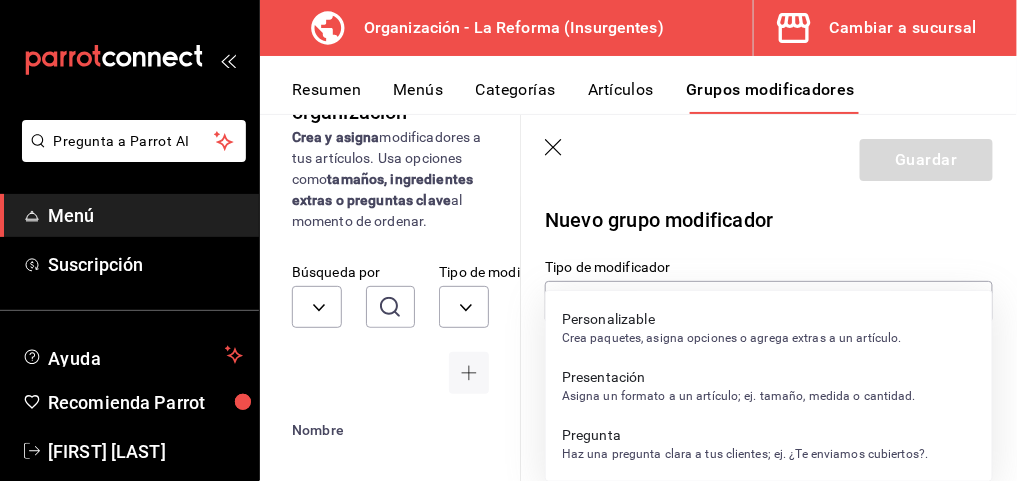 click on "Crea paquetes, asigna opciones o agrega extras a un artículo." at bounding box center [732, 338] 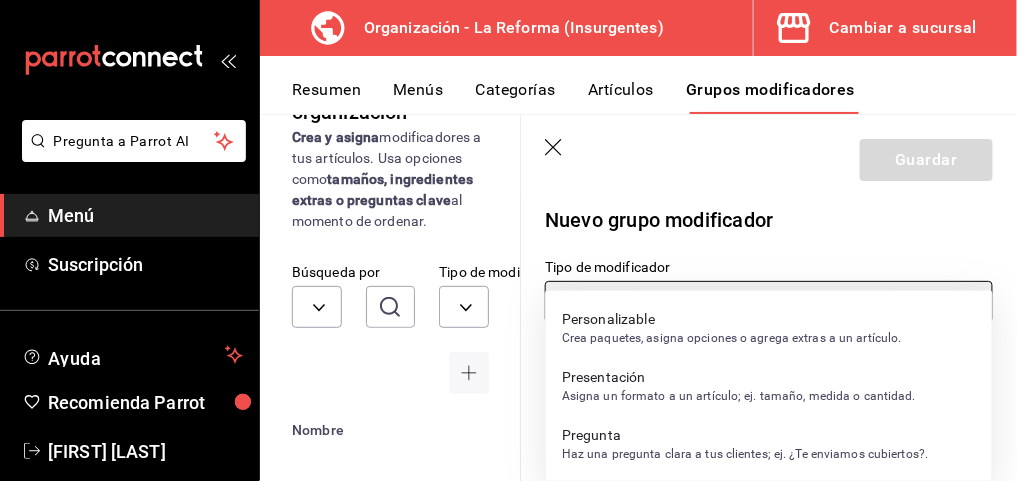 type on "CUSTOMIZABLE" 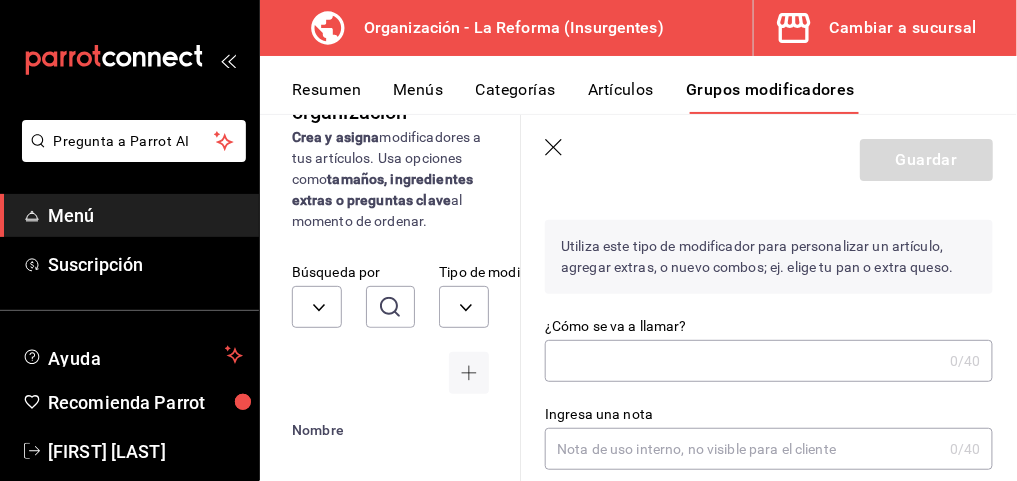 scroll, scrollTop: 129, scrollLeft: 0, axis: vertical 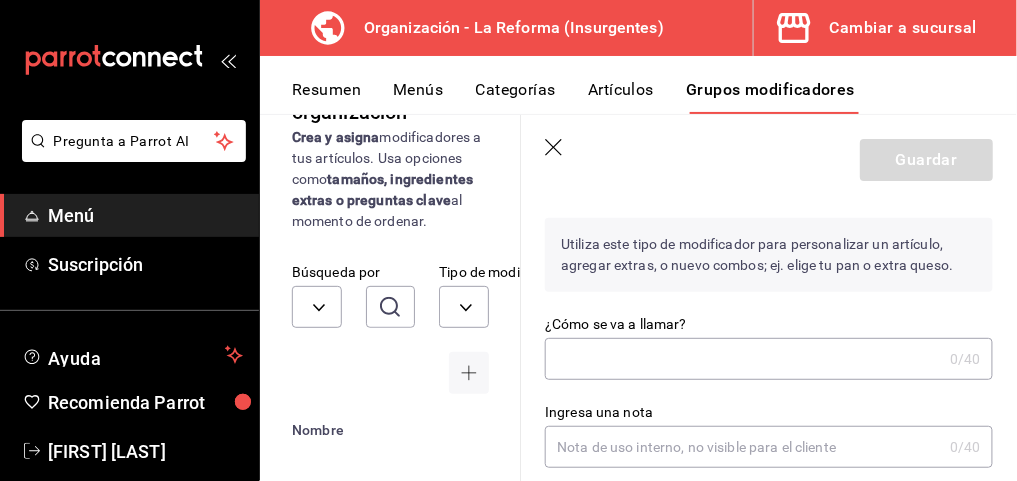 click on "¿Cómo se va a llamar?" at bounding box center [743, 359] 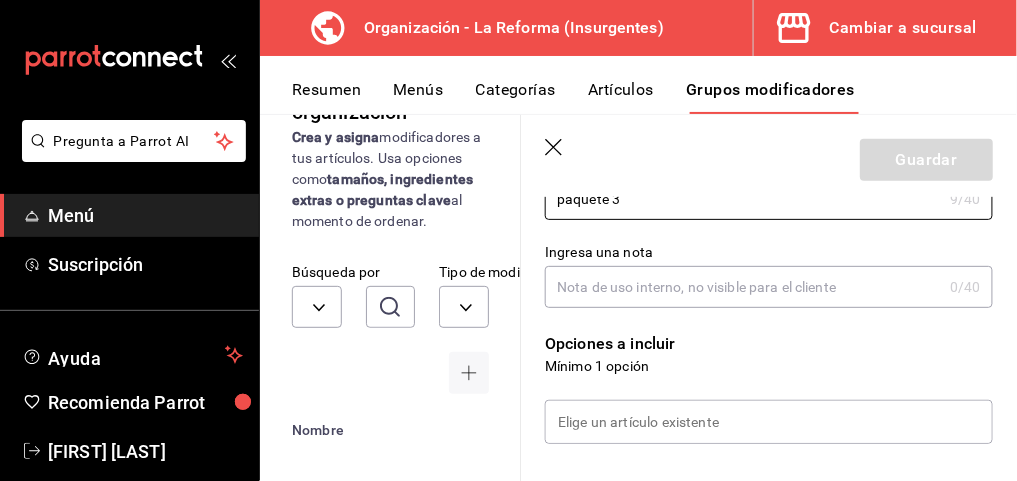 scroll, scrollTop: 289, scrollLeft: 0, axis: vertical 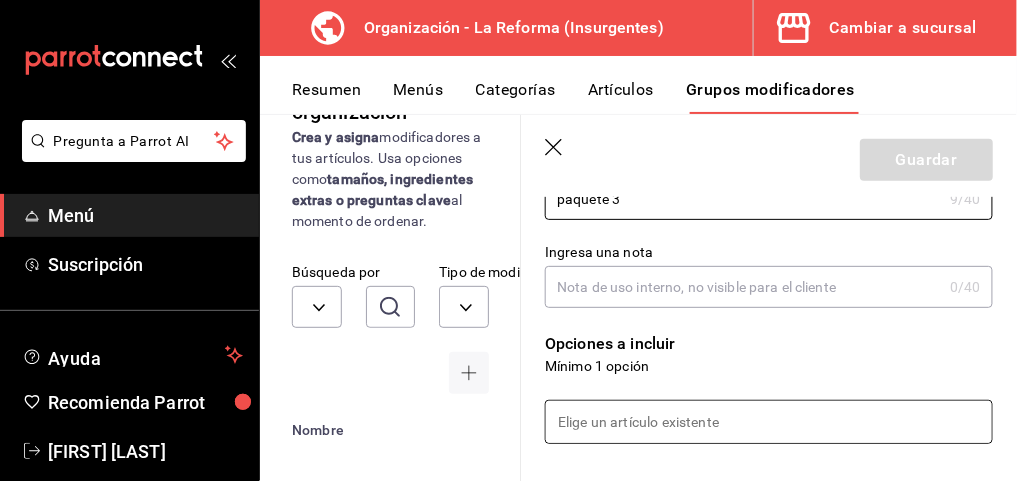 type on "paquete 3" 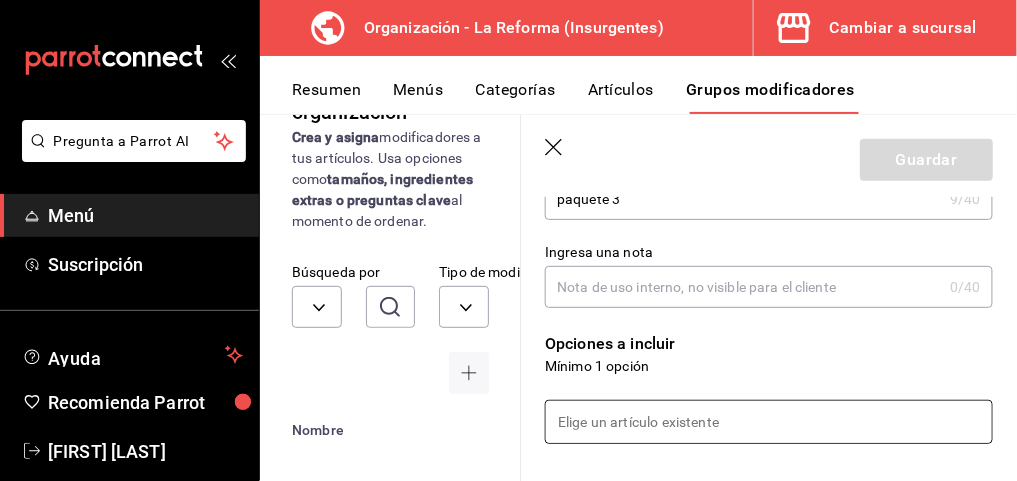 click at bounding box center (769, 422) 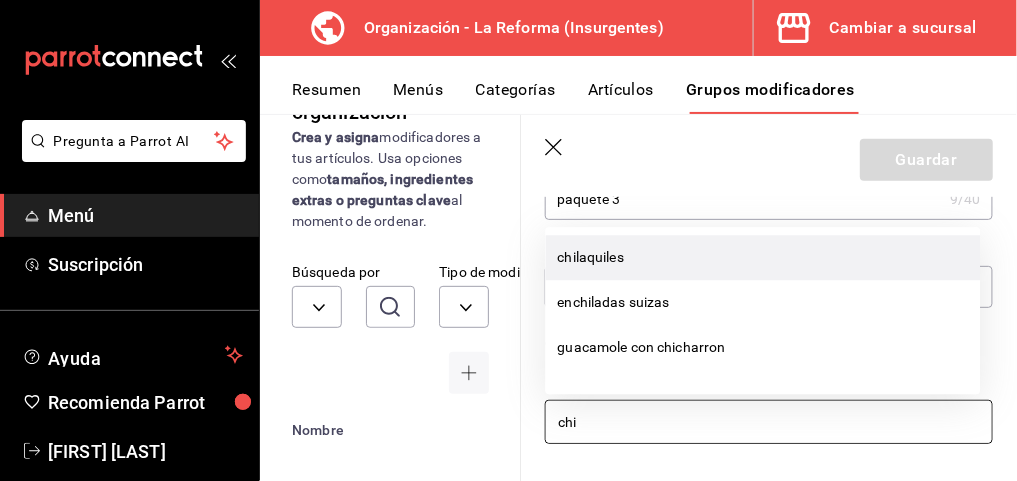 click on "chilaquiles" at bounding box center (763, 257) 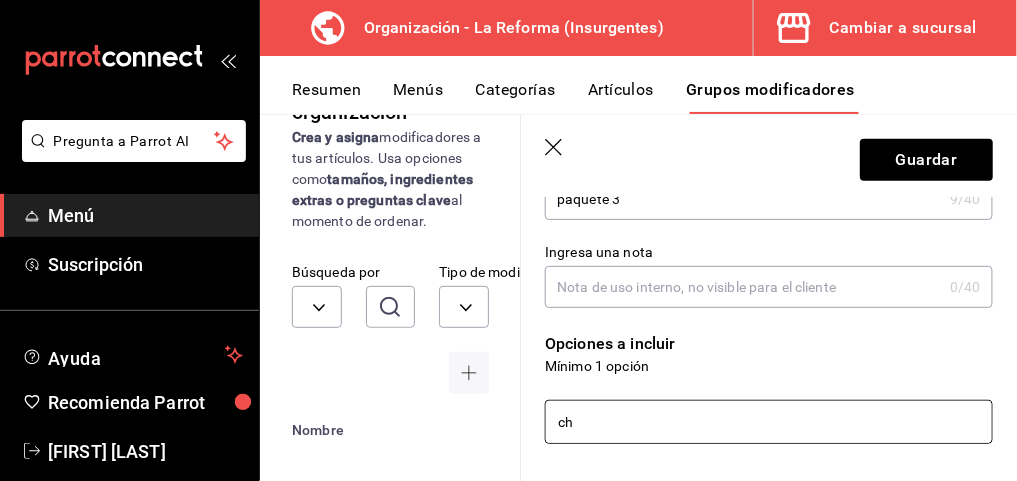 type on "c" 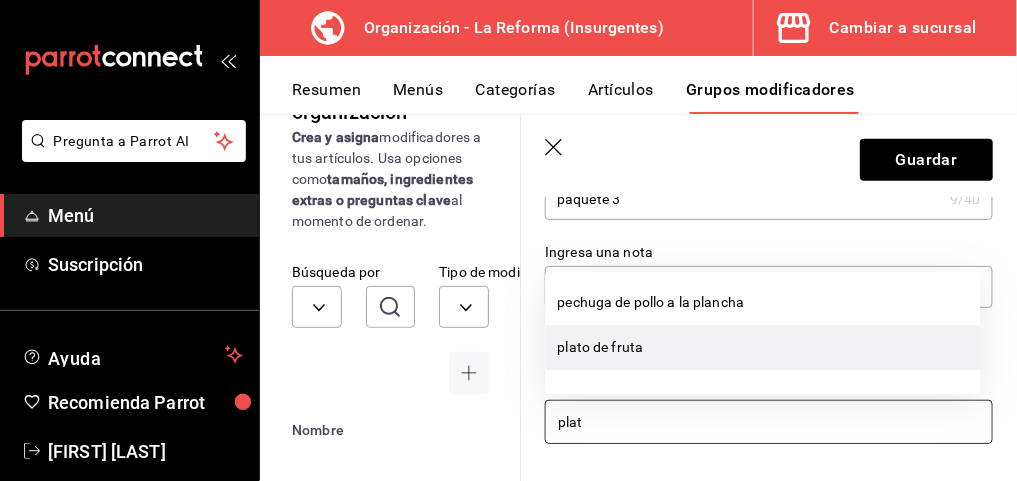 click on "plato de fruta" at bounding box center [763, 347] 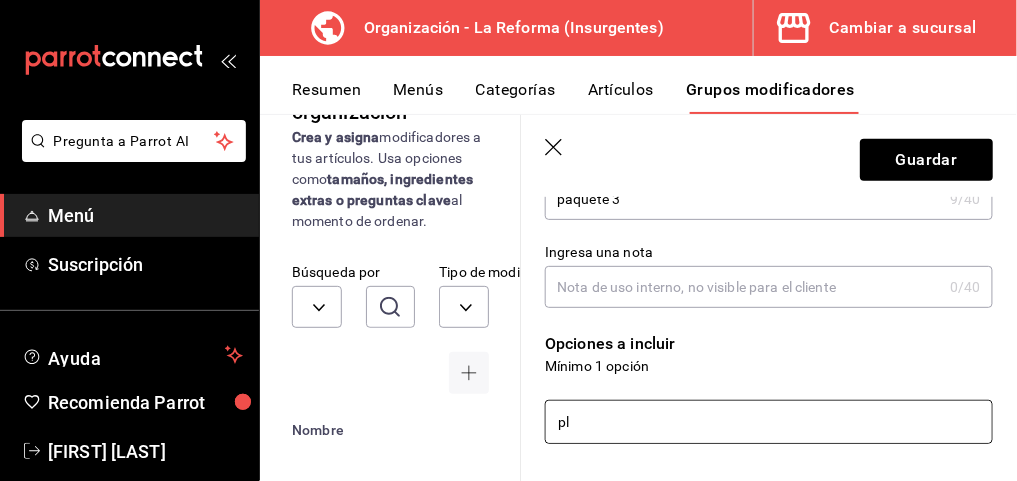 type on "p" 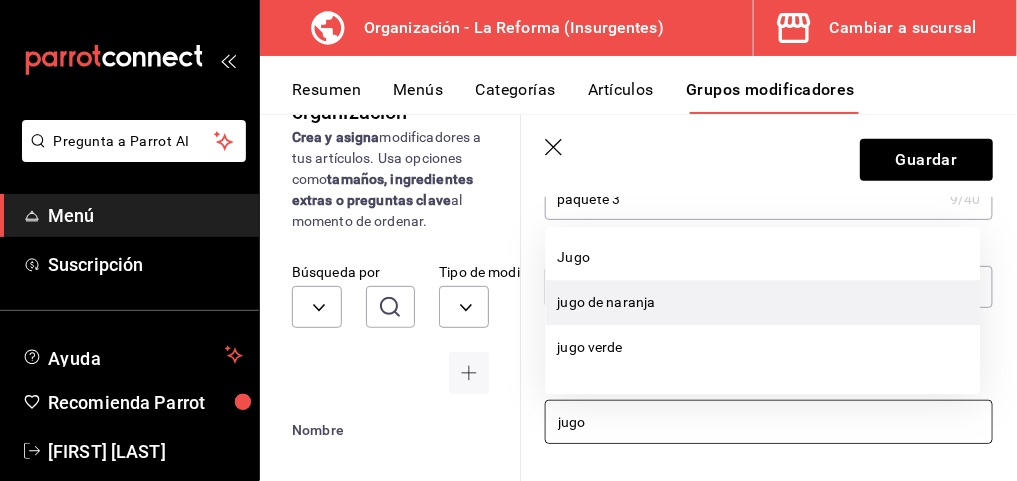 click on "jugo de naranja" at bounding box center [763, 302] 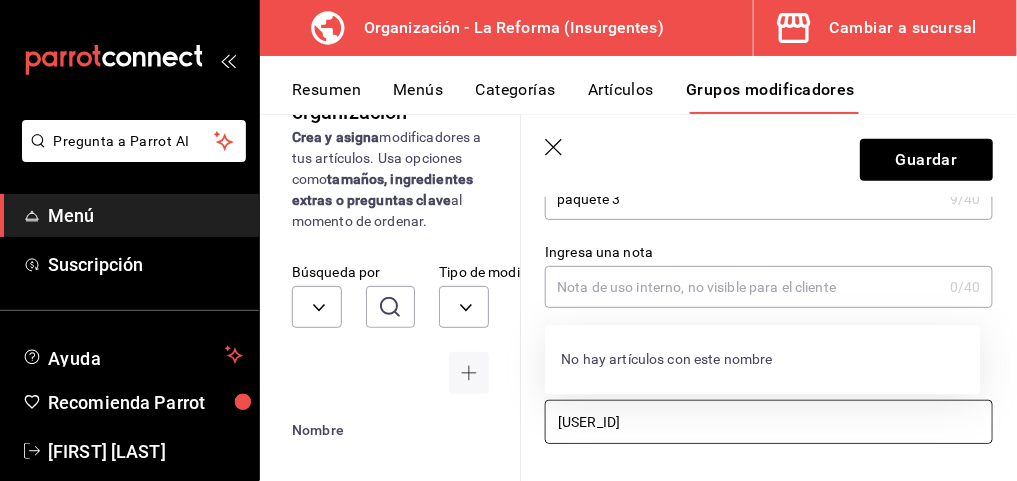 type on "j" 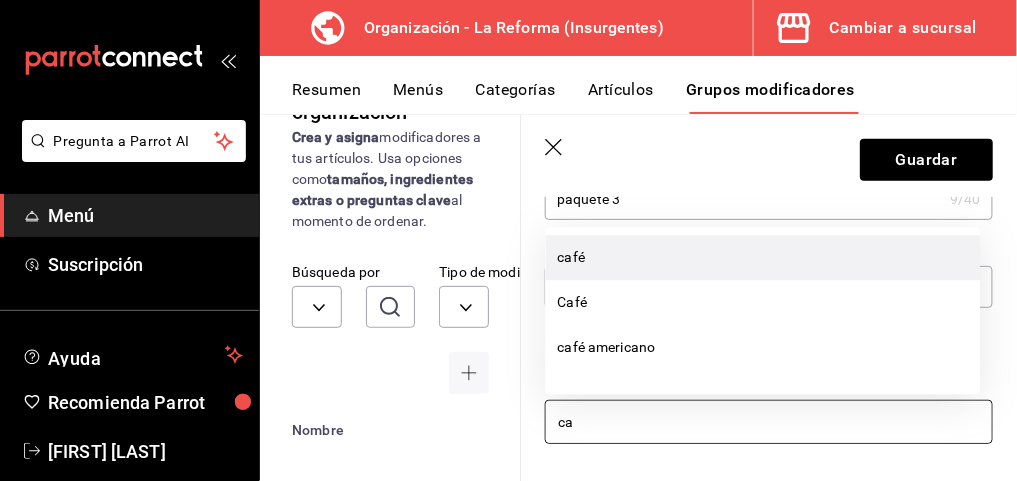 click on "café" at bounding box center (763, 257) 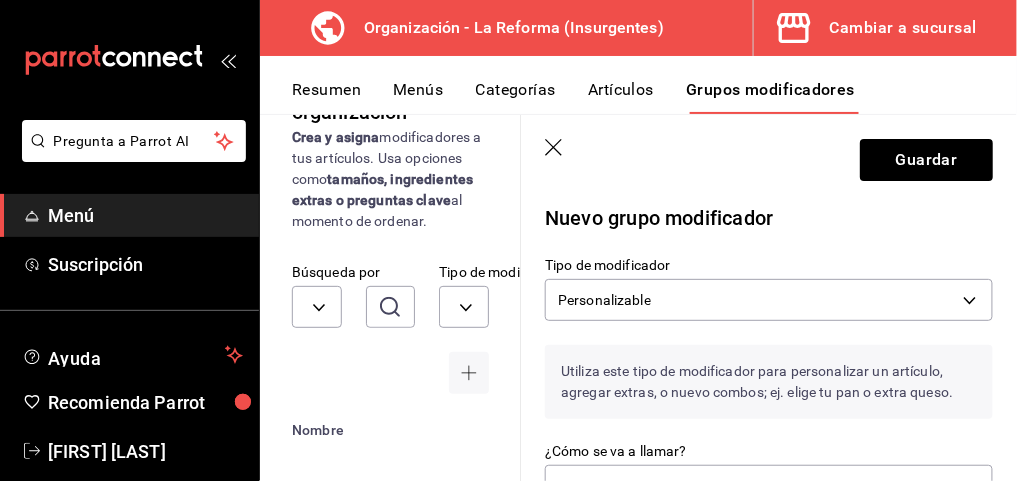scroll, scrollTop: 0, scrollLeft: 0, axis: both 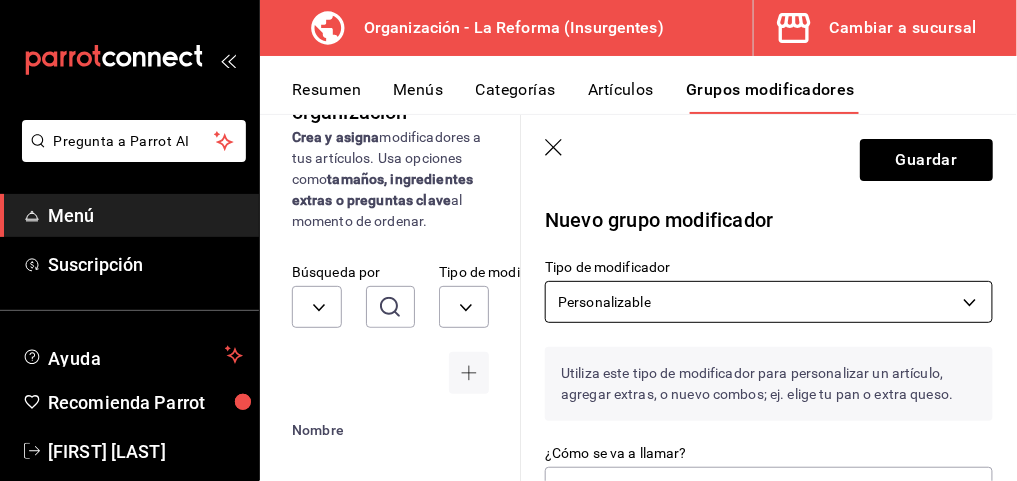 type on "ca" 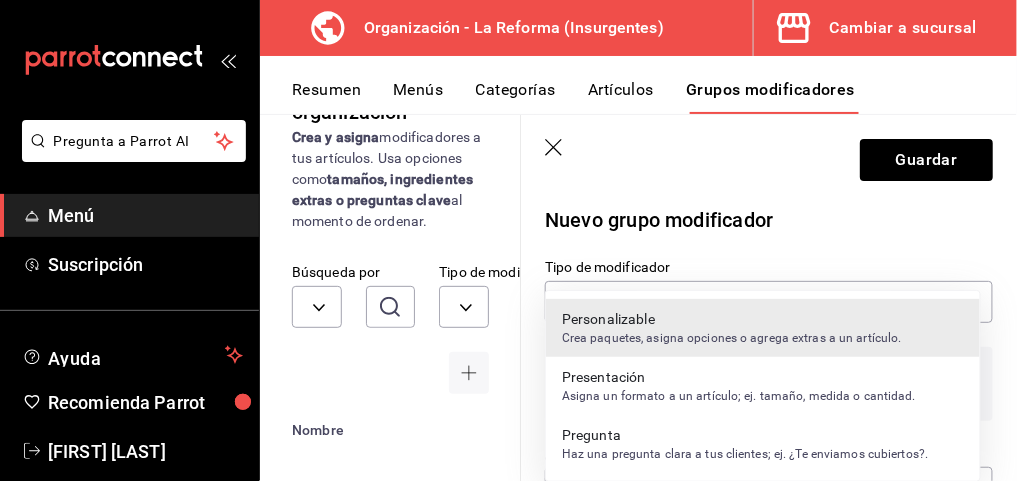 drag, startPoint x: 713, startPoint y: 335, endPoint x: 626, endPoint y: 334, distance: 87.005745 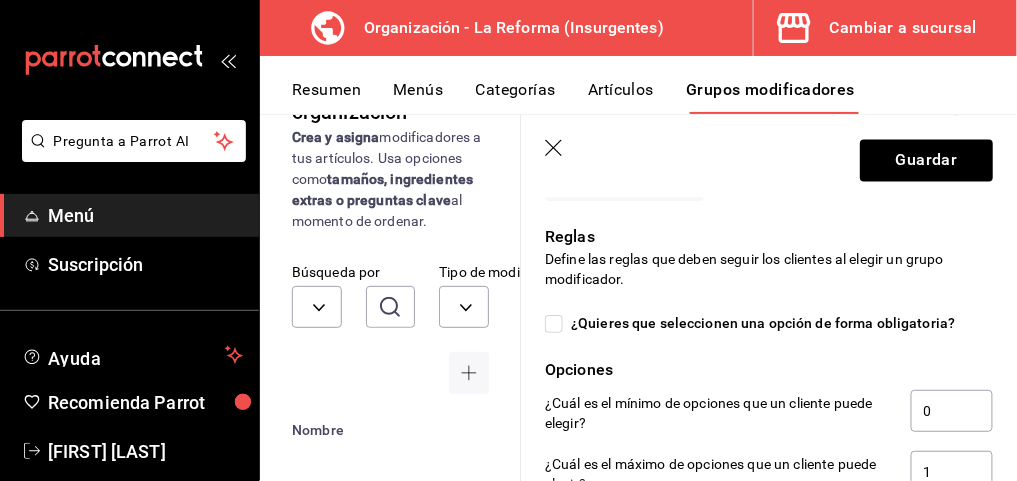 scroll, scrollTop: 969, scrollLeft: 0, axis: vertical 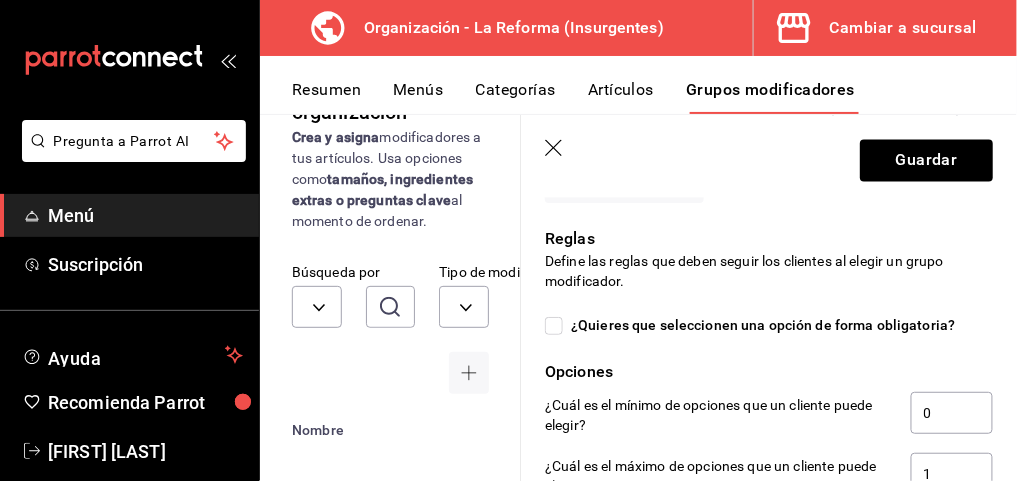 click on "¿Quieres que seleccionen una opción de forma obligatoria?" at bounding box center (554, 326) 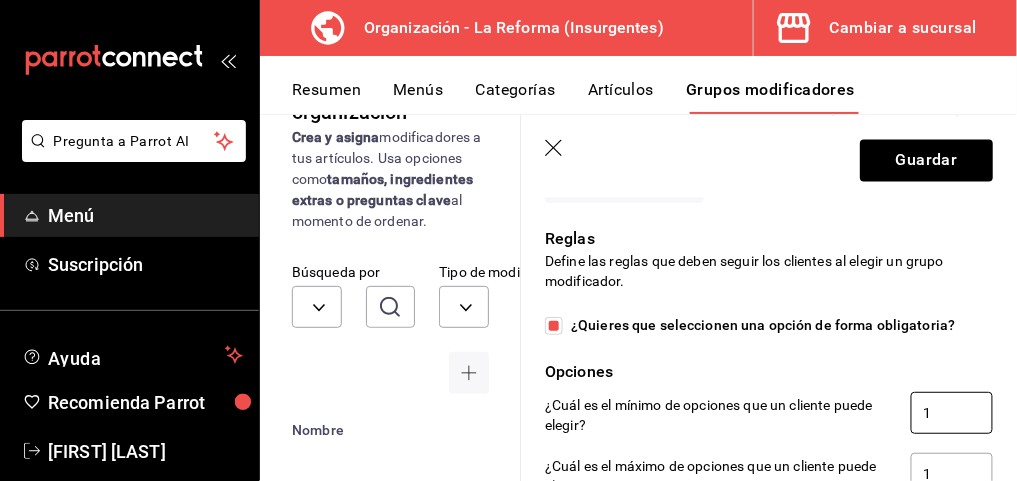 click on "1" at bounding box center [952, 413] 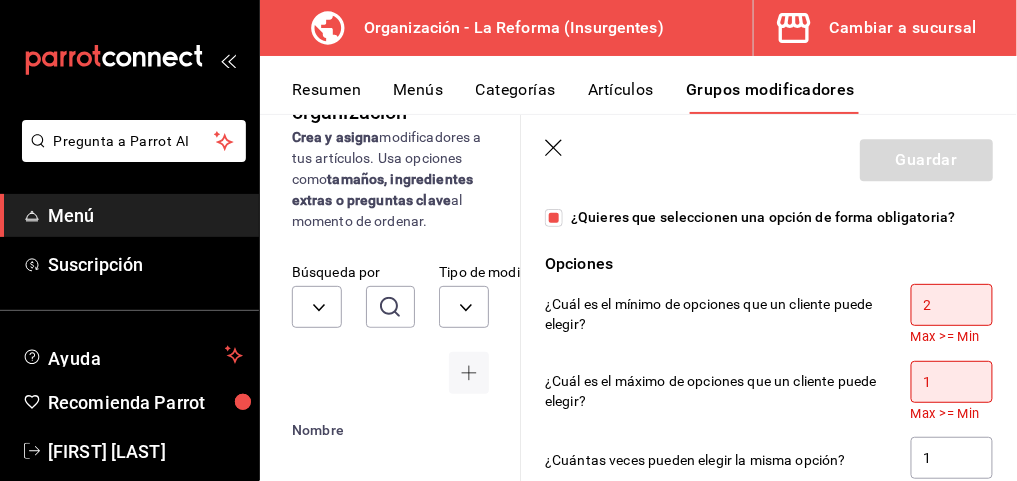 scroll, scrollTop: 1078, scrollLeft: 0, axis: vertical 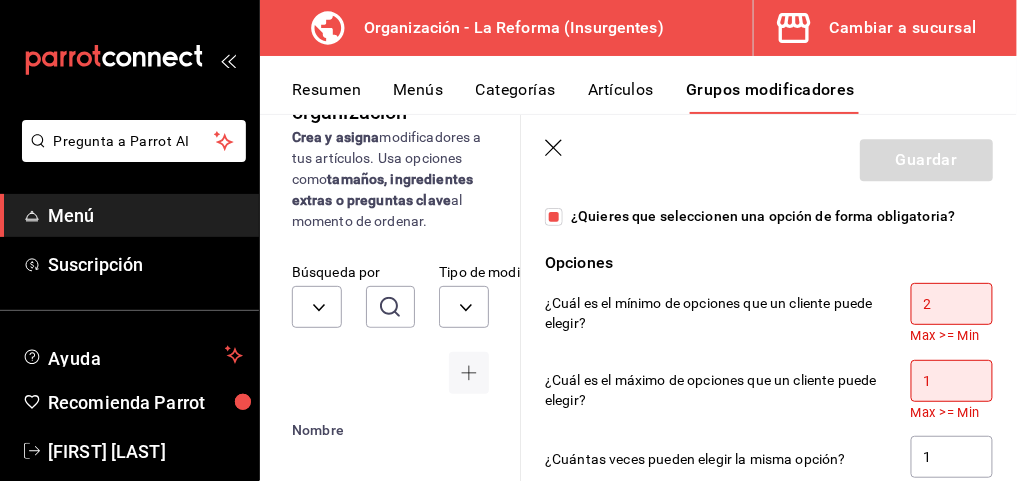 type on "2" 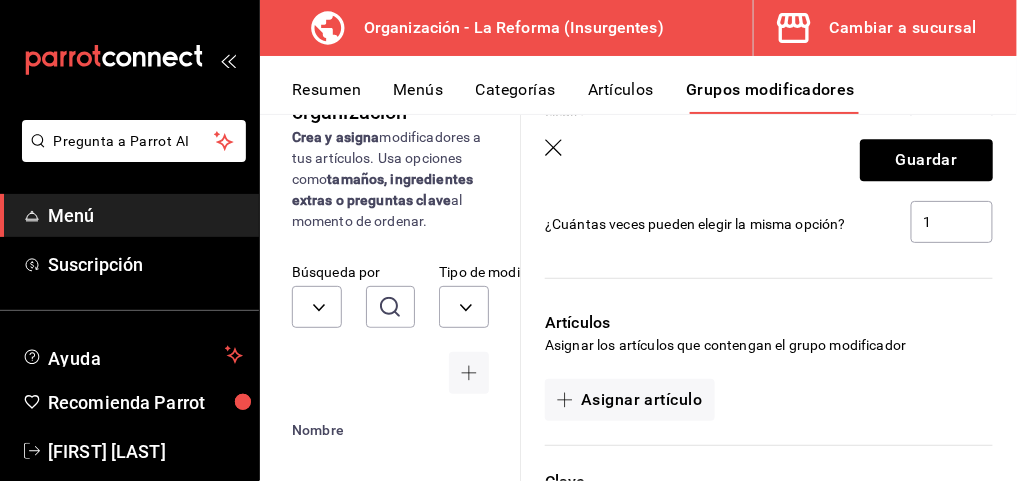 scroll, scrollTop: 1281, scrollLeft: 0, axis: vertical 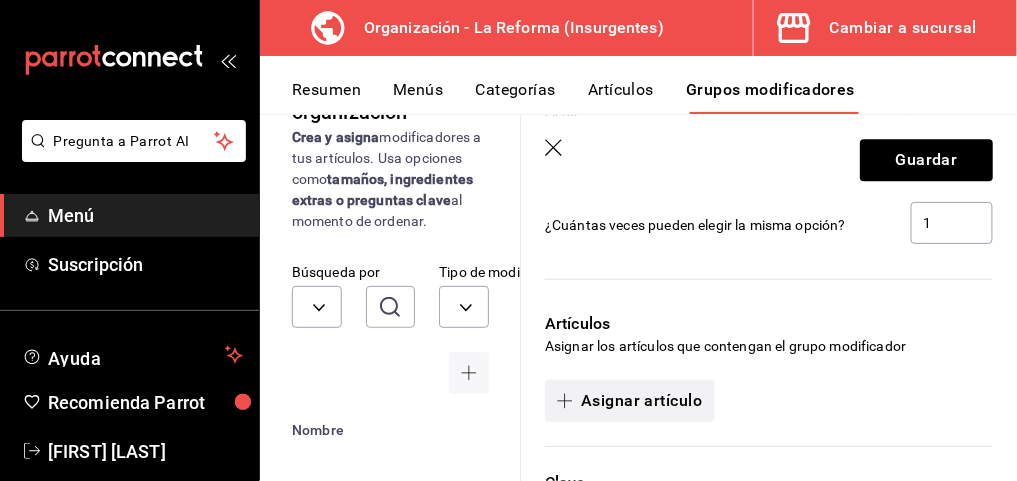 type on "2" 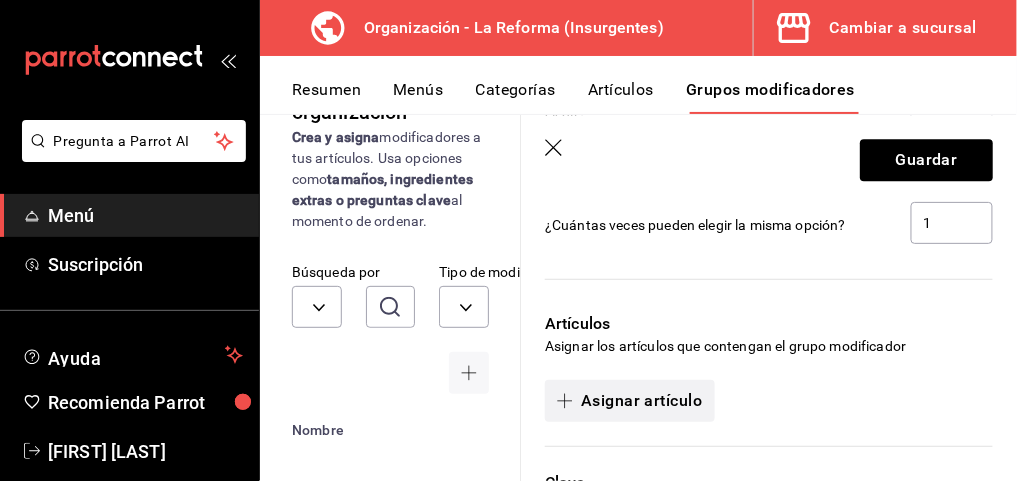 click on "Asignar artículo" at bounding box center (629, 401) 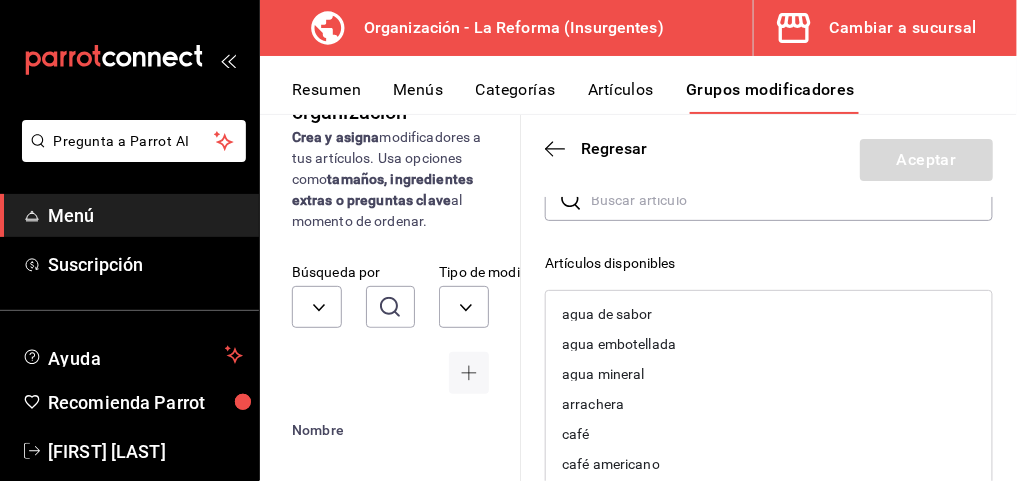 scroll, scrollTop: 106, scrollLeft: 0, axis: vertical 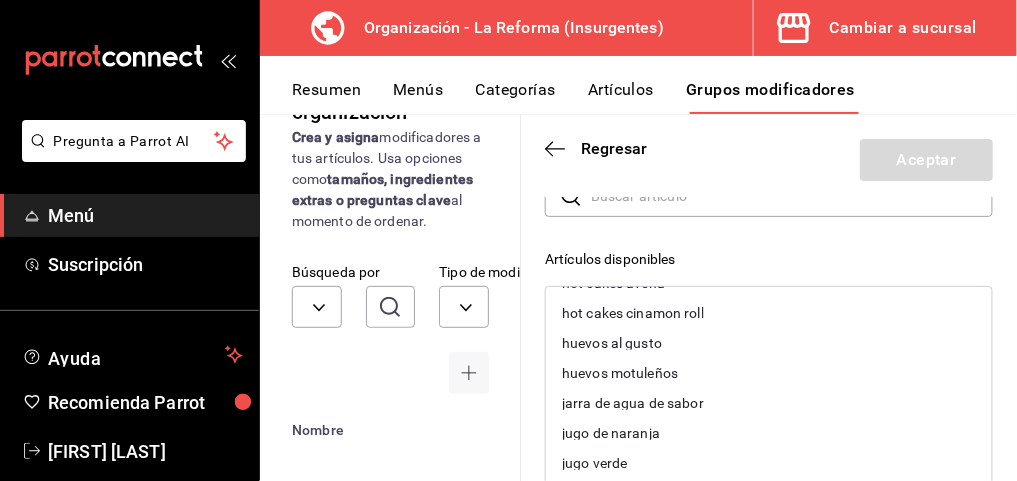 click on "Artículos disponibles" at bounding box center (769, 259) 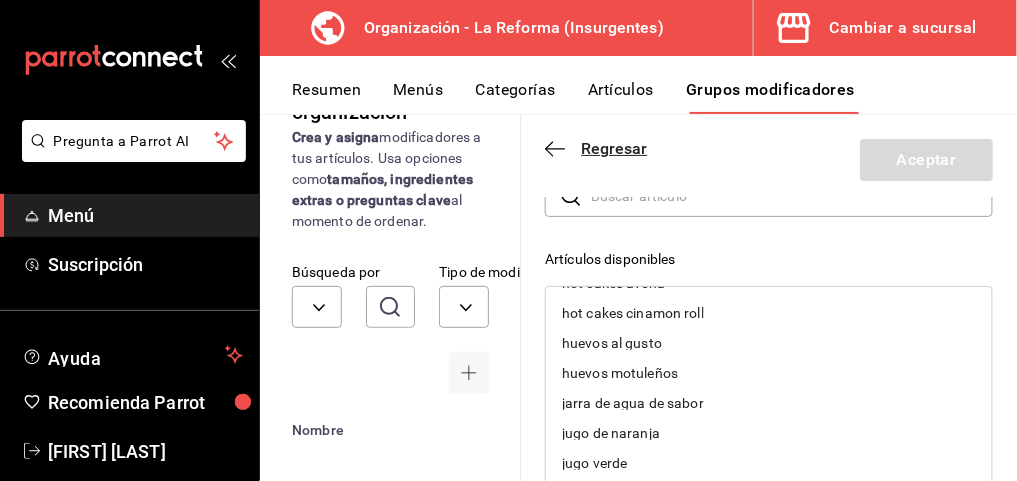 click on "Regresar" at bounding box center [596, 148] 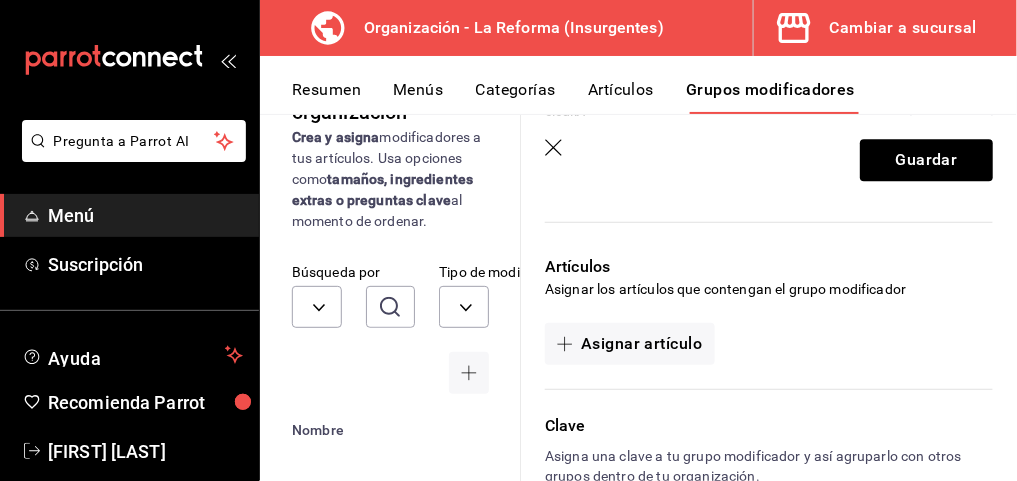 scroll, scrollTop: 1338, scrollLeft: 0, axis: vertical 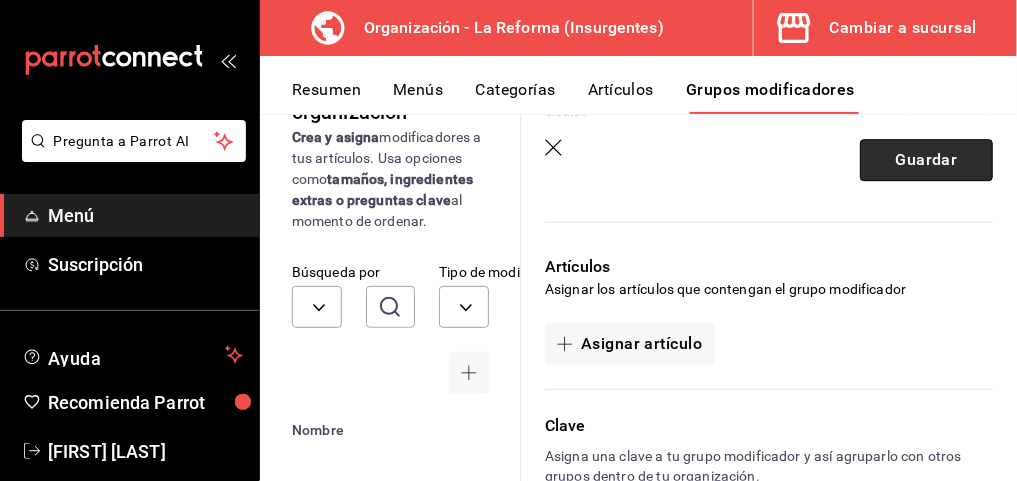 click on "Guardar" at bounding box center (926, 160) 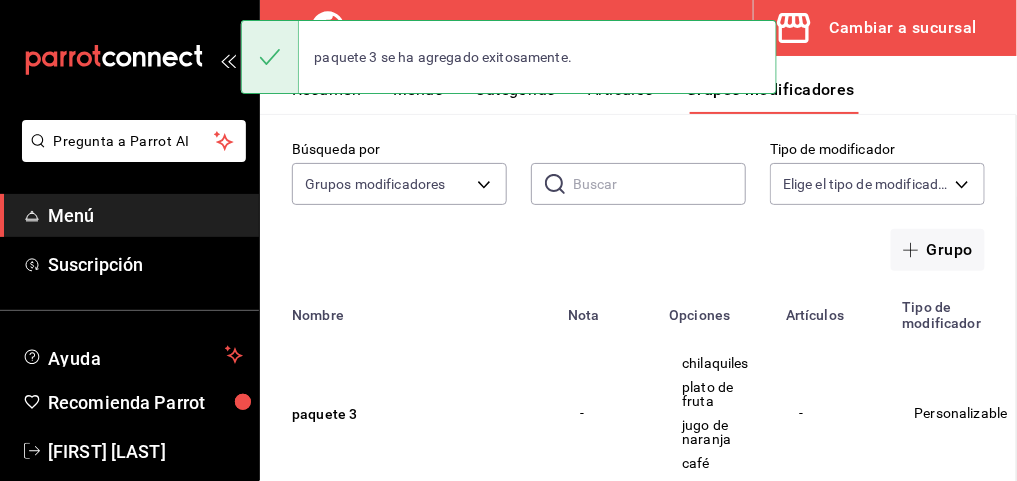 scroll, scrollTop: 0, scrollLeft: 0, axis: both 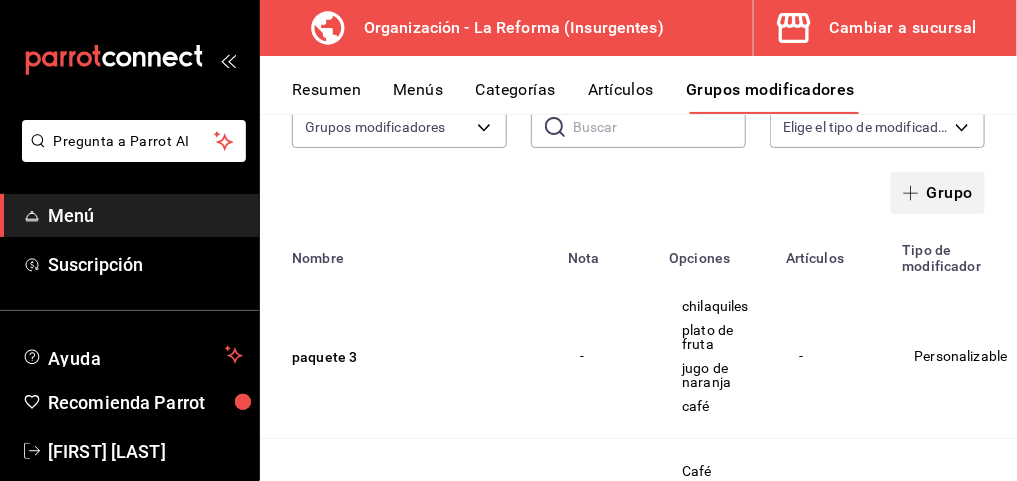 click 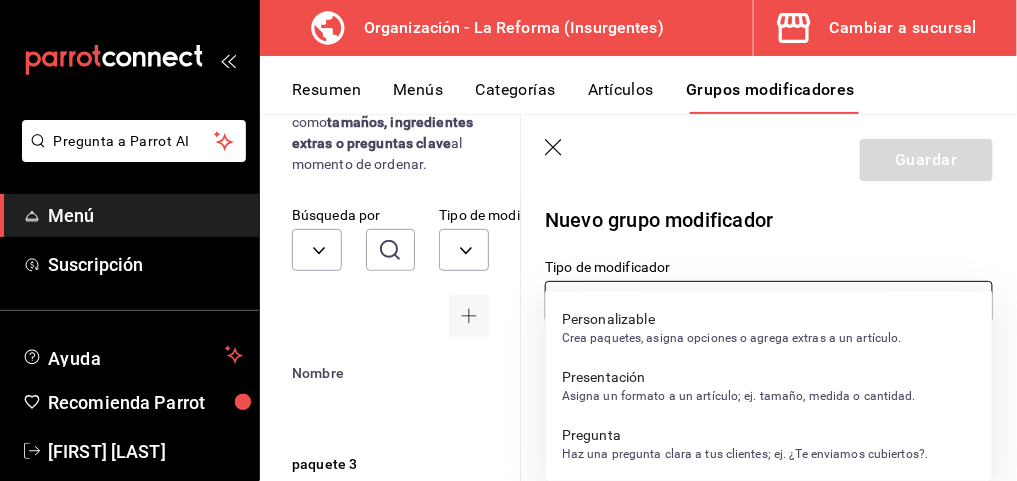 click on "Pregunta a Parrot AI Menú Suscripción Ayuda Recomienda Parrot [FIRST] [LAST] Sugerir nueva función Organización - La Reforma ([LOCATION]) Cambiar a sucursal Resumen Menús Categorías Artículos Grupos modificadores Grupos modificadores organización Crea y asigna modificadores a tus artículos. Usa opciones como tamaños, ingredientes extras o preguntas clave al momento de ordenar. Búsqueda por Grupos modificadores GROUP Tipo de modificador Elige el tipo de modificador Nombre Opciones Artículos paquete 3 chilaquiles plato de fruta jugo de naranja café - paquete 2 Café jugo de naranja mini molletes plato de fruta - paquete 1 A la Mexicana Con Chorizo Pechuga de Pavo Paquete Uno proteina pollo extra, huevo extra, chorizo chilaquiles molletes chapata pechuga pavo y queso extra queso milanesa de pollo mini molletes Guardar Nuevo grupo modificador Tipo de modificador Elige el tipo de modificador que quieres agregar GANA 1 MES GRATIS EN TU SUSCRIPCIÓN AQUÍ Ver video tutorial" at bounding box center [508, 240] 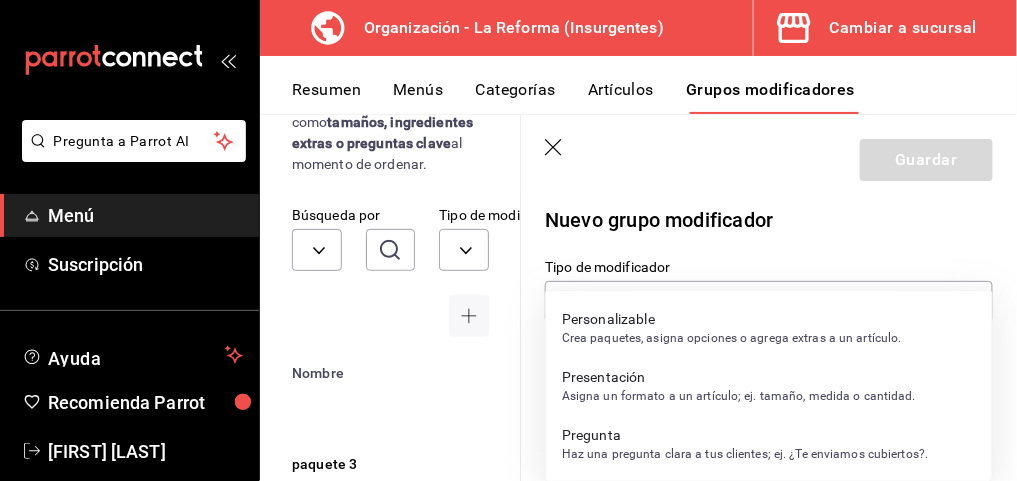click on "Personalizable" at bounding box center [732, 319] 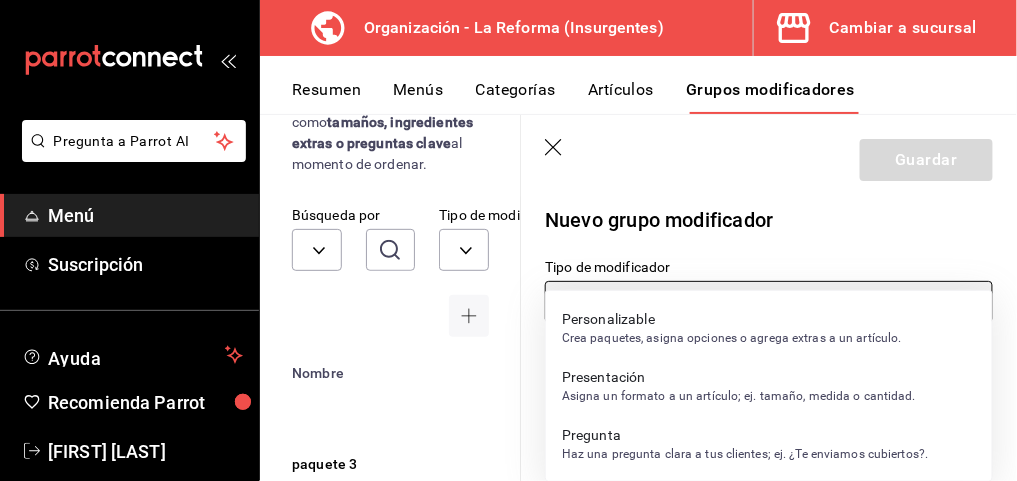 type on "CUSTOMIZABLE" 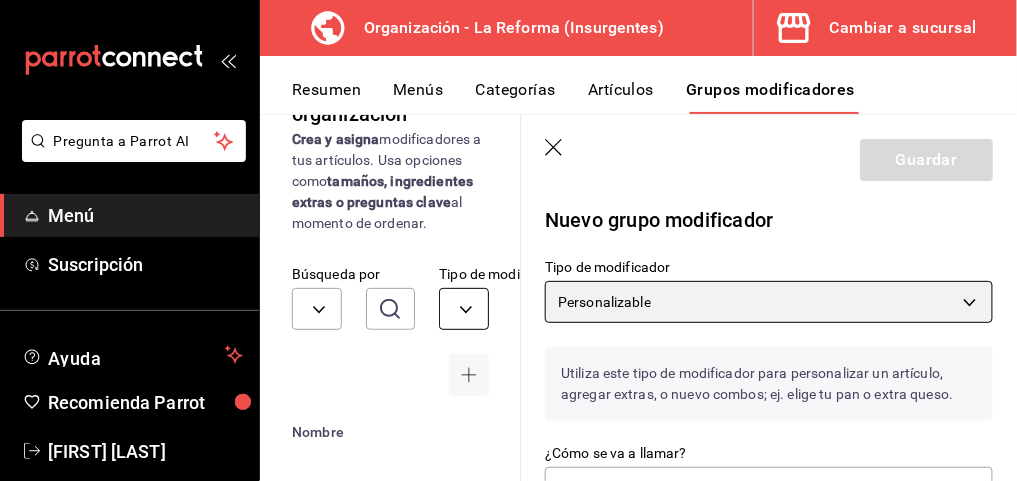 scroll, scrollTop: 116, scrollLeft: 0, axis: vertical 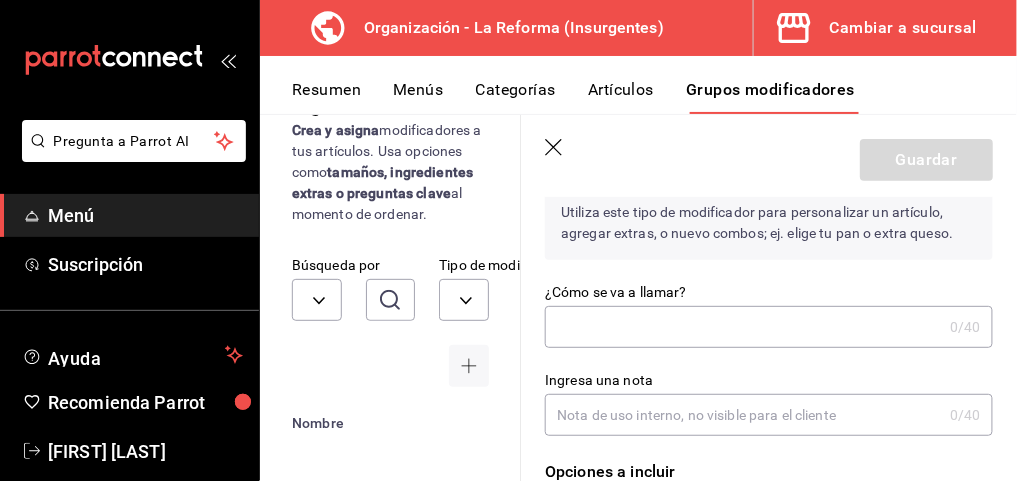 click on "¿Cómo se va a llamar?" at bounding box center [743, 327] 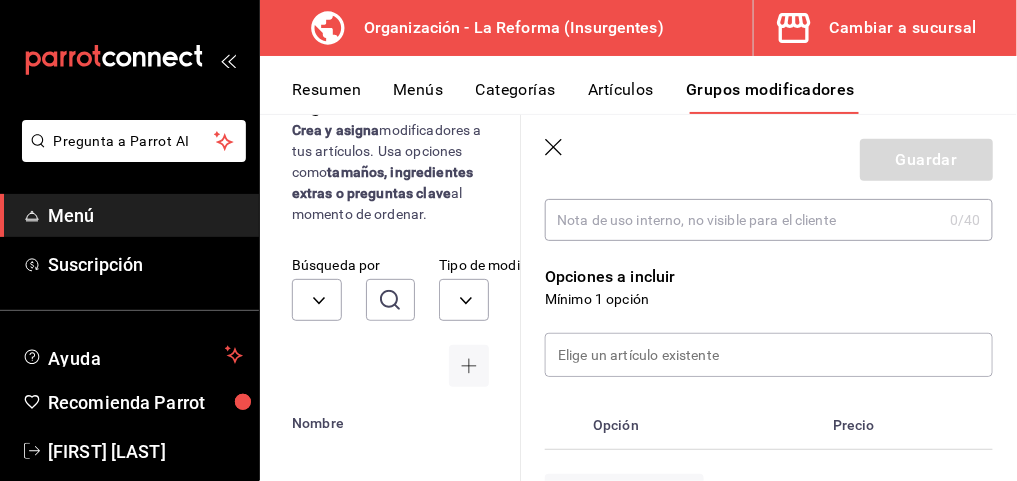 scroll, scrollTop: 356, scrollLeft: 0, axis: vertical 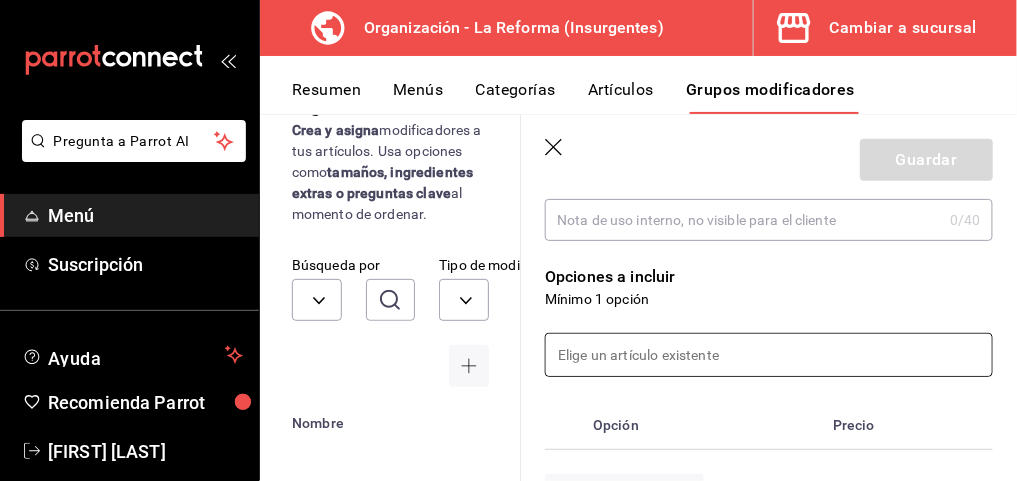 type on "paquete 4" 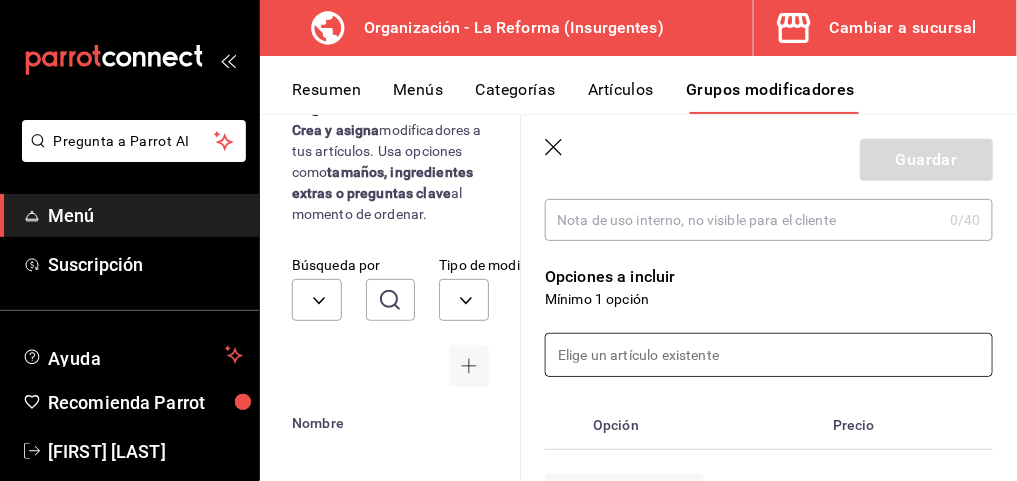 click at bounding box center [769, 355] 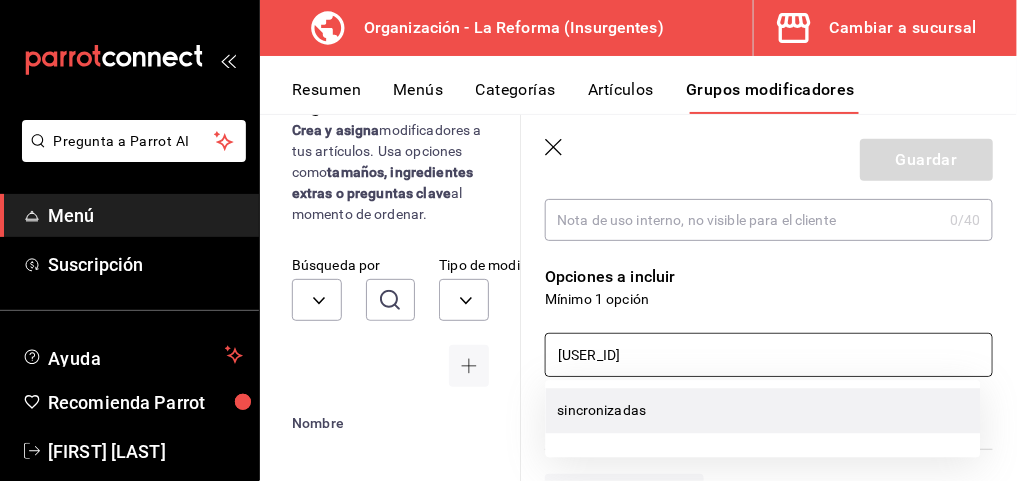 click on "sincronizadas" at bounding box center [763, 410] 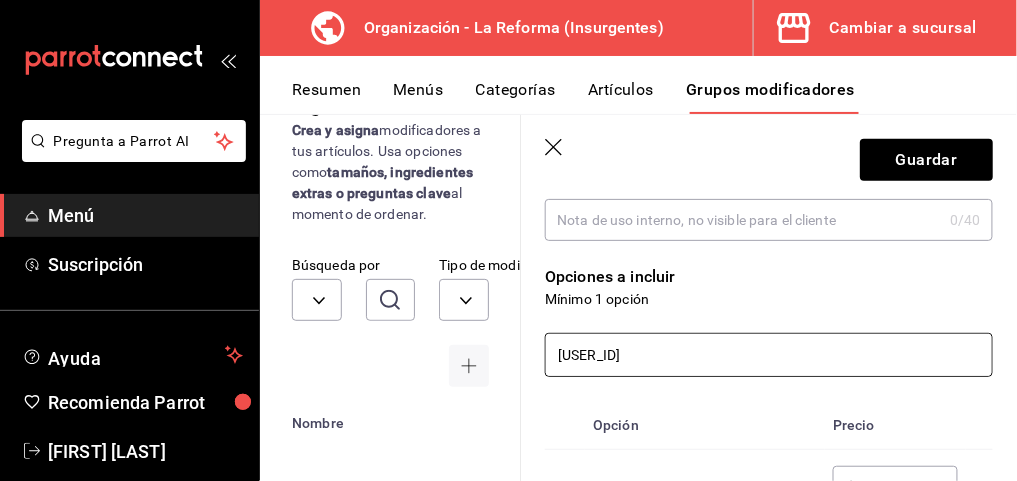 drag, startPoint x: 636, startPoint y: 350, endPoint x: 513, endPoint y: 359, distance: 123.32883 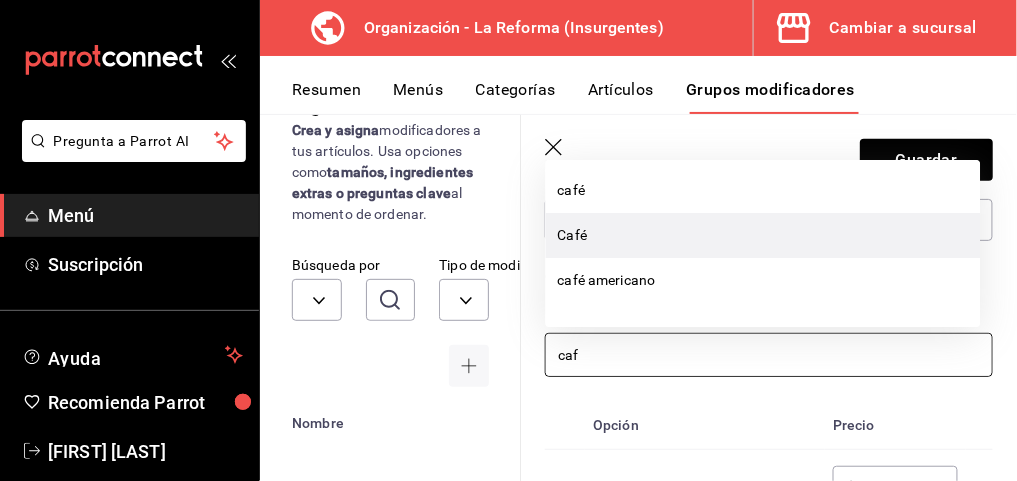 click on "Café" at bounding box center (763, 235) 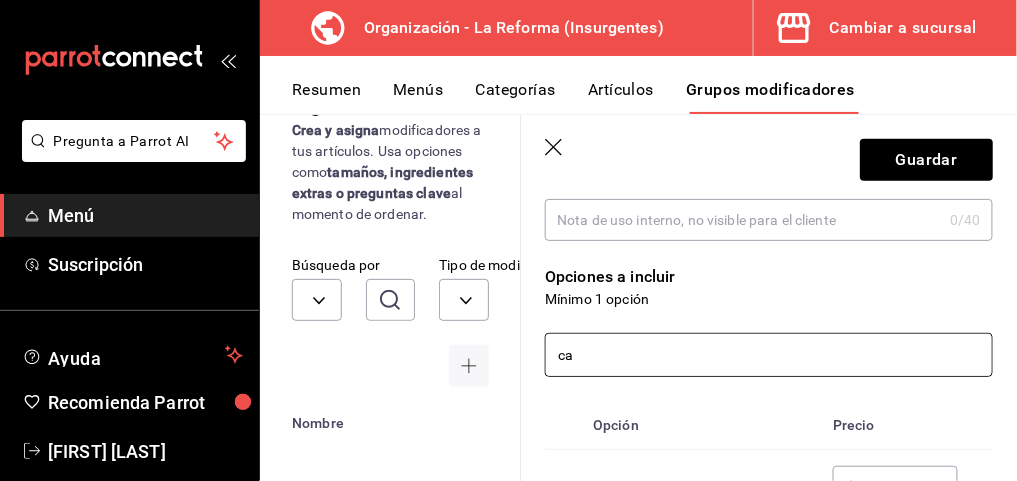 type on "c" 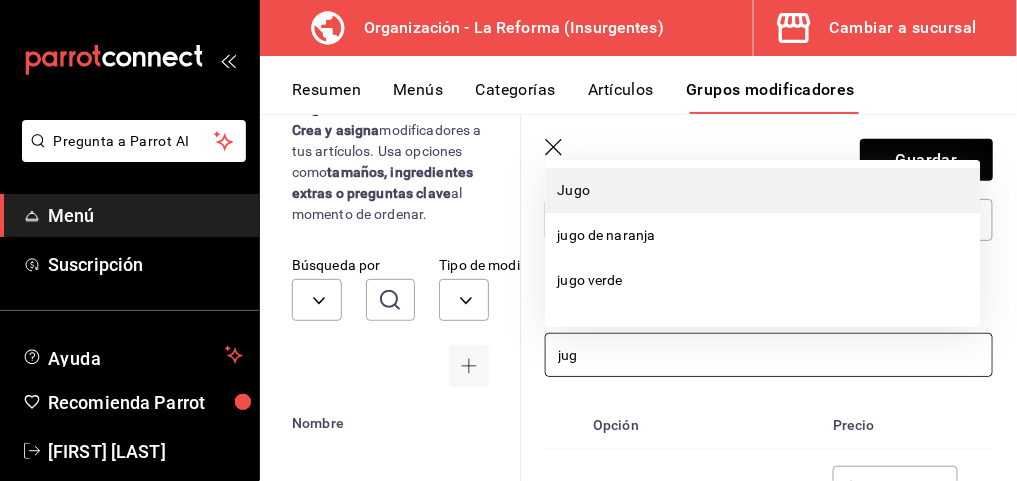 click on "Jugo" at bounding box center [763, 190] 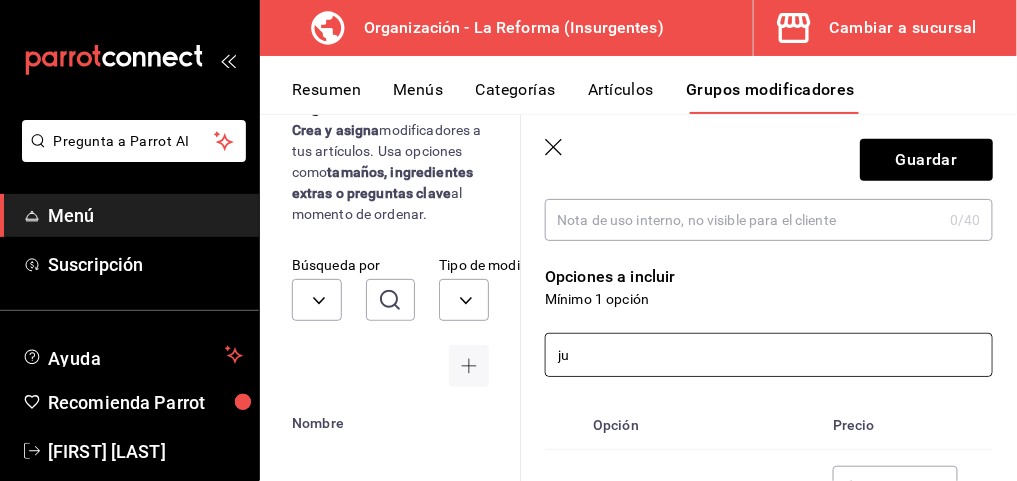 type on "j" 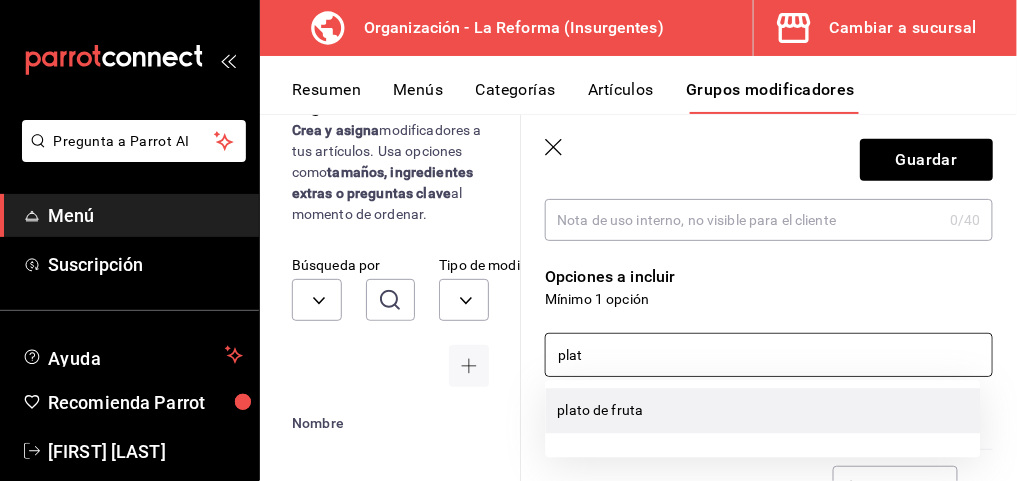 click on "plato de fruta" at bounding box center [763, 410] 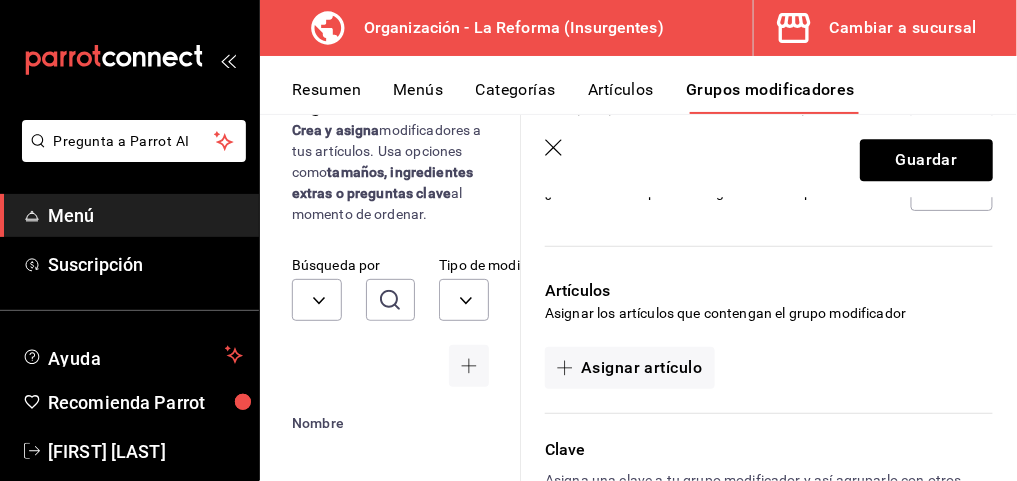 scroll, scrollTop: 1455, scrollLeft: 0, axis: vertical 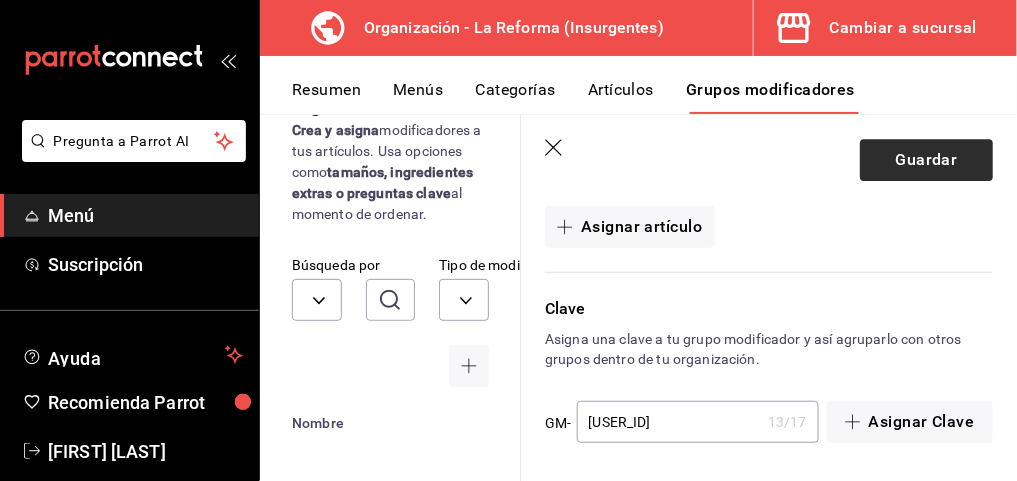 type on "plat" 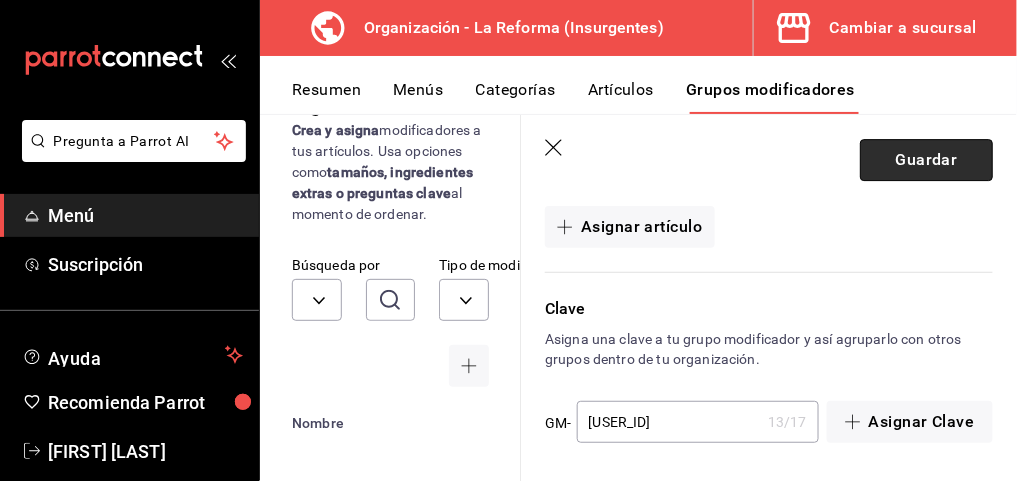 click on "Guardar" at bounding box center (926, 160) 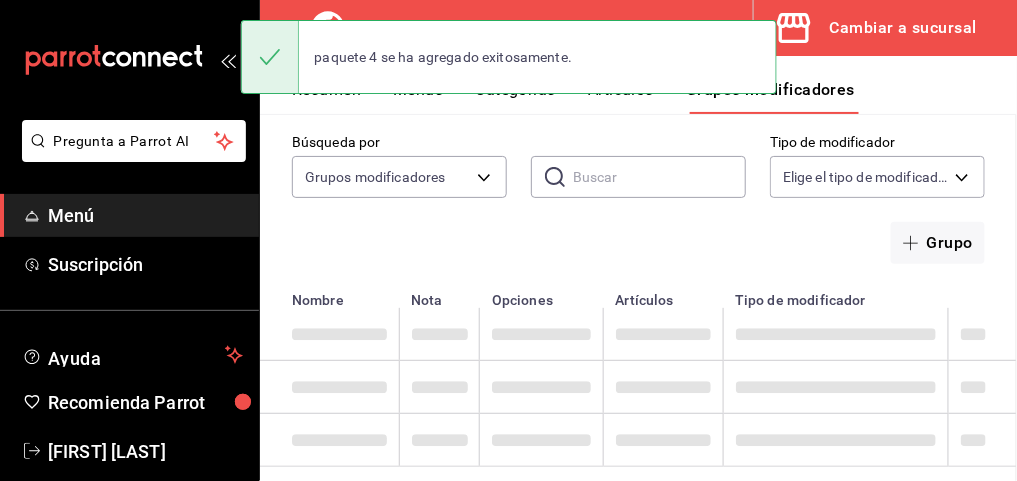 scroll, scrollTop: 0, scrollLeft: 0, axis: both 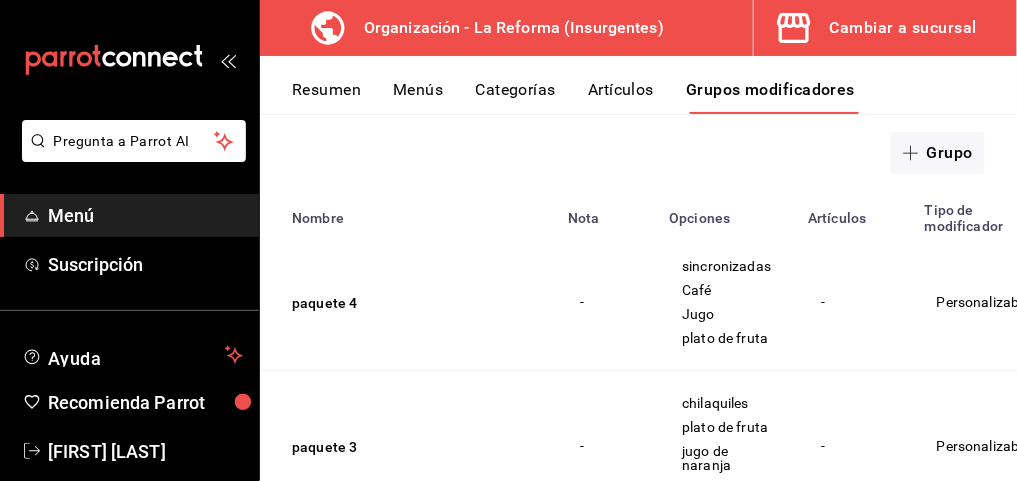 click on "Menús" at bounding box center [418, 97] 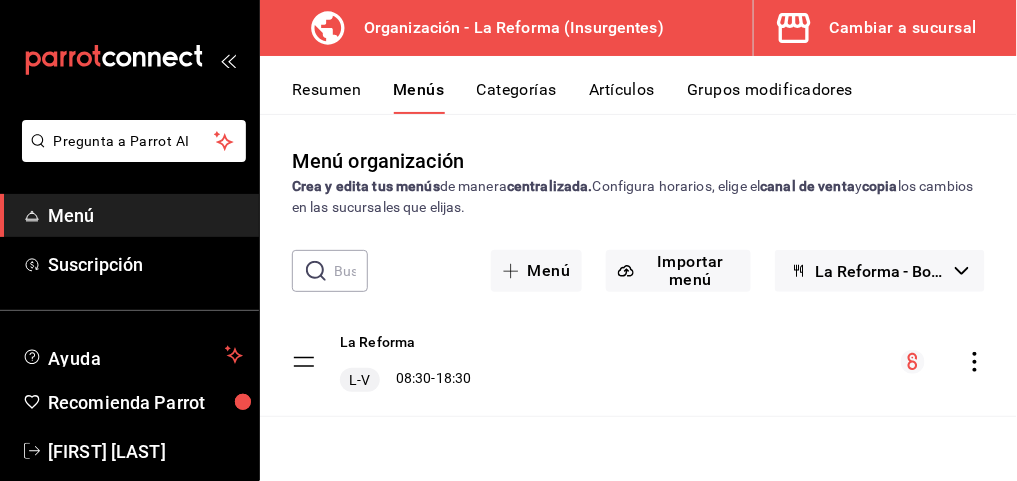 click on "Categorías" at bounding box center [517, 97] 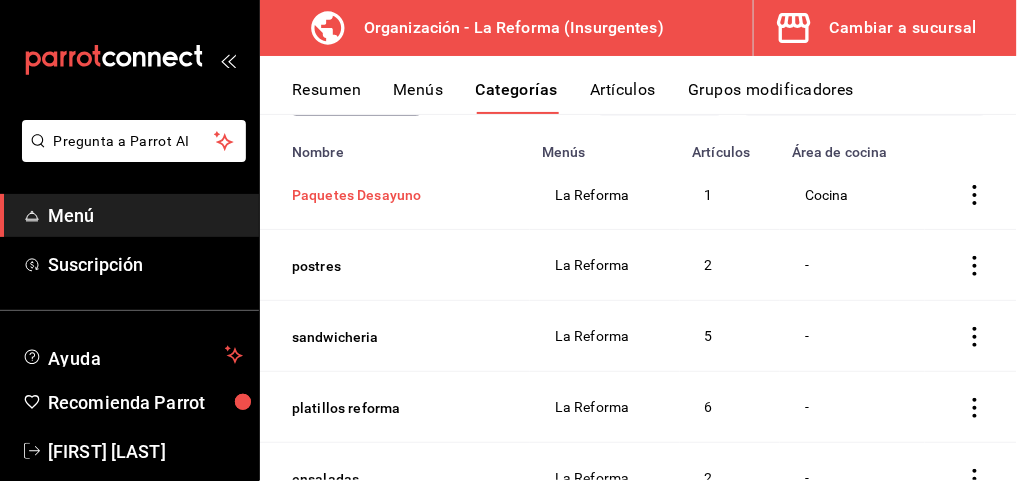 scroll, scrollTop: 177, scrollLeft: 0, axis: vertical 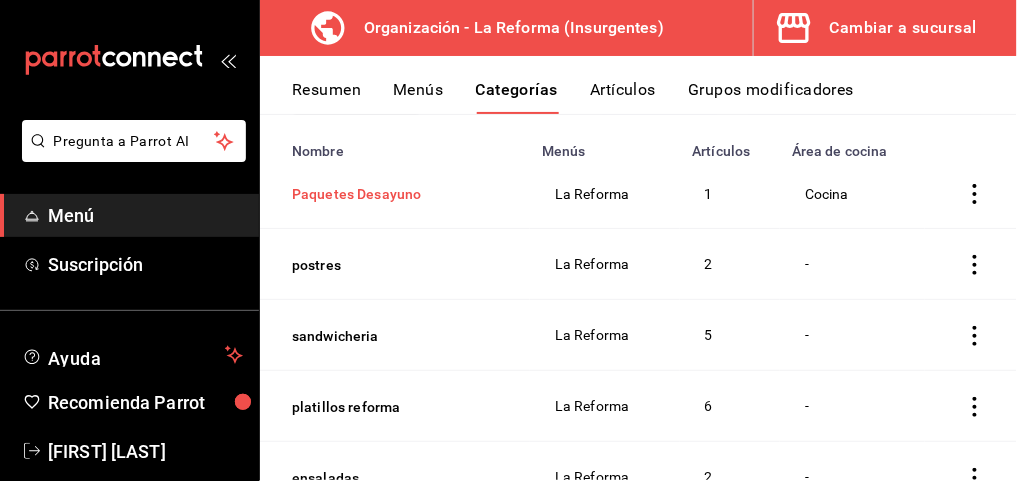 click on "Paquetes Desayuno" at bounding box center [392, 194] 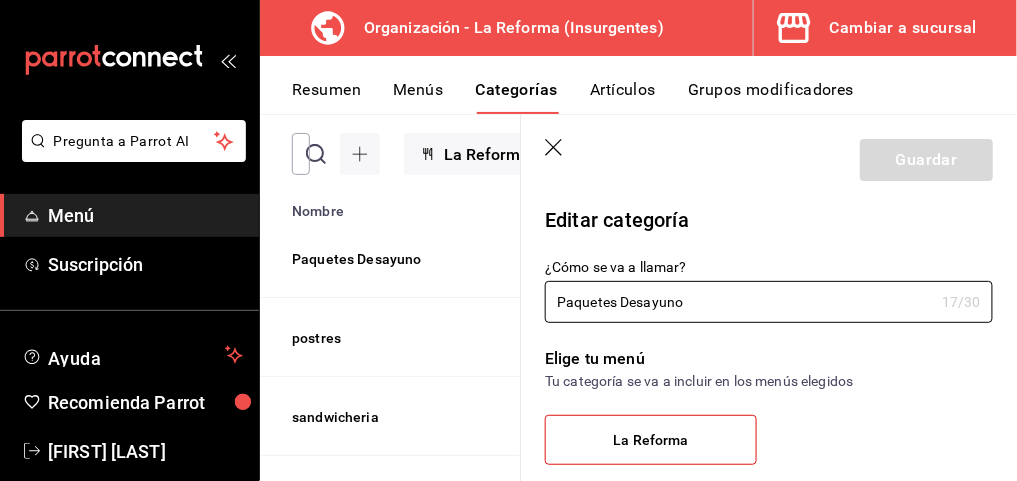 scroll, scrollTop: 188, scrollLeft: 0, axis: vertical 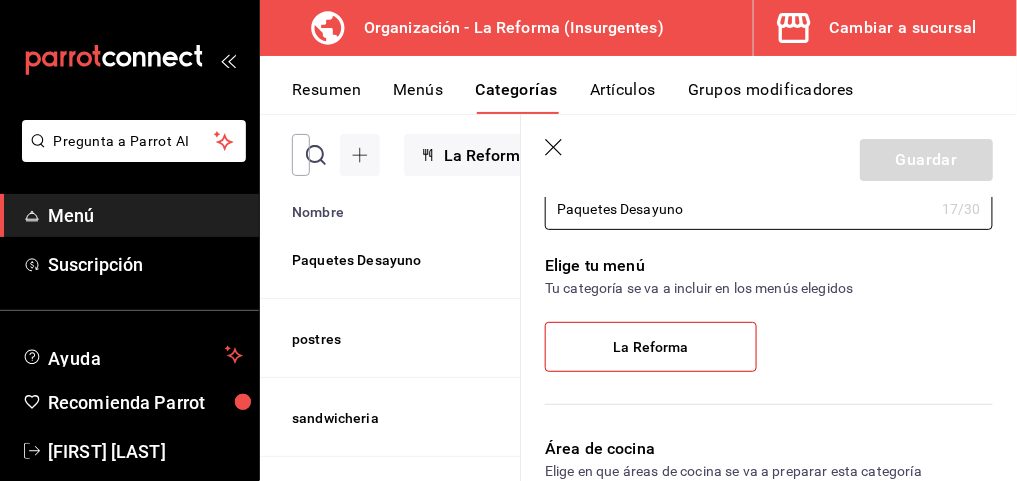 click on "La Reforma" at bounding box center (651, 347) 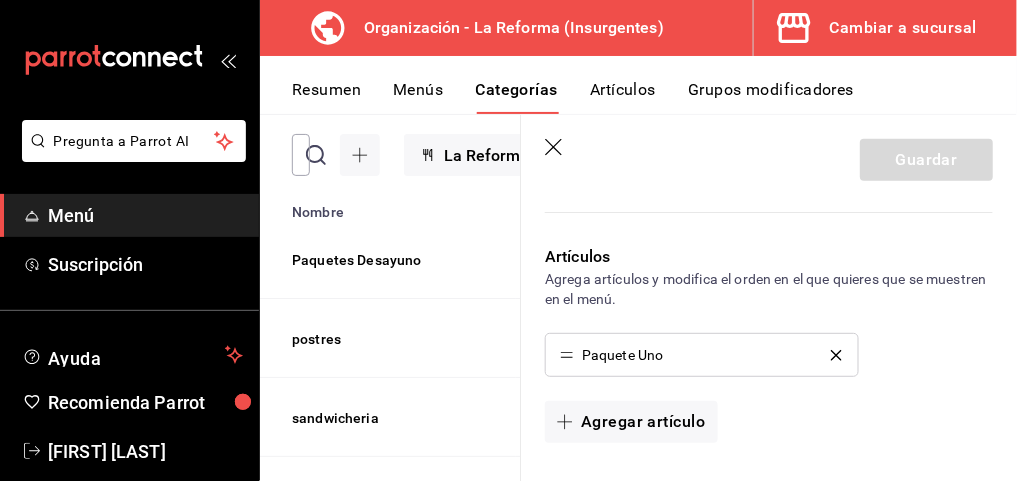 scroll, scrollTop: 460, scrollLeft: 0, axis: vertical 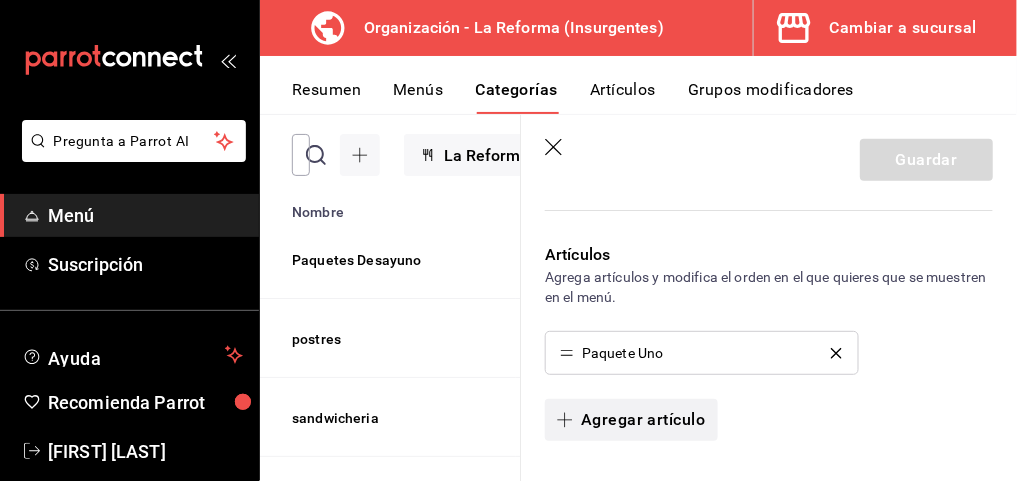 click 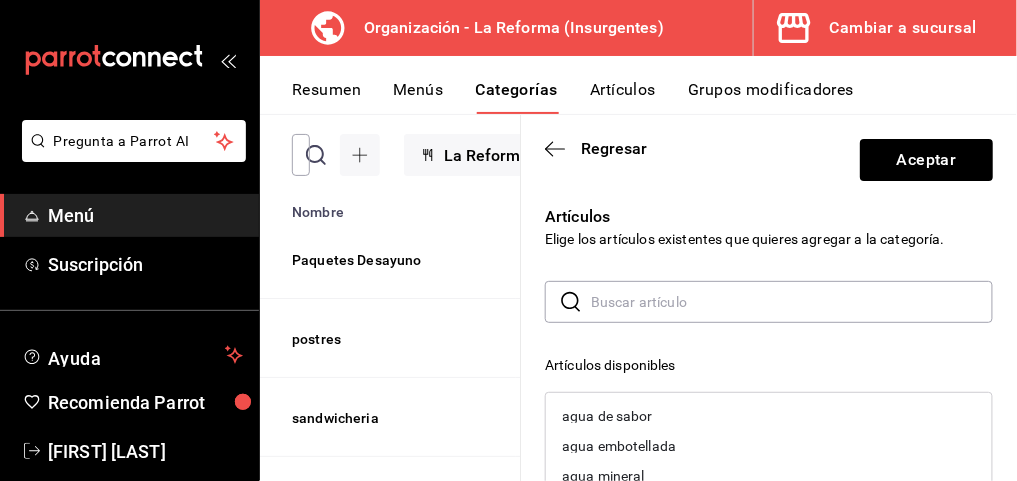 click at bounding box center [792, 302] 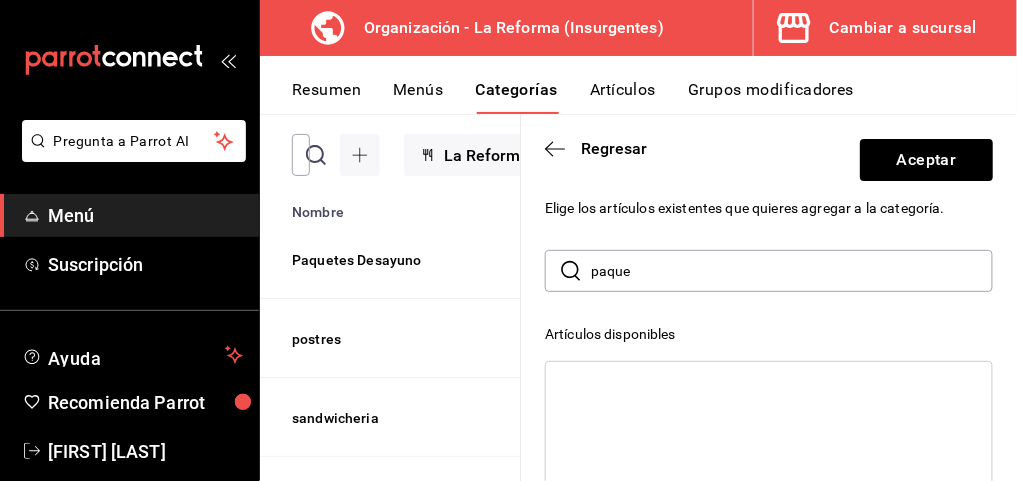 scroll, scrollTop: 32, scrollLeft: 0, axis: vertical 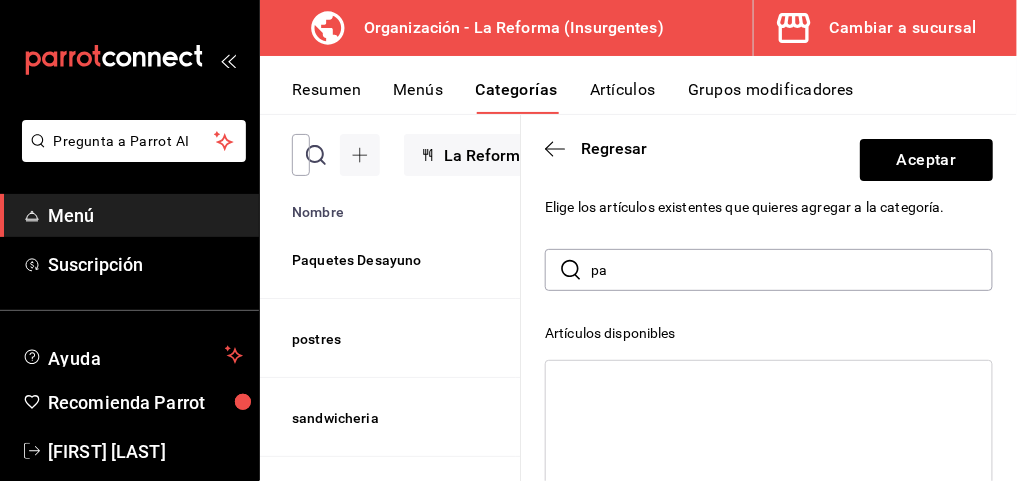 type on "p" 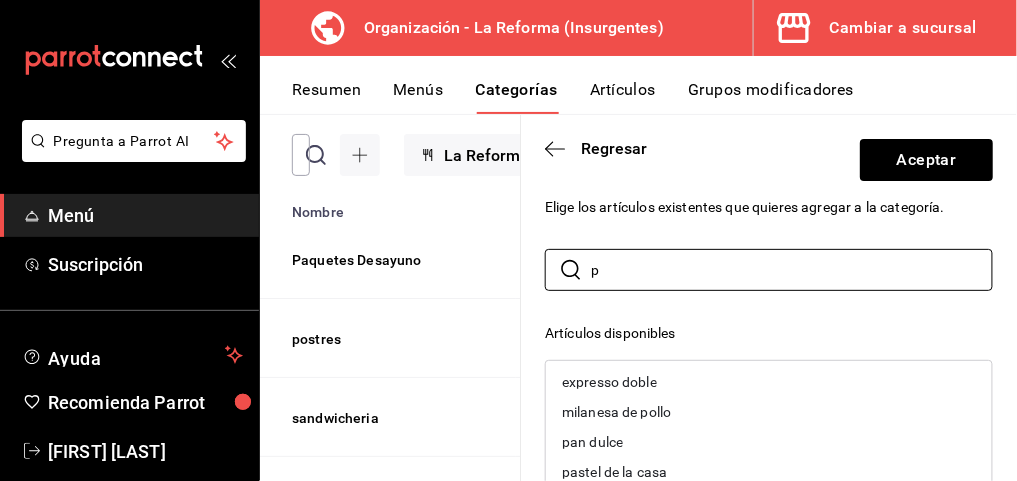scroll, scrollTop: 152, scrollLeft: 0, axis: vertical 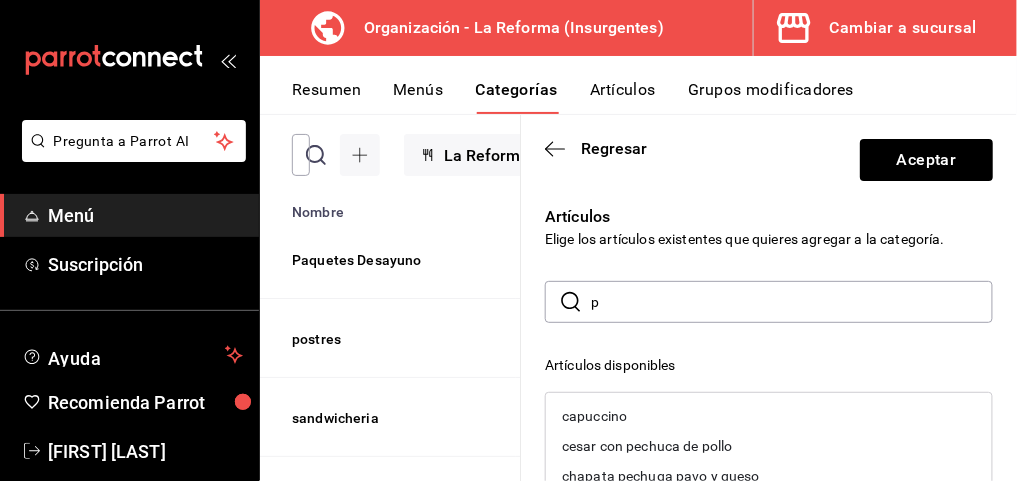 type 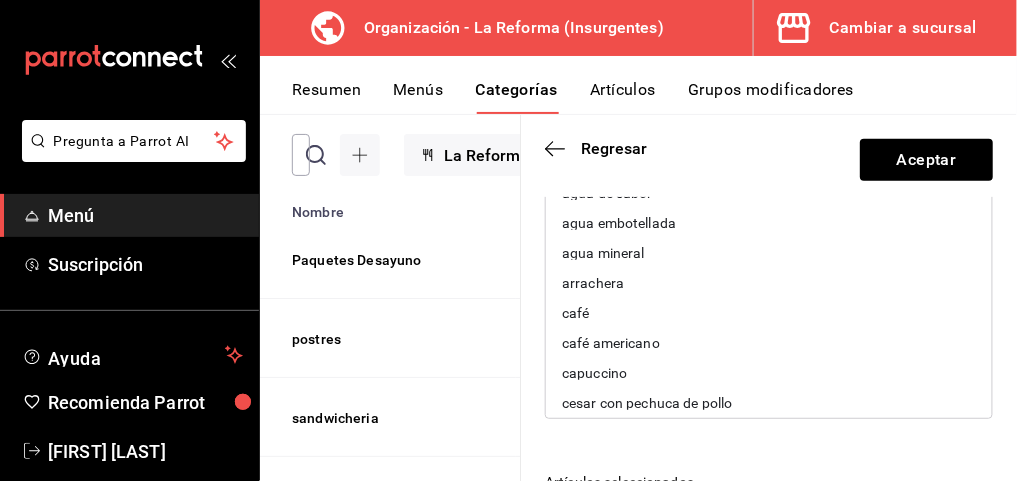 scroll, scrollTop: 234, scrollLeft: 0, axis: vertical 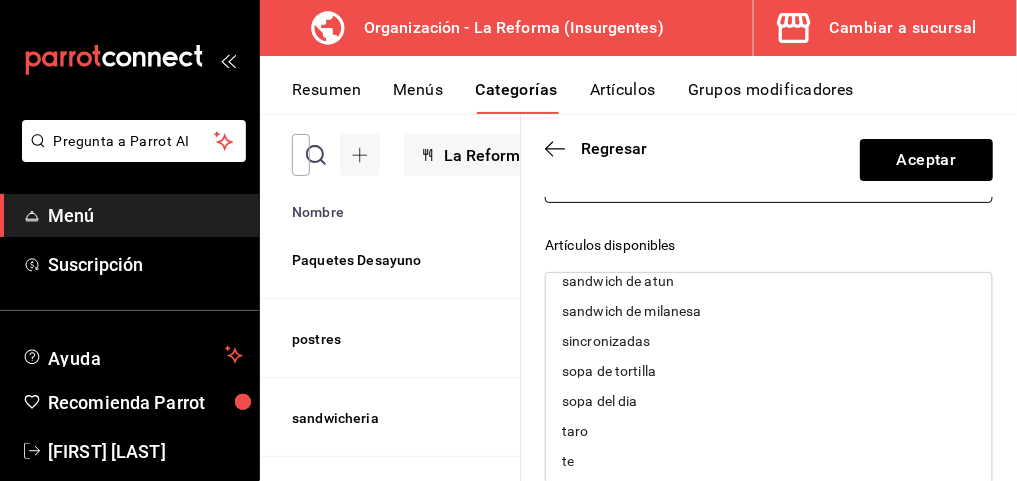 click on "Menús" at bounding box center [418, 97] 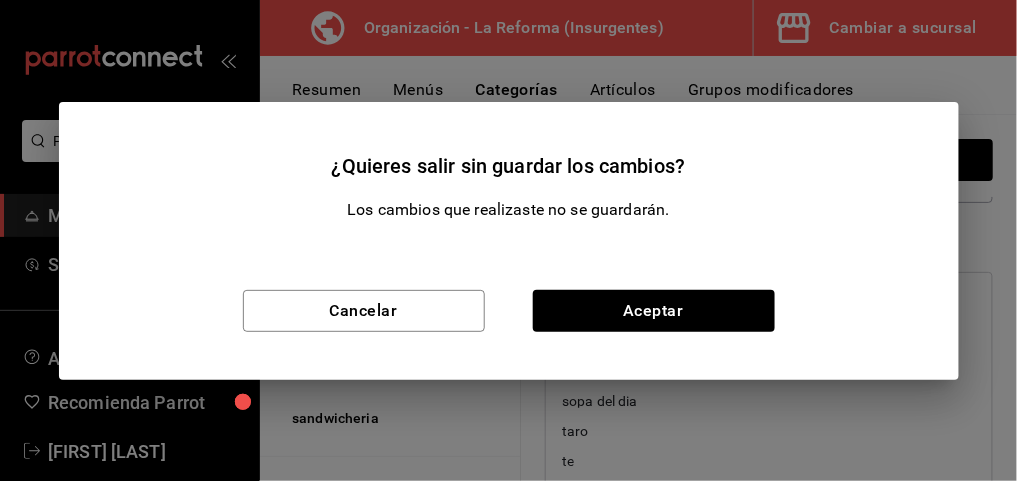 click on "Cancelar Aceptar" at bounding box center [509, 311] 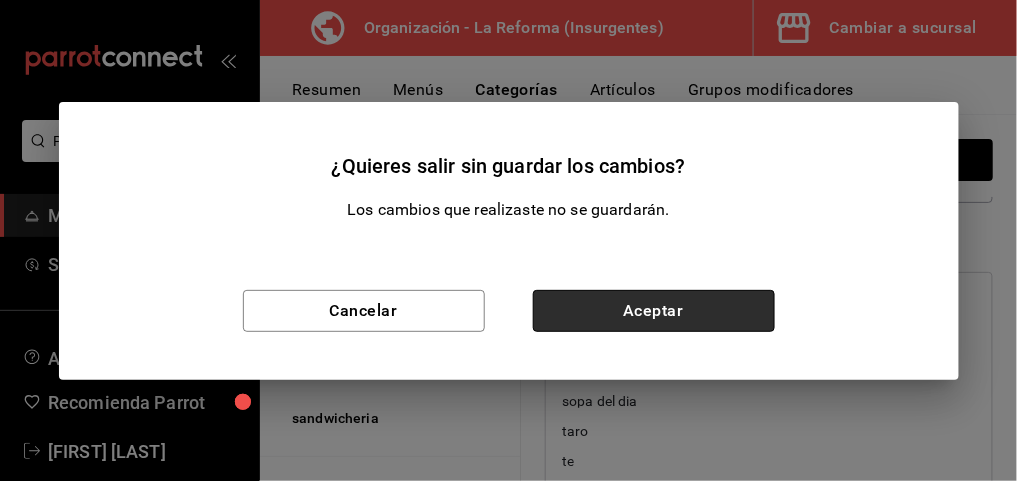 click on "Aceptar" at bounding box center [654, 311] 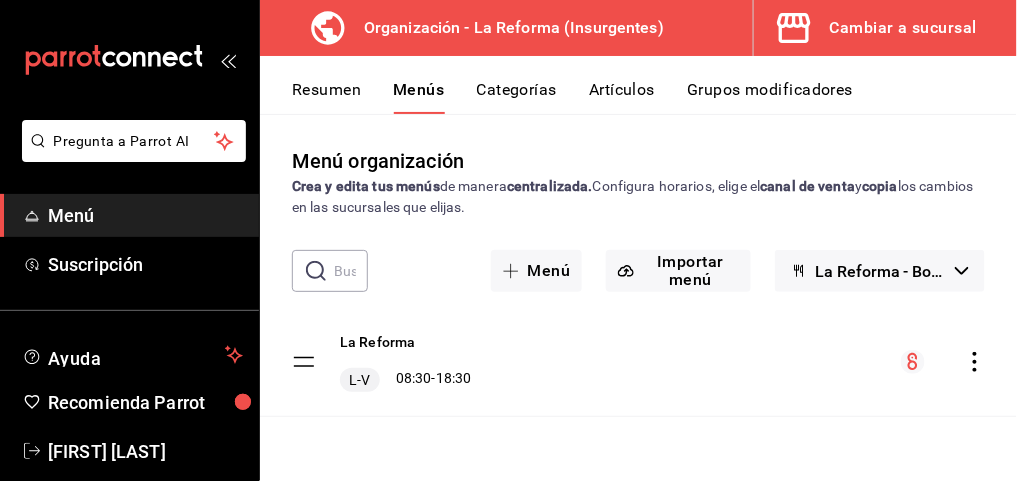 click on "Artículos" at bounding box center (622, 97) 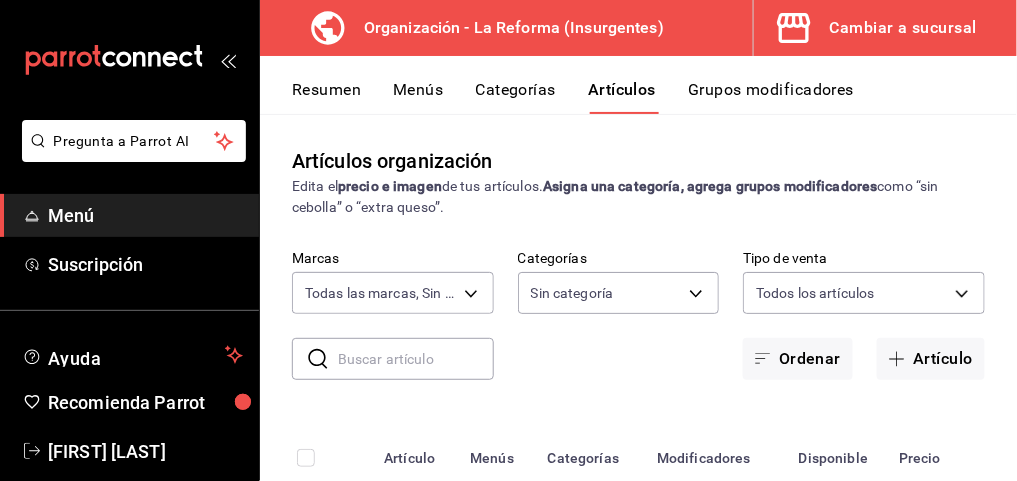 type on "[UUID]" 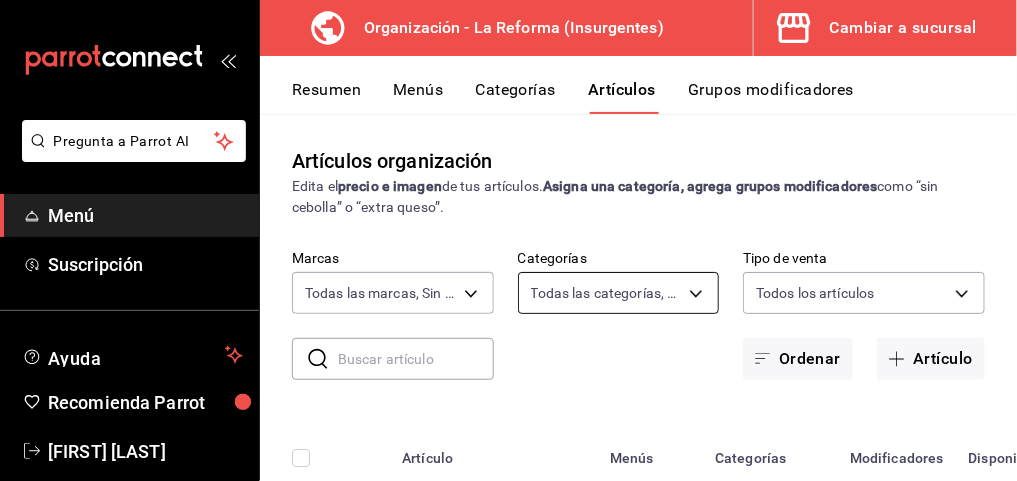 type on "[UUID],[UUID],[UUID],[UUID],[UUID],[UUID],[UUID],[UUID],[UUID],[UUID],[UUID],[UUID],[UUID]" 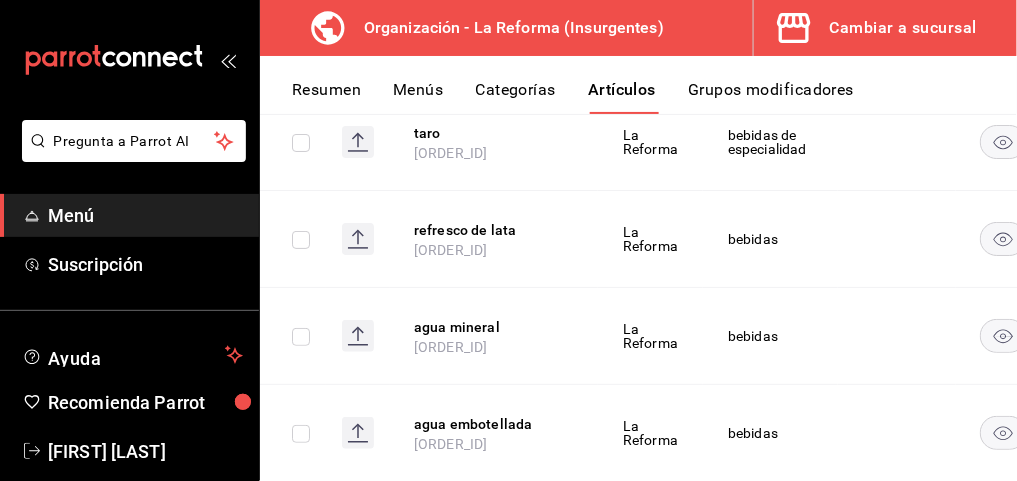 scroll, scrollTop: 3736, scrollLeft: 0, axis: vertical 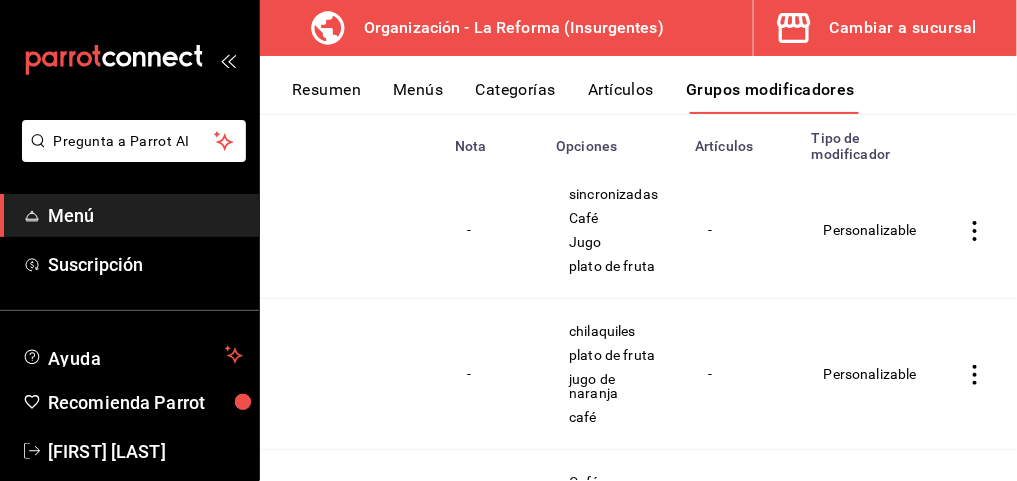 click 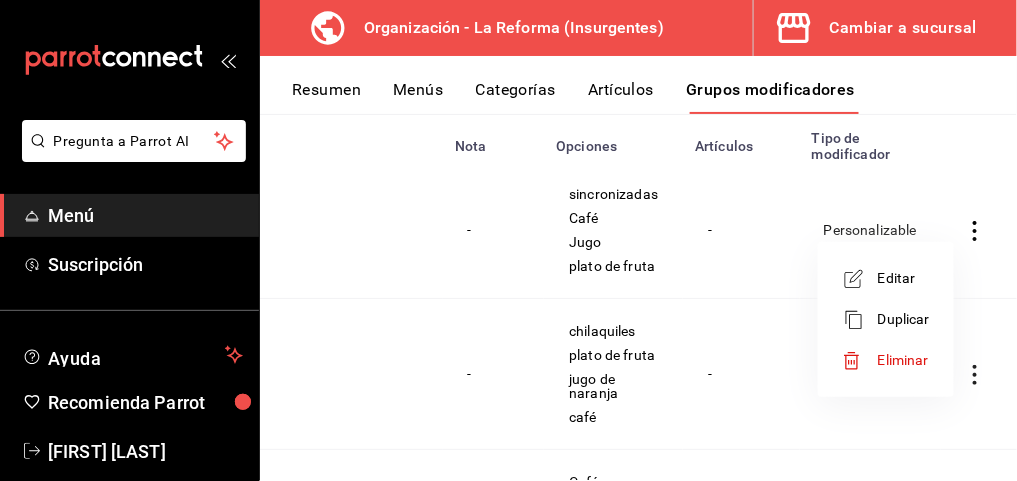 click on "Editar" at bounding box center (904, 278) 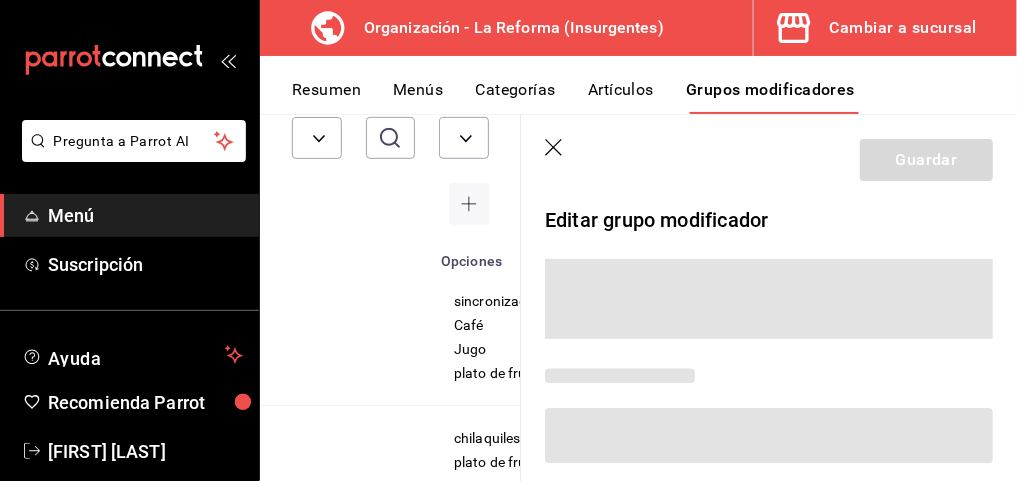 scroll, scrollTop: 0, scrollLeft: 0, axis: both 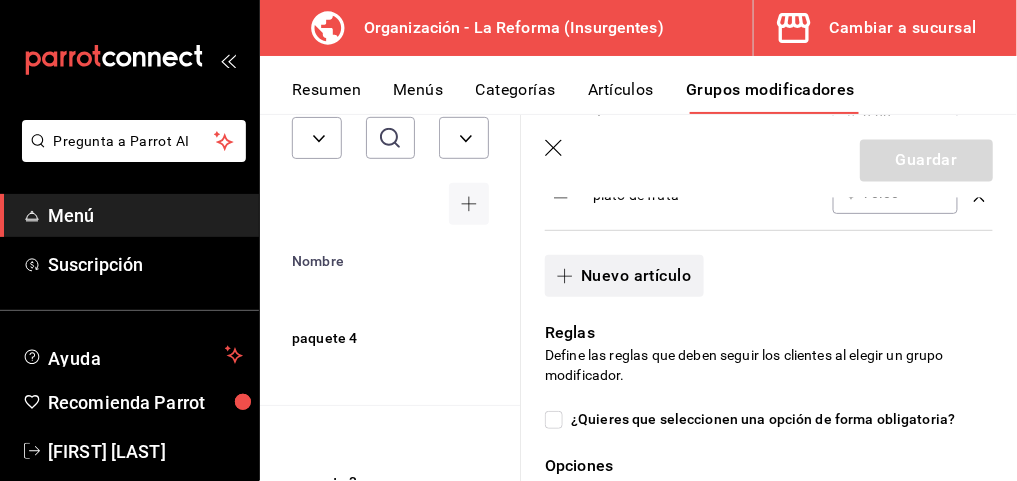 click on "Nuevo artículo" at bounding box center (624, 276) 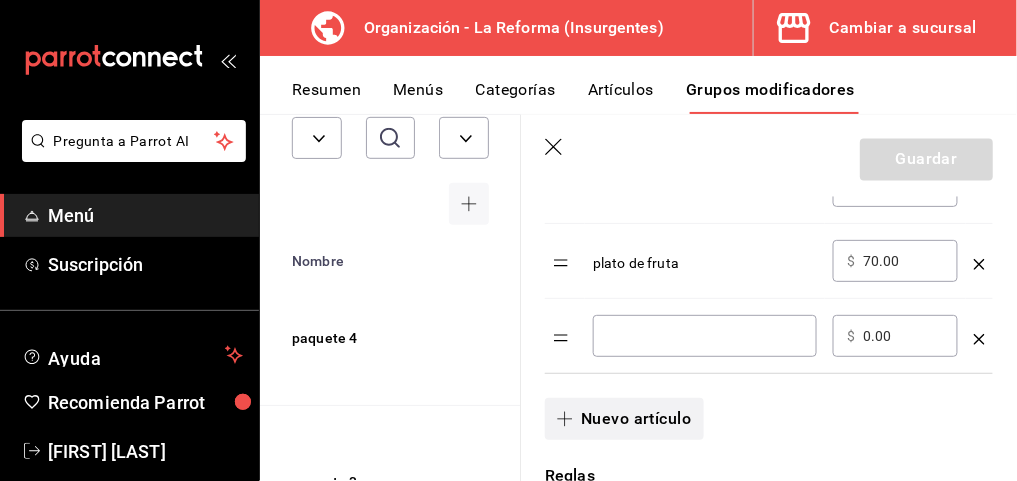 scroll, scrollTop: 947, scrollLeft: 0, axis: vertical 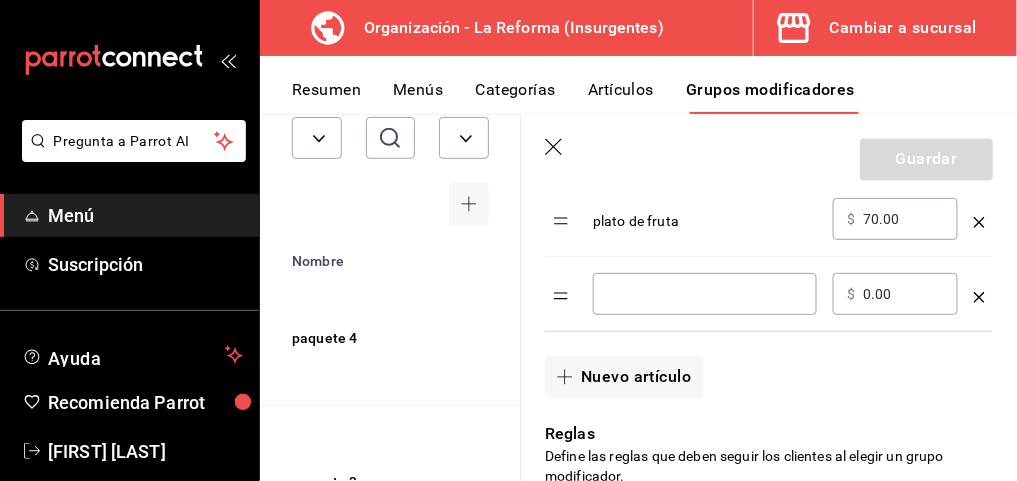 click 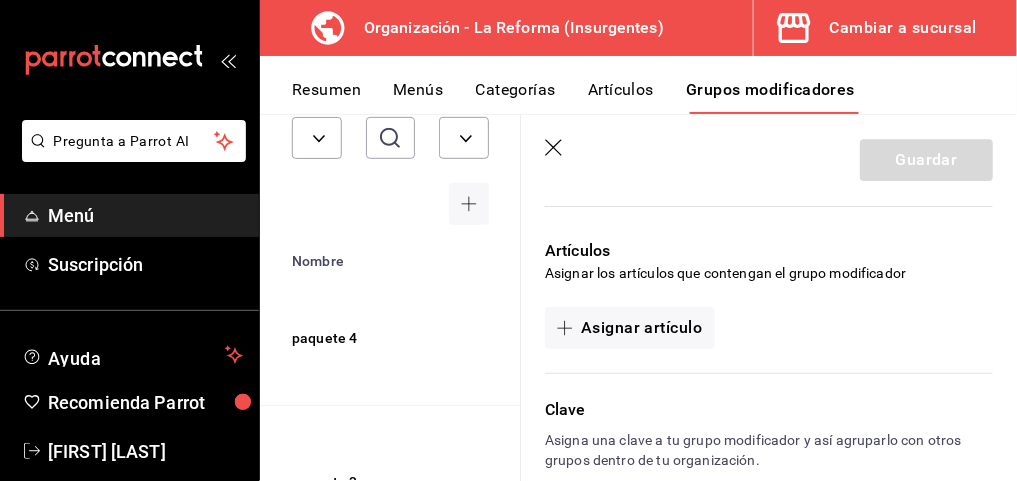 scroll, scrollTop: 1452, scrollLeft: 0, axis: vertical 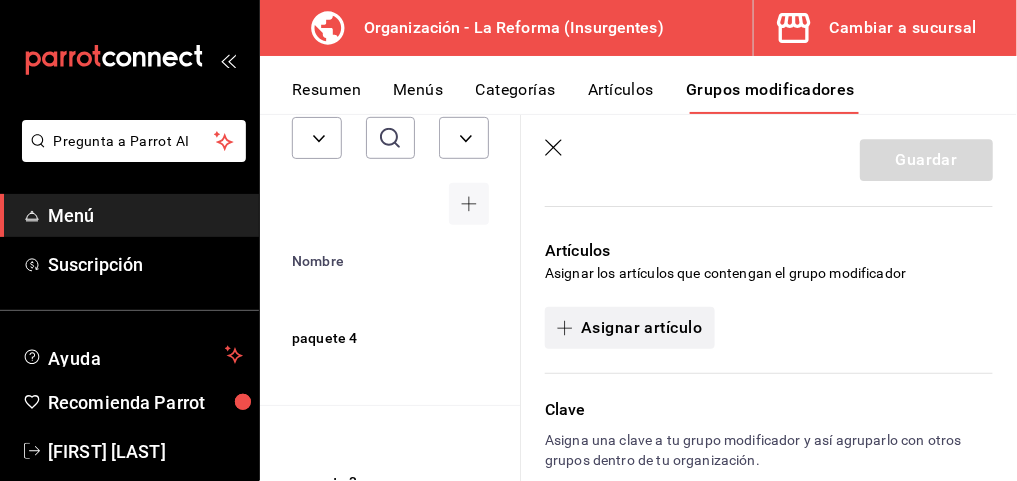 click on "Asignar artículo" at bounding box center [629, 328] 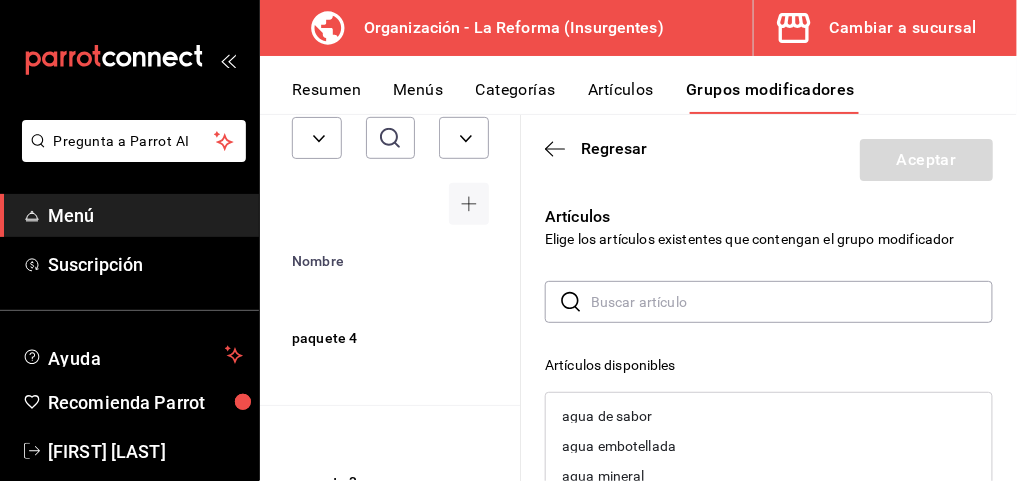 click at bounding box center [792, 302] 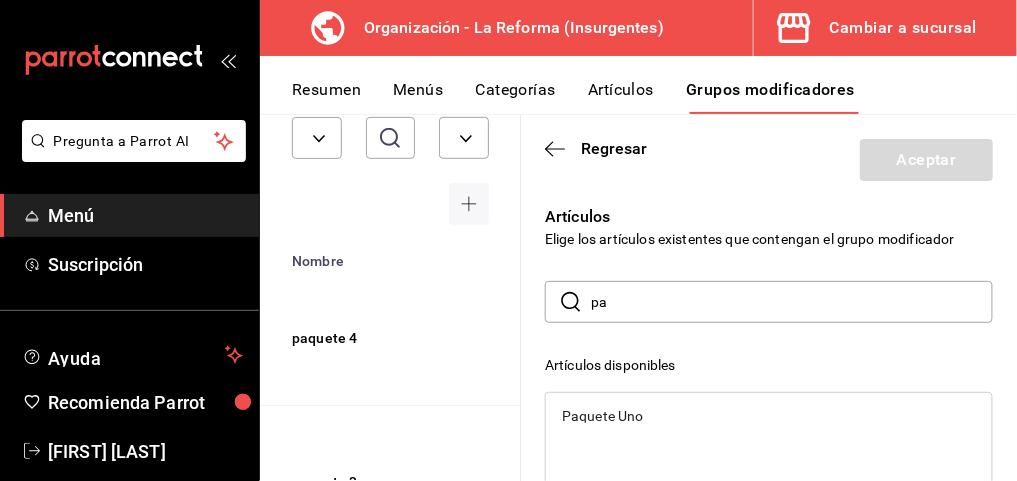 type on "p" 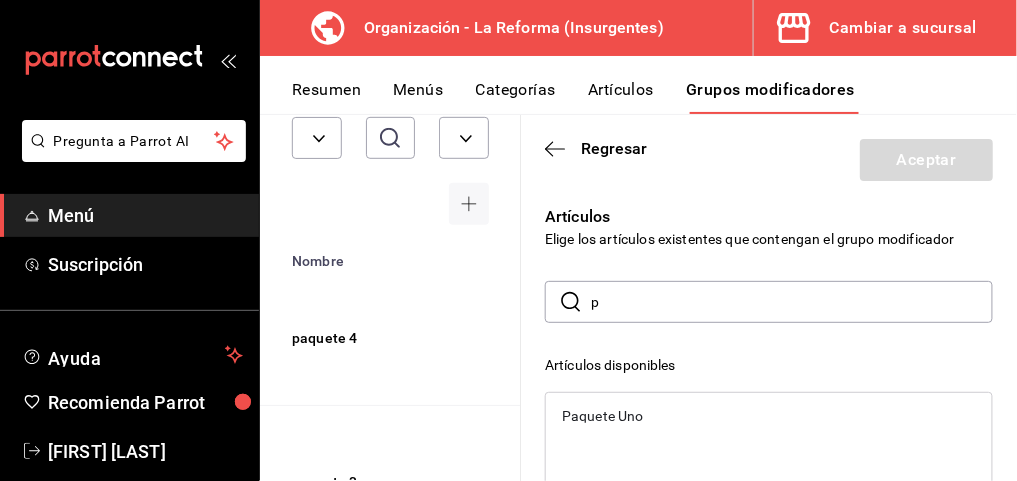 type 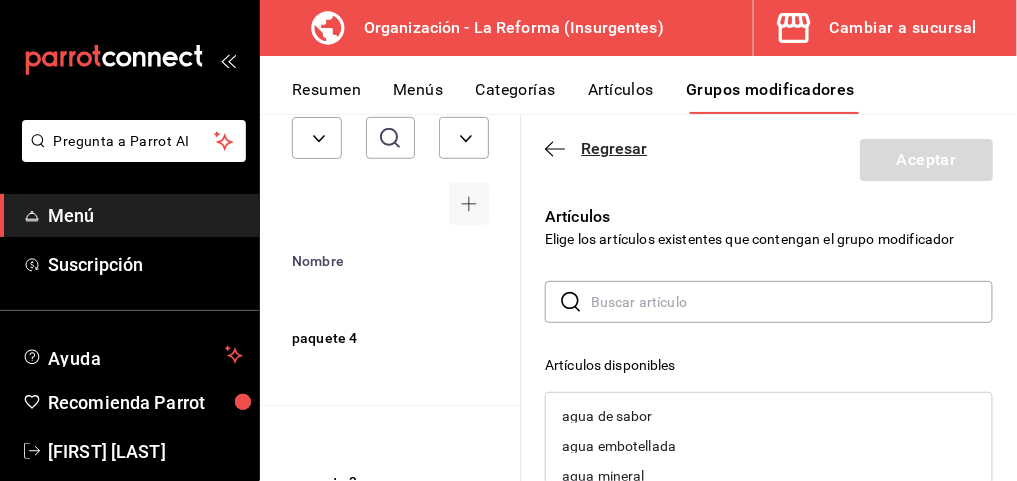 click 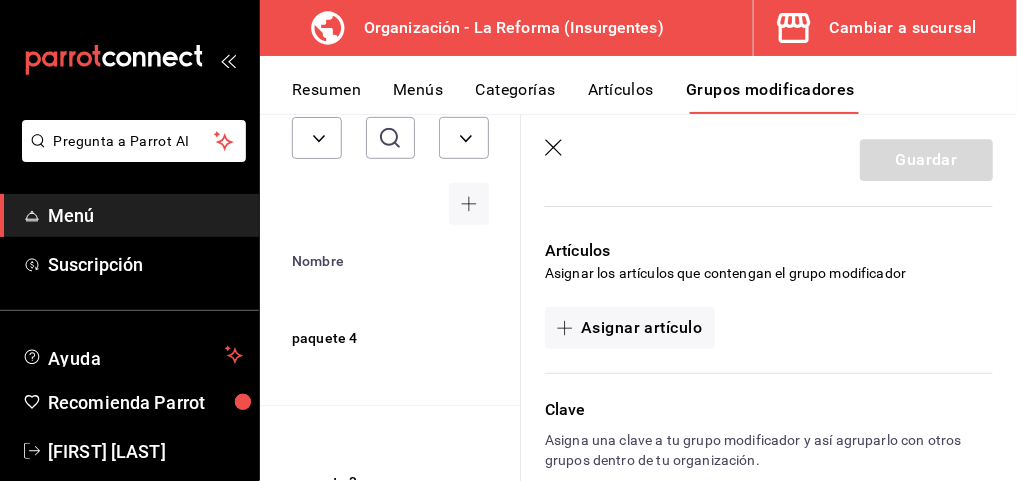 click 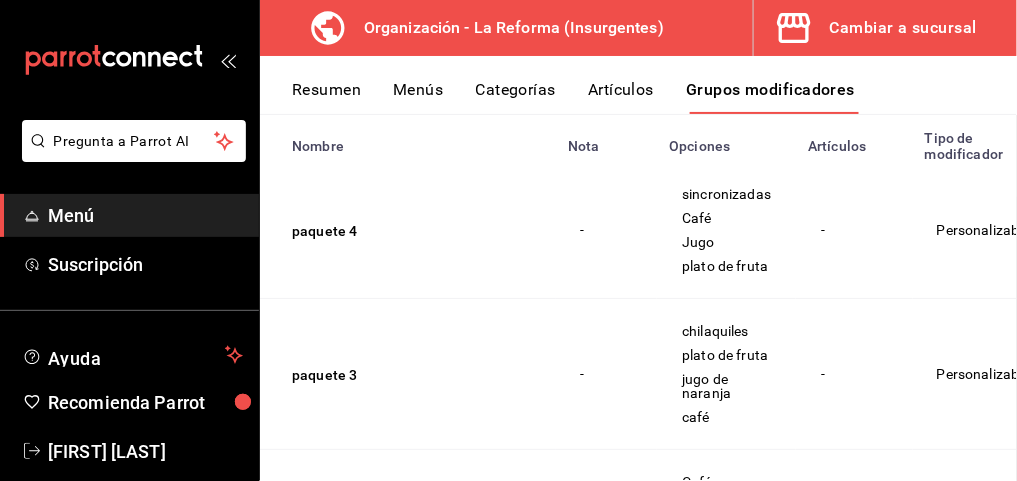 scroll, scrollTop: 0, scrollLeft: 0, axis: both 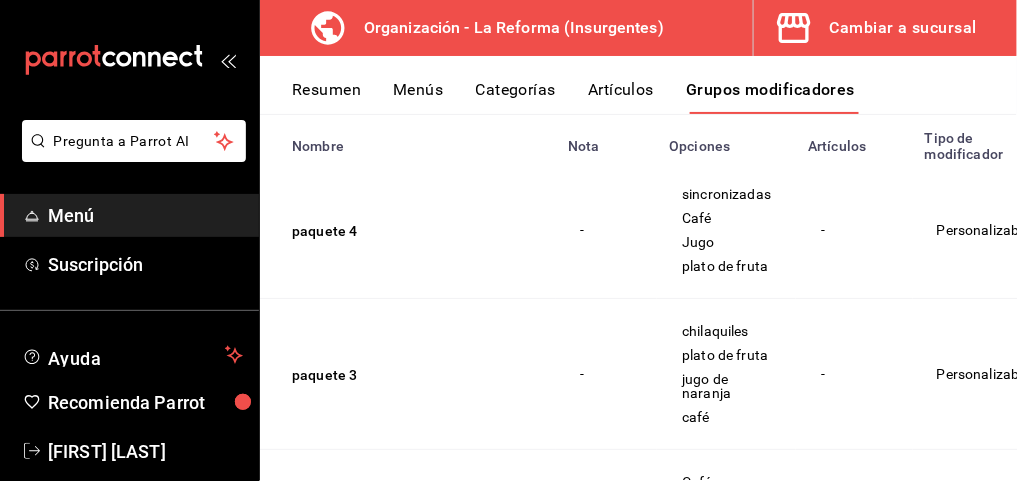 click on "Artículos" at bounding box center (621, 97) 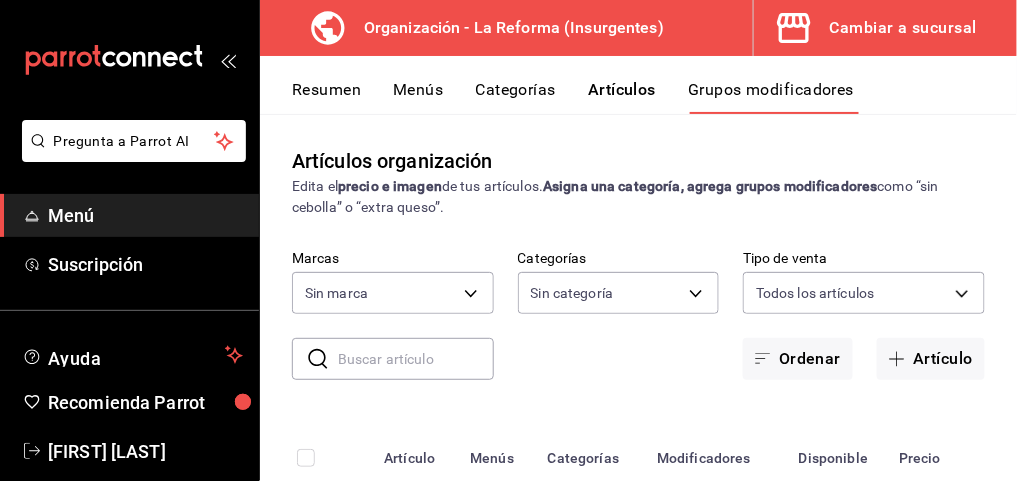 type on "[UUID]" 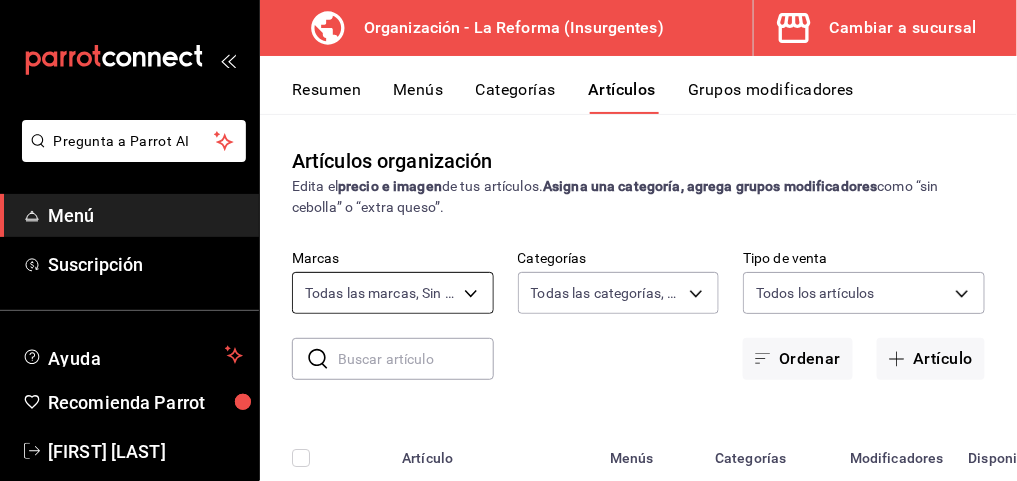 type on "[UUID]" 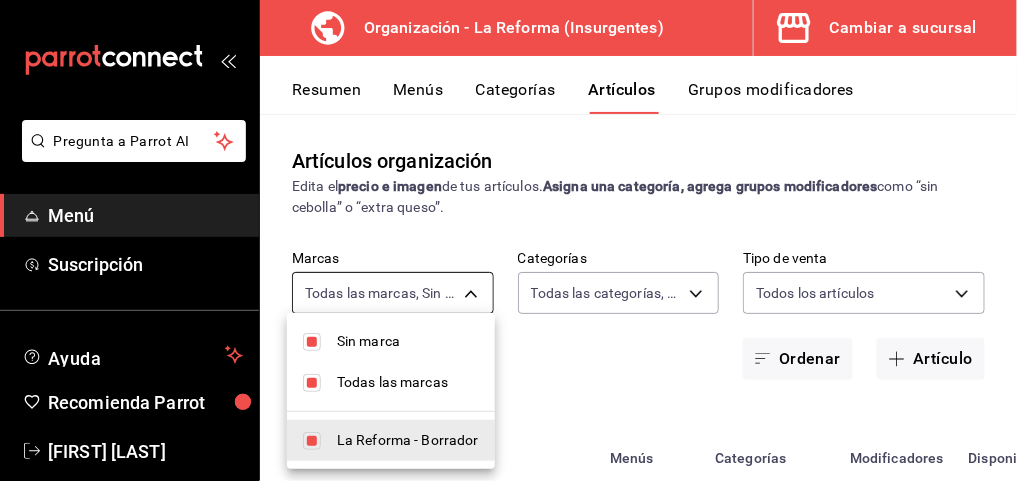 click on "Pregunta a Parrot AI Menú Suscripción Ayuda Recomienda Parrot [FIRST] [LAST] Sugerir nueva función Organización - La Reforma ([LOCATION]) Cambiar a sucursal Resumen Menús Categorías Artículos Grupos modificadores Artículos organización Edita el precio e imagen de tus artículos. Asigna una categoría, agrega grupos modificadores como “sin cebolla” o “extra queso”. Marcas Todas las marcas, Sin marca [UUID] Categorías Todas las categorías, Sin categoría [UUID],[UUID],[UUID],[UUID],[UUID],[UUID],[UUID],[UUID],[UUID],[UUID],[UUID],[UUID],[UUID] ALL Fruta" at bounding box center [508, 240] 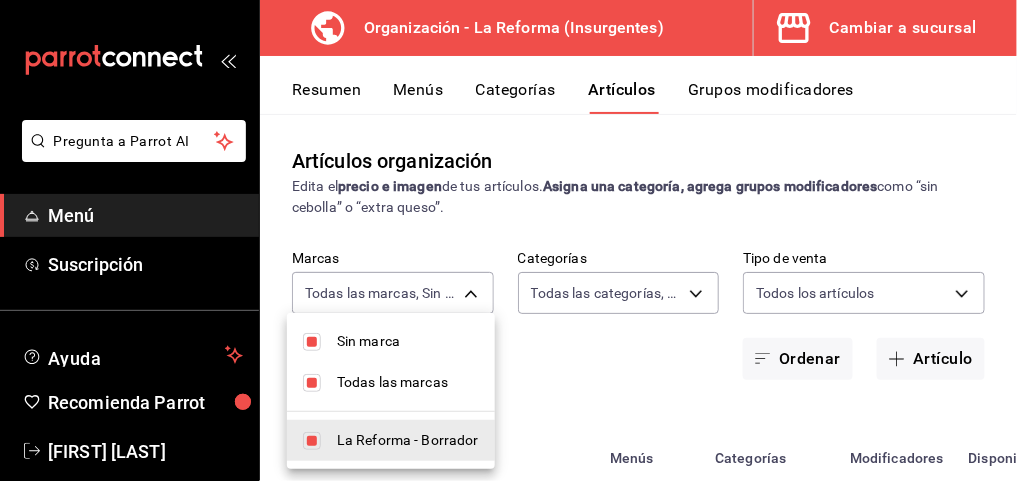 click on "La Reforma - Borrador" at bounding box center (408, 440) 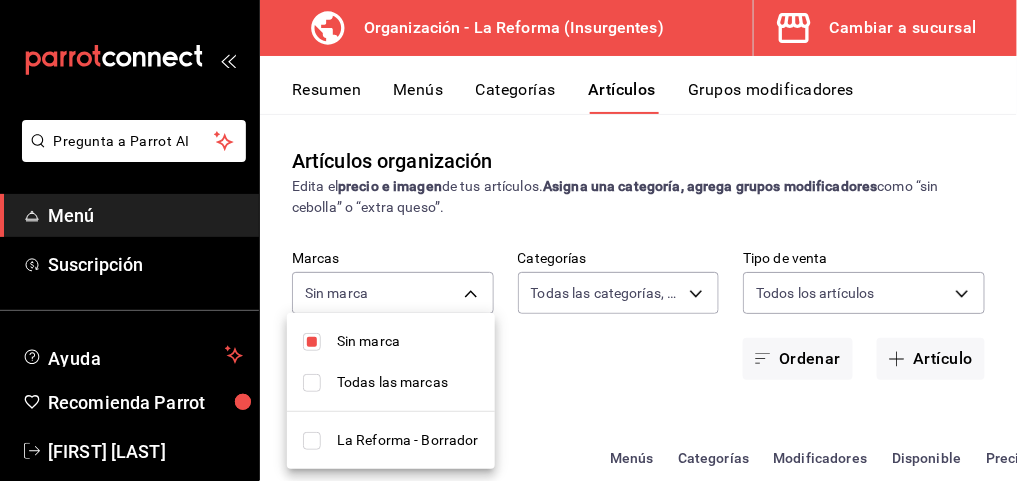 click at bounding box center (508, 240) 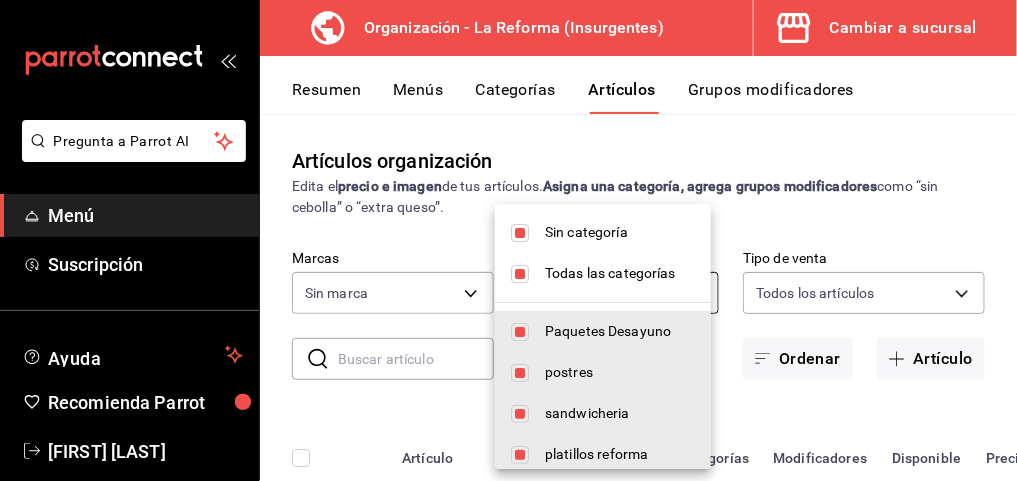 click on "Pregunta a Parrot AI Menú Suscripción Ayuda Recomienda Parrot [FIRST] [LAST] Sugerir nueva función Organización - La Reforma ([LOCATION]) Cambiar a sucursal Resumen Menús Categorías Artículos Grupos modificadores Artículos organización Edita el precio e imagen de tus artículos. Asigna una categoría, agrega grupos modificadores como “sin cebolla” o “extra queso”. Marcas Sin marca Categorías Todas las categorías, Sin categoría [UUID],[UUID],[UUID],[UUID],[UUID],[UUID],[UUID],[UUID],[UUID],[UUID],[UUID],[UUID],[UUID] Tipo de venta Todos los artículos ALL Ordenar Artículo Menús" at bounding box center [508, 240] 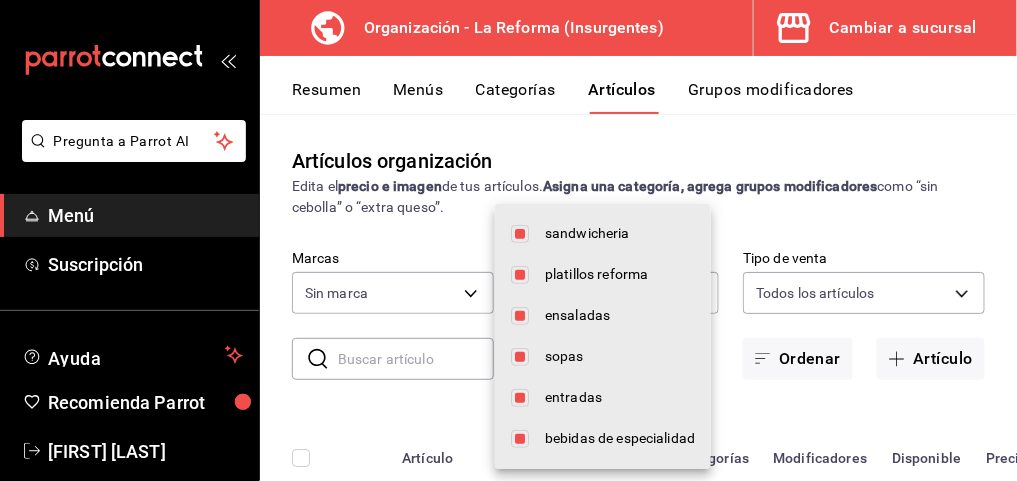 scroll, scrollTop: 0, scrollLeft: 0, axis: both 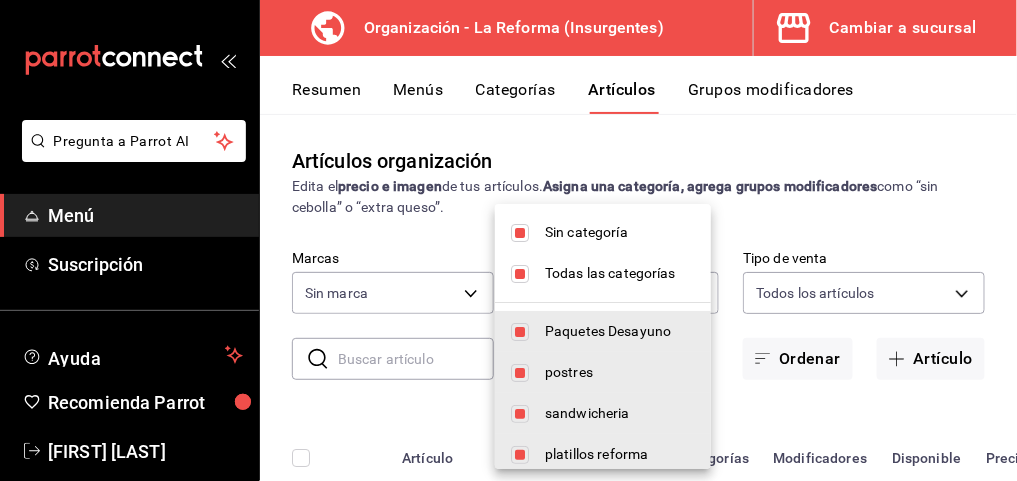 click on "Sin categoría" at bounding box center (603, 232) 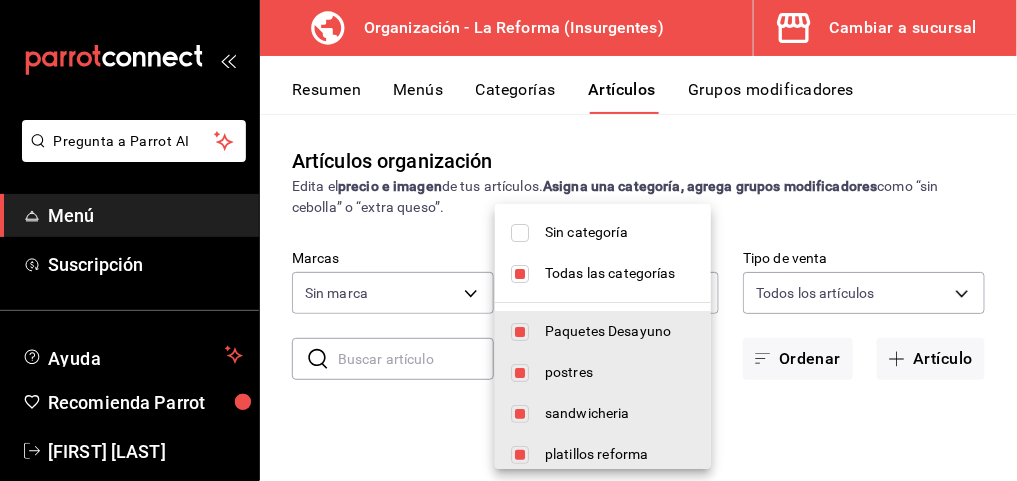 click on "Todas las categorías" at bounding box center [620, 273] 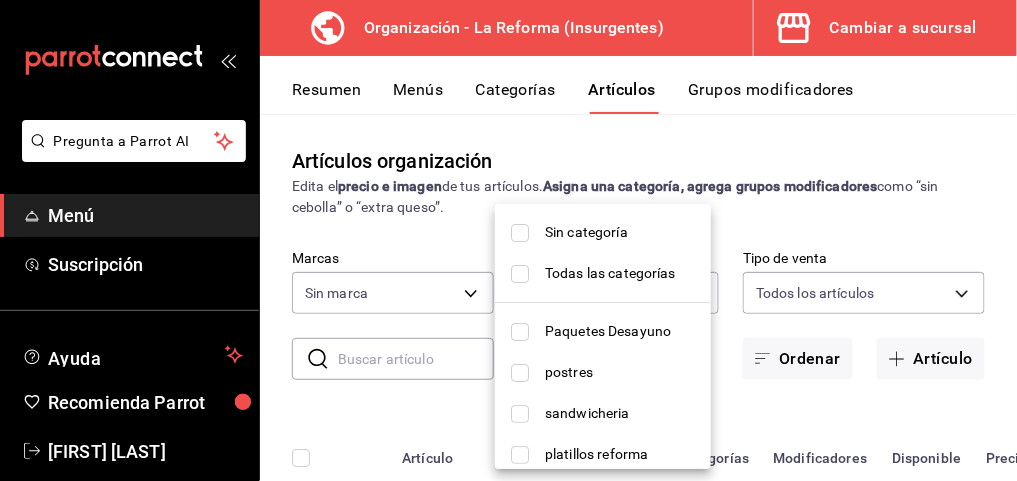 click on "Paquetes Desayuno" at bounding box center [620, 331] 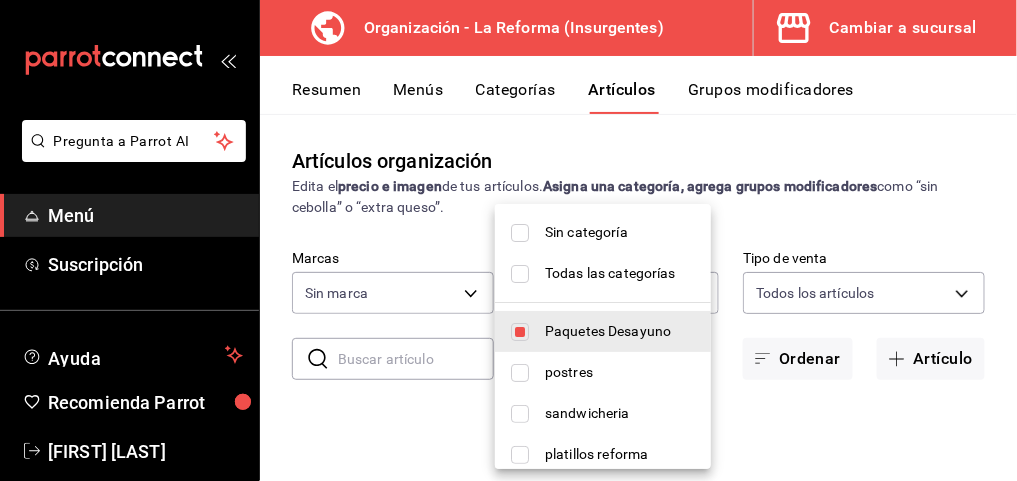 click at bounding box center (508, 240) 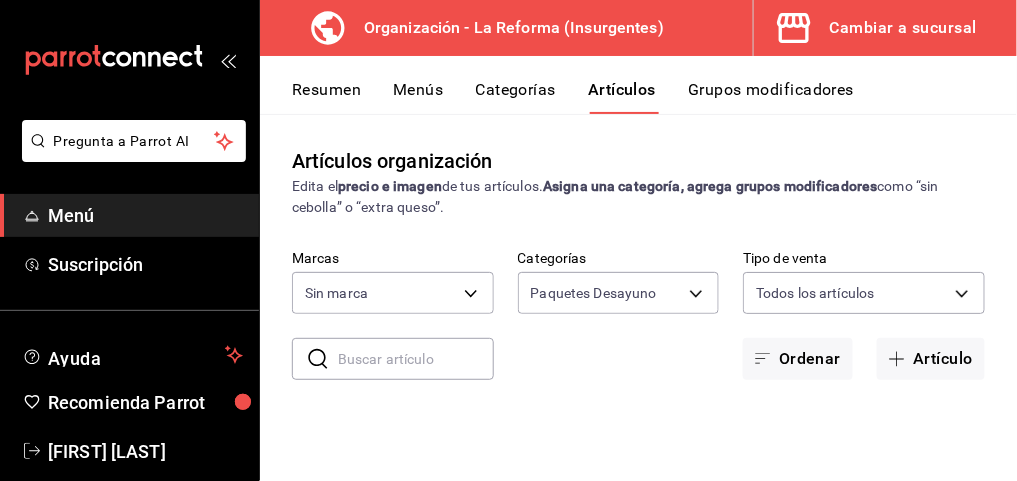 click on "Marcas Sin marca Categorías Paquetes Desayuno [UUID] Tipo de venta Todos los artículos ALL Ordenar Artículo" at bounding box center (638, 315) 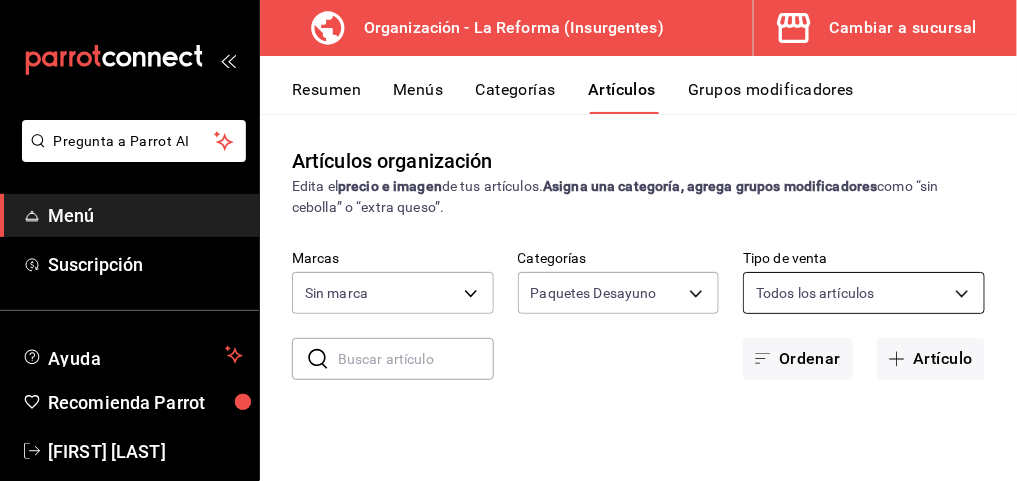 click on "Pregunta a Parrot AI Menú Suscripción Ayuda Recomienda Parrot [FIRST] [LAST] Sugerir nueva función Organización - La Reforma ([LOCATION]) Cambiar a sucursal Resumen Menús Categorías Artículos Grupos modificadores Artículos organización Edita el precio e imagen de tus artículos. Asigna una categoría, agrega grupos modificadores como “sin cebolla” o “extra queso”. Marcas Sin marca Categorías Paquetes Desayuno [UUID] Tipo de venta Todos los artículos ALL Ordenar Artículo No se han encontrado resultados Parece que no podemos encontrar ningún resultado basado en tu búsqueda, intenta de nuevo. Guardar GANA 1 MES GRATIS EN TU SUSCRIPCIÓN AQUÍ ¿Recuerdas cómo empezó tu restaurante? Hoy puedes ayudar a un colega a tener el mismo cambio que tú viviste. Recomienda Parrot directamente desde tu Portal Administrador. Es fácil y rápido. 🎁 Por cada restaurante que se una, ganas 1 mes gratis. Ver video tutorial Ir a video Menú" at bounding box center [508, 240] 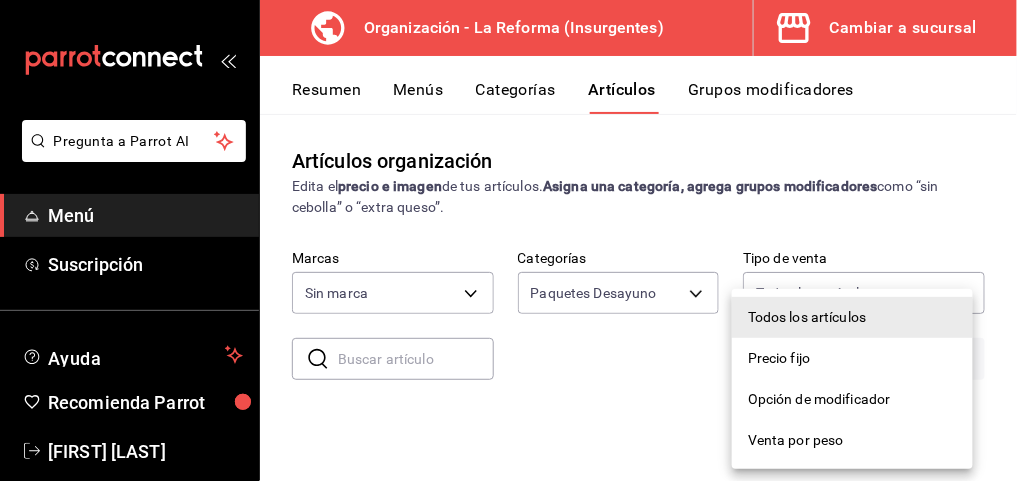 click on "Precio fijo" at bounding box center [852, 358] 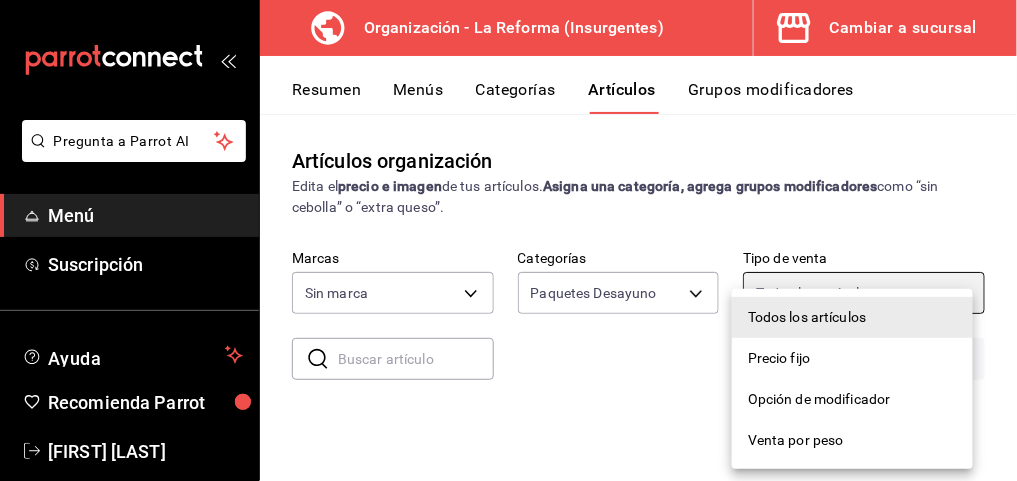 type on "WITH_INDEPENDENT_SALE" 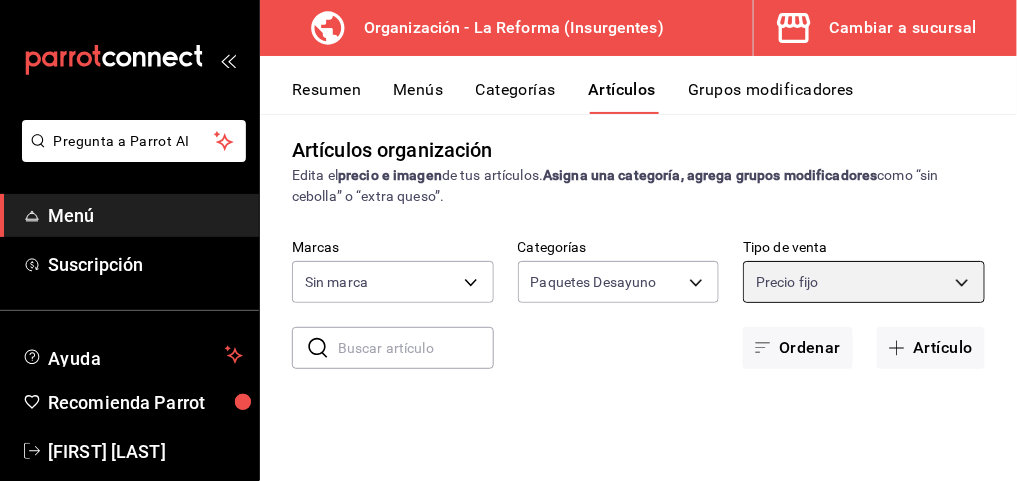 scroll, scrollTop: 10, scrollLeft: 0, axis: vertical 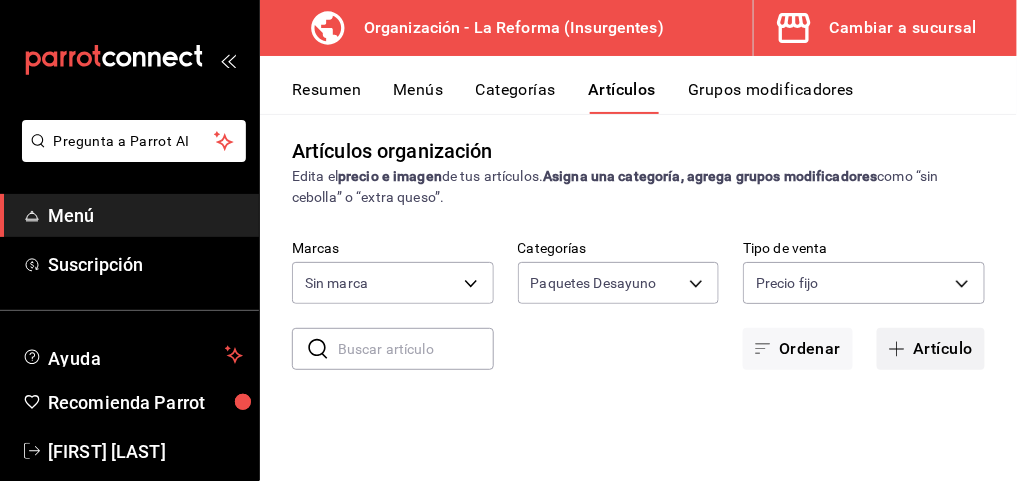 click at bounding box center [901, 349] 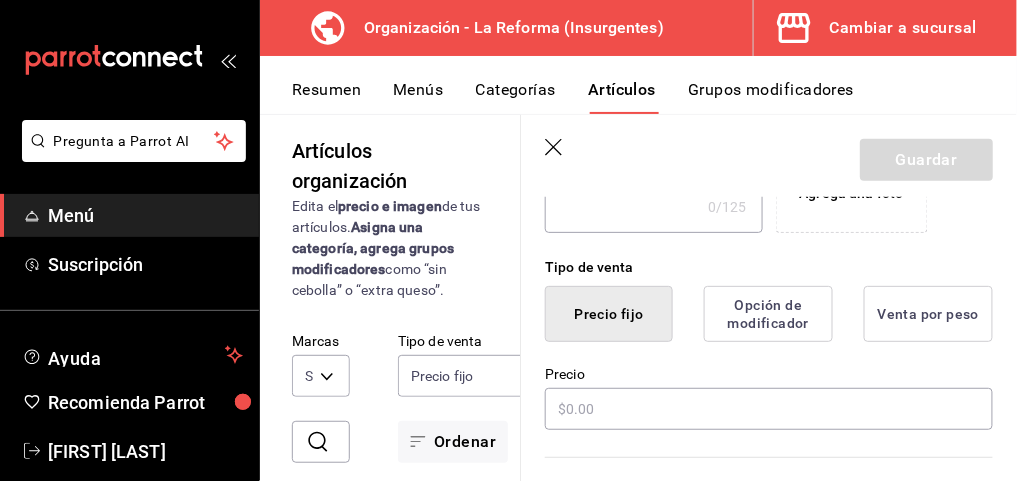 scroll, scrollTop: 436, scrollLeft: 0, axis: vertical 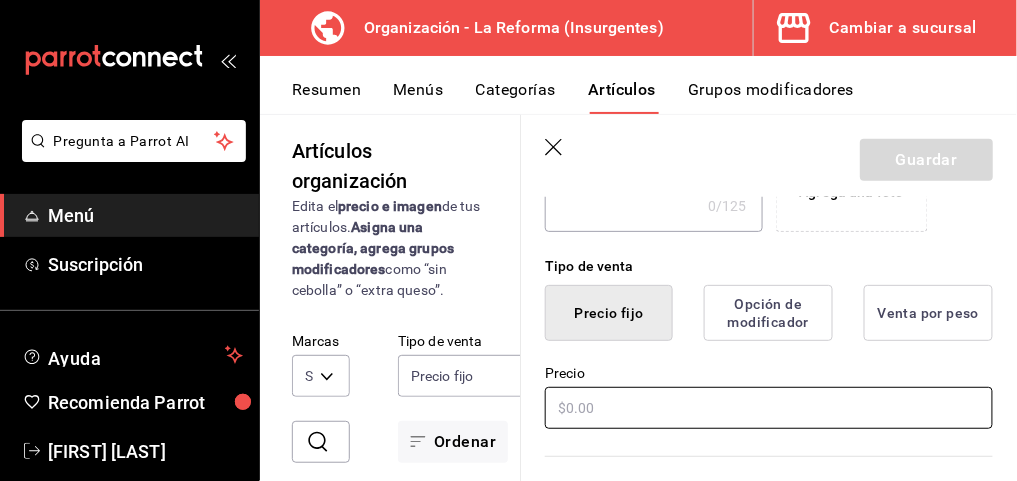 type on "paquete 2" 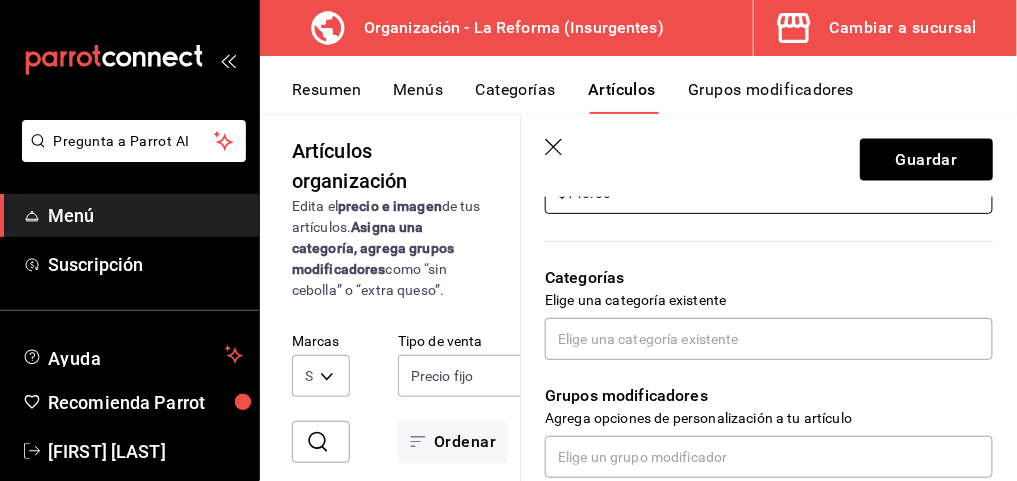 scroll, scrollTop: 652, scrollLeft: 0, axis: vertical 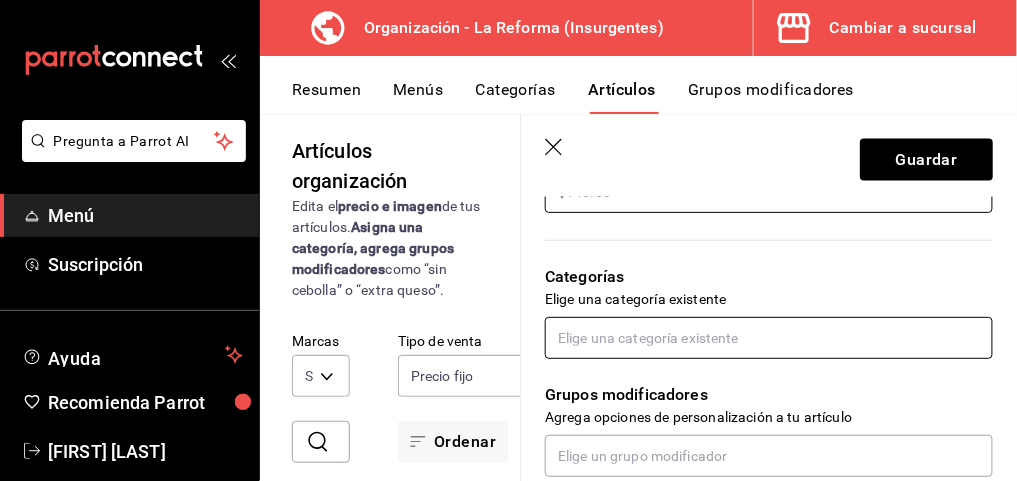 type on "$140.00" 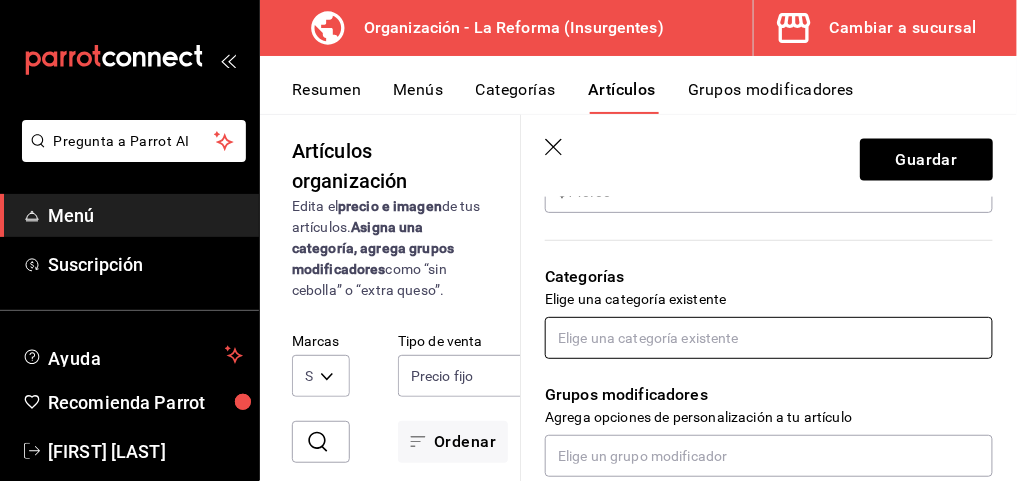click at bounding box center [769, 338] 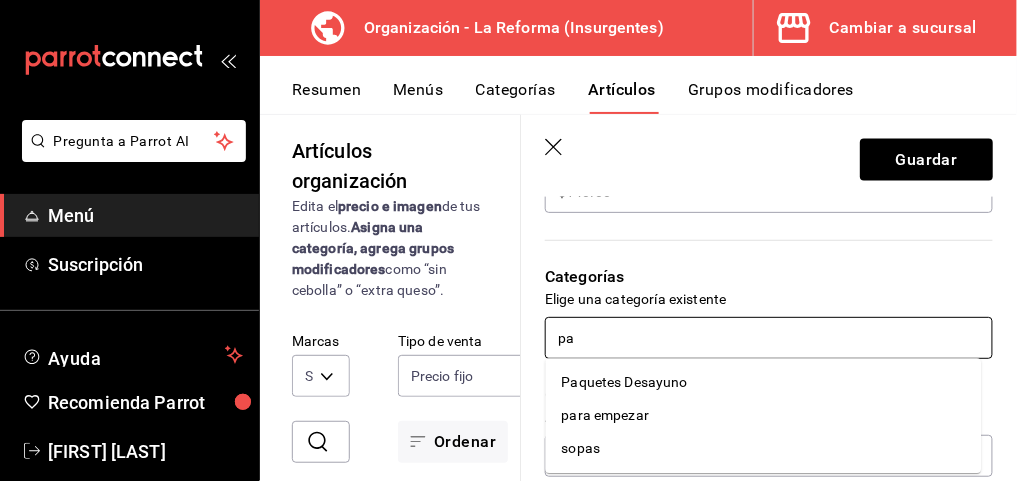 type on "paq" 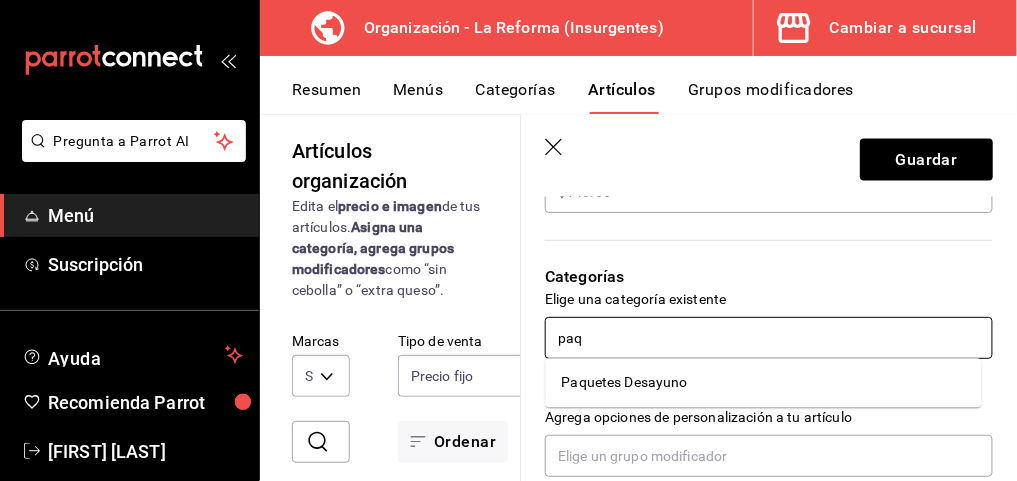 click on "Paquetes Desayuno" at bounding box center [764, 382] 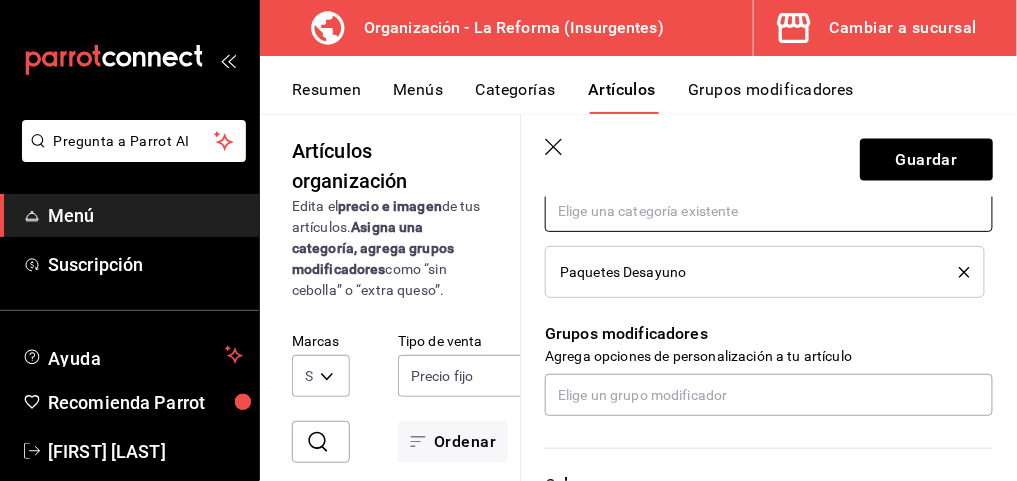 scroll, scrollTop: 793, scrollLeft: 0, axis: vertical 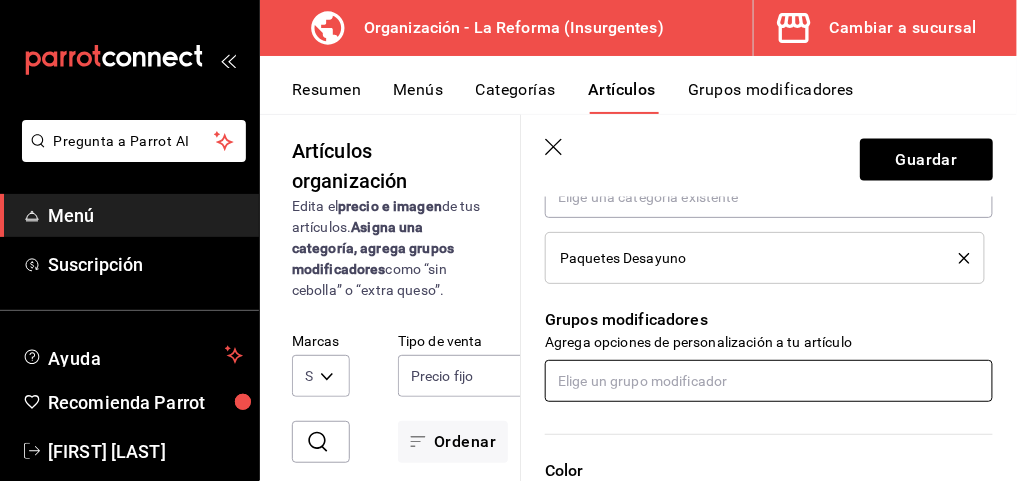 click at bounding box center (769, 381) 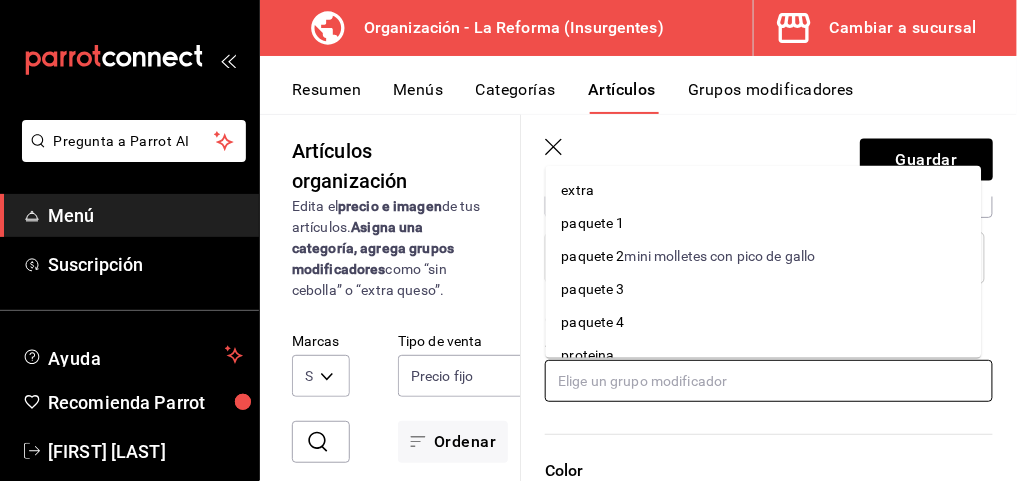 click on "mini molletes con pico de gallo" at bounding box center (720, 255) 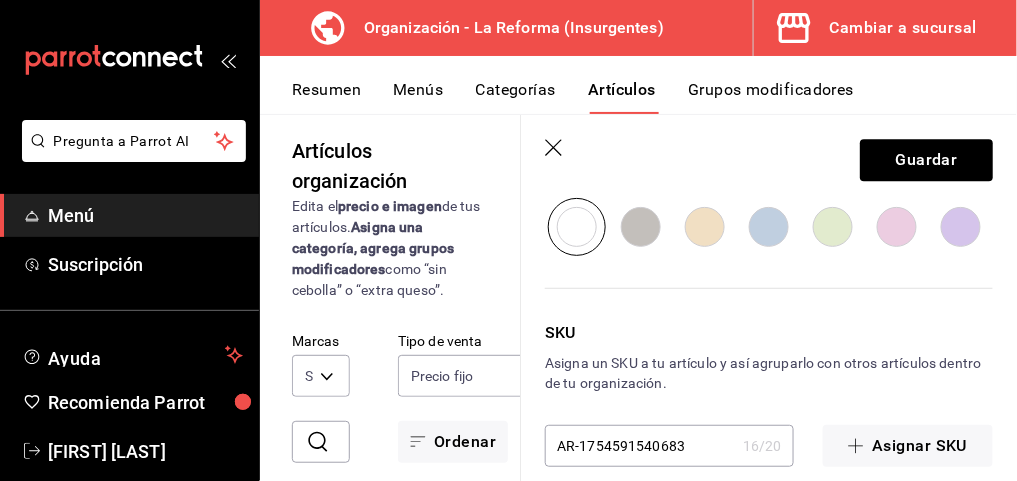 scroll, scrollTop: 1266, scrollLeft: 0, axis: vertical 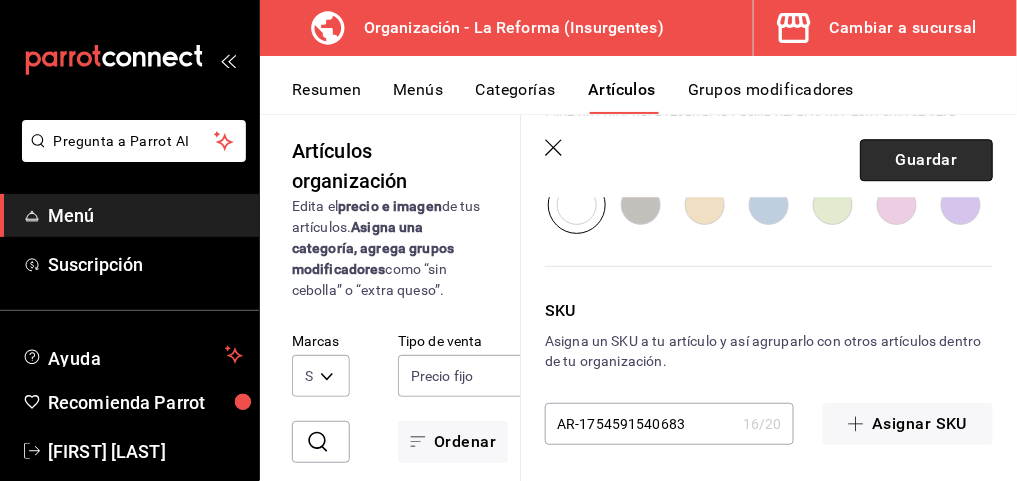 click on "Guardar" at bounding box center (926, 160) 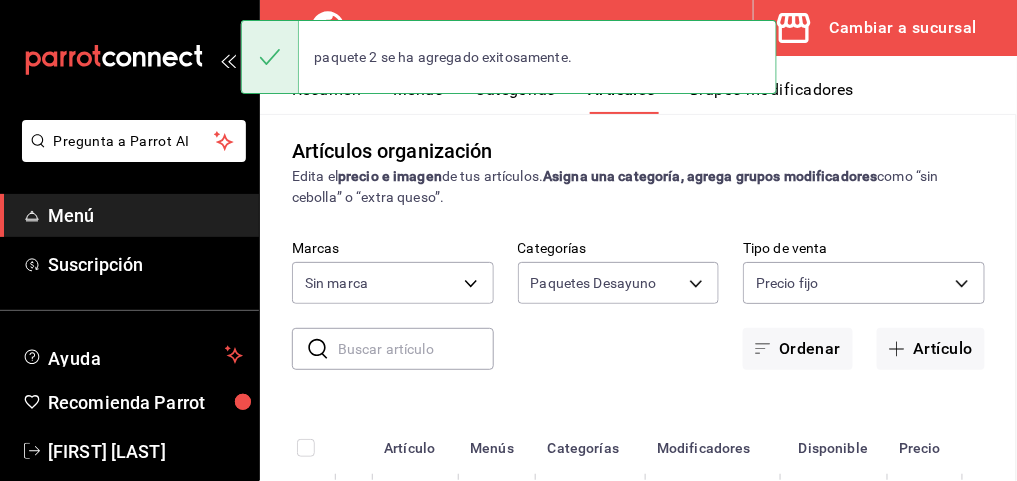 scroll, scrollTop: 0, scrollLeft: 0, axis: both 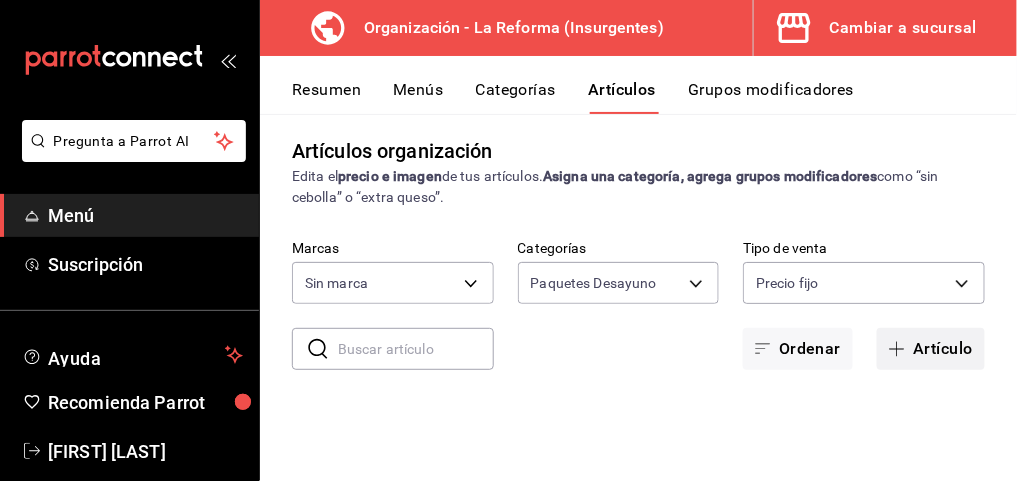 click 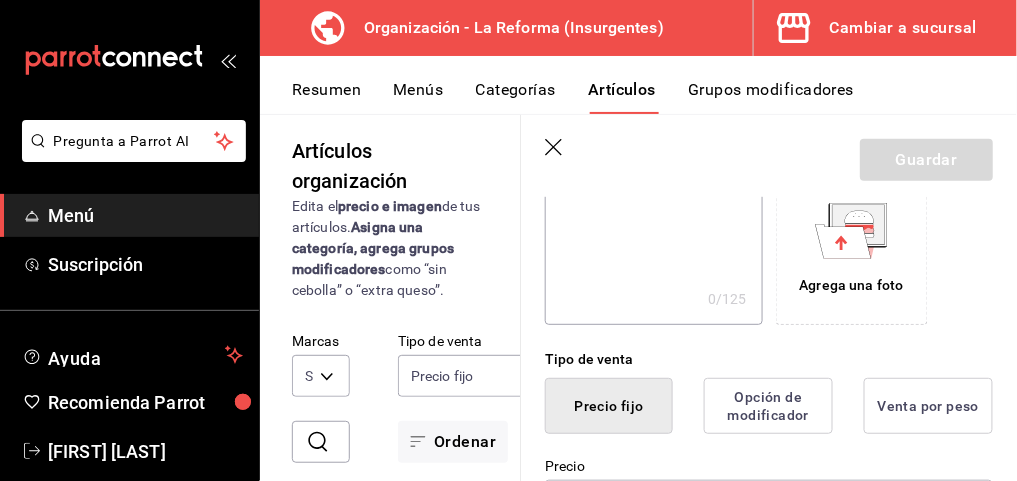 scroll, scrollTop: 415, scrollLeft: 0, axis: vertical 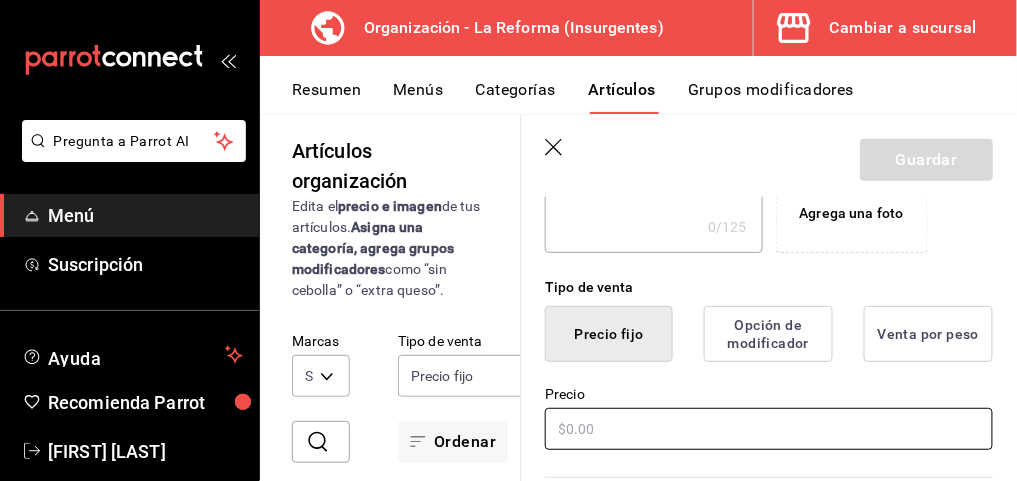 type on "paquete 3" 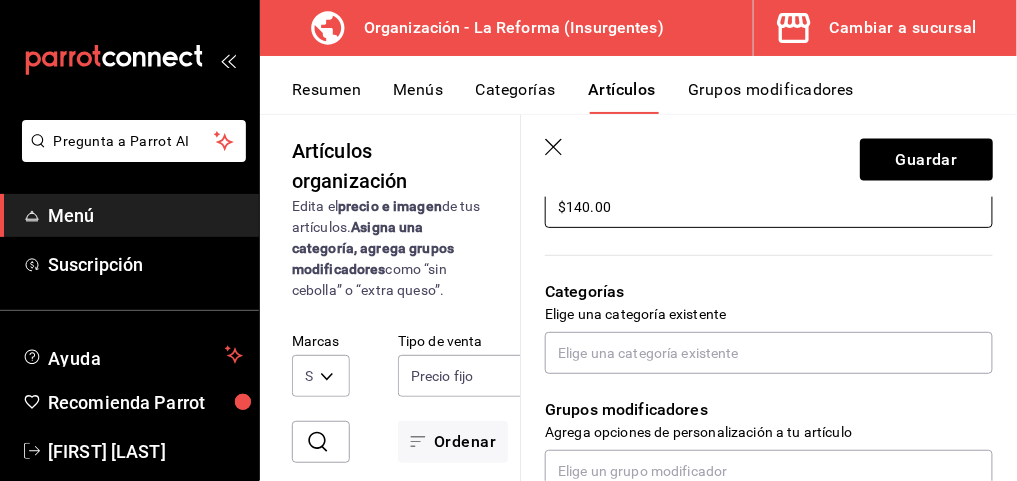 scroll, scrollTop: 638, scrollLeft: 0, axis: vertical 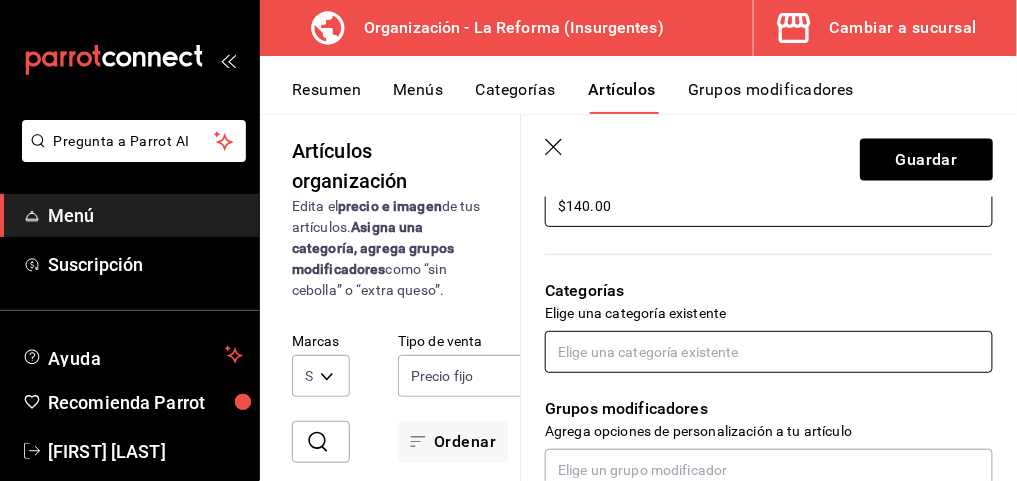 type on "$140.00" 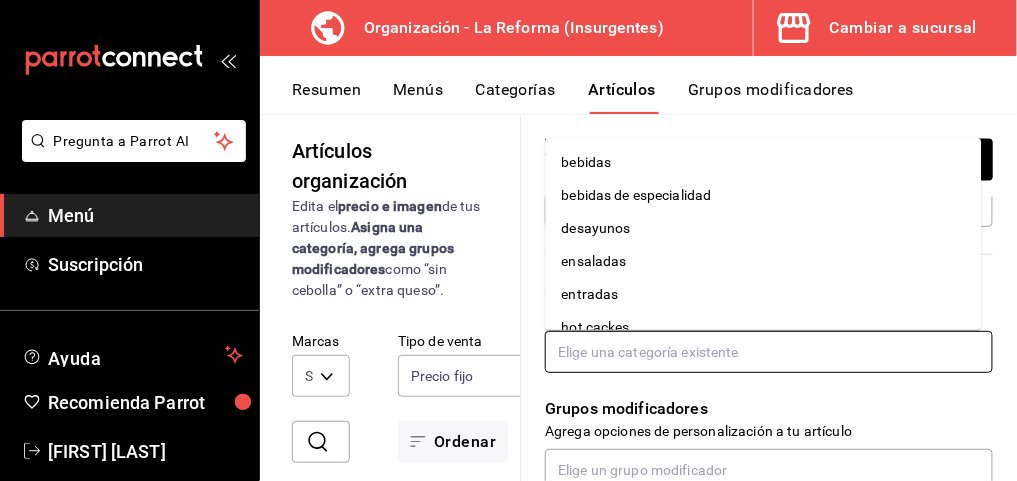 click at bounding box center (769, 352) 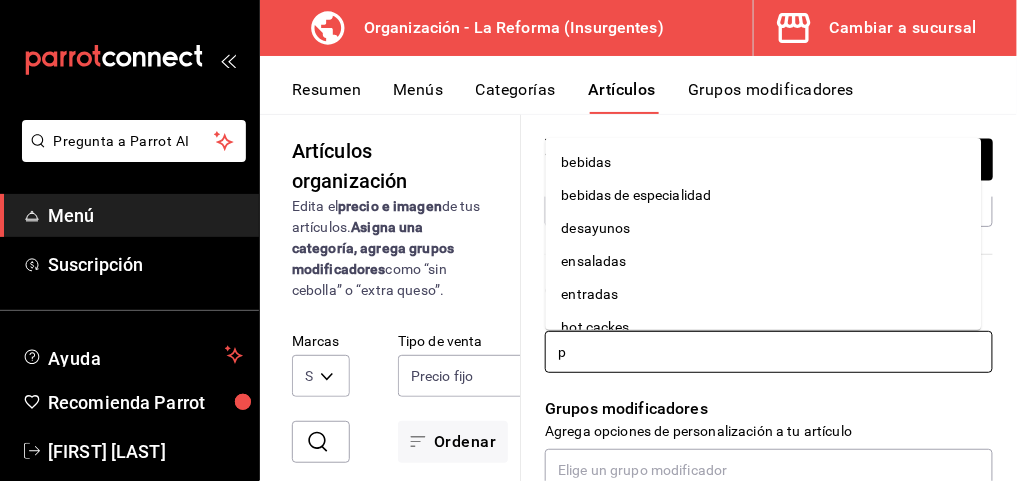 type on "pa" 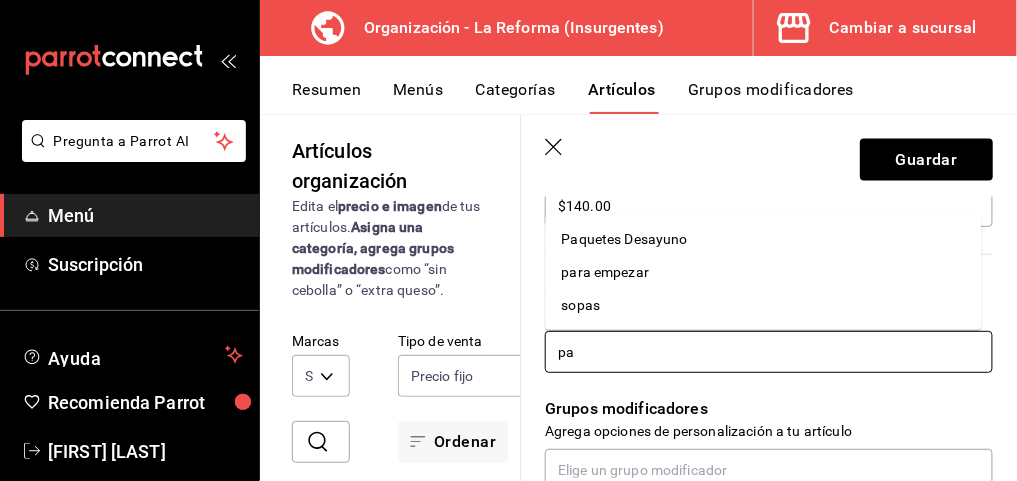 click on "Paquetes Desayuno" at bounding box center (764, 239) 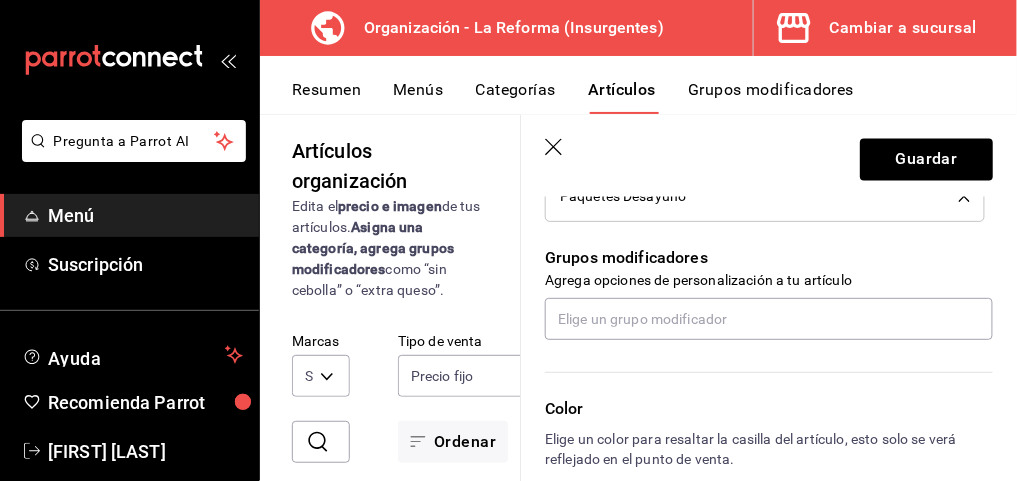 scroll, scrollTop: 881, scrollLeft: 0, axis: vertical 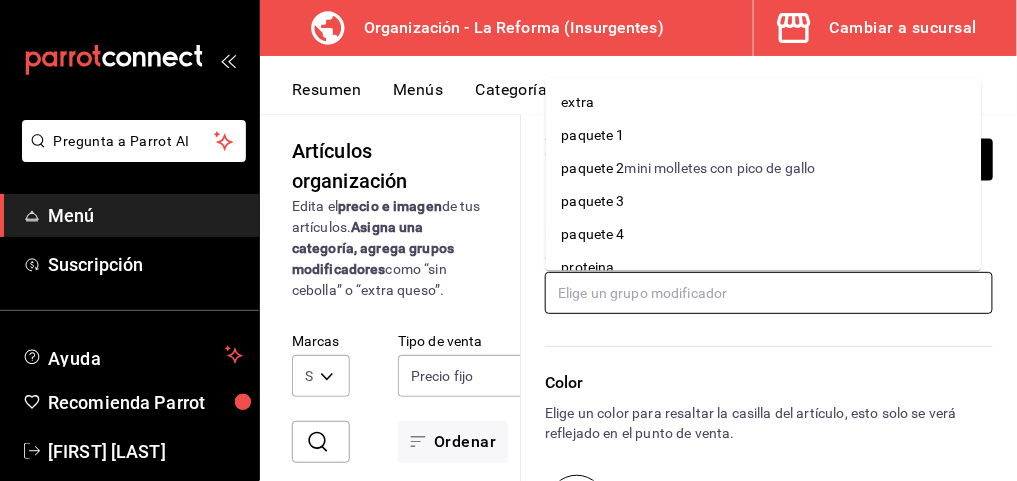 click at bounding box center [769, 293] 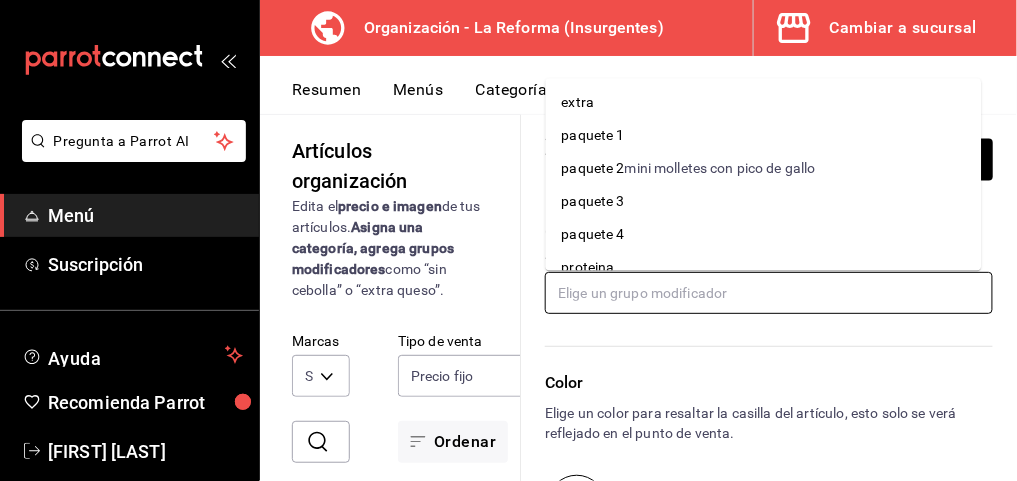 click on "paquete 3" at bounding box center (764, 201) 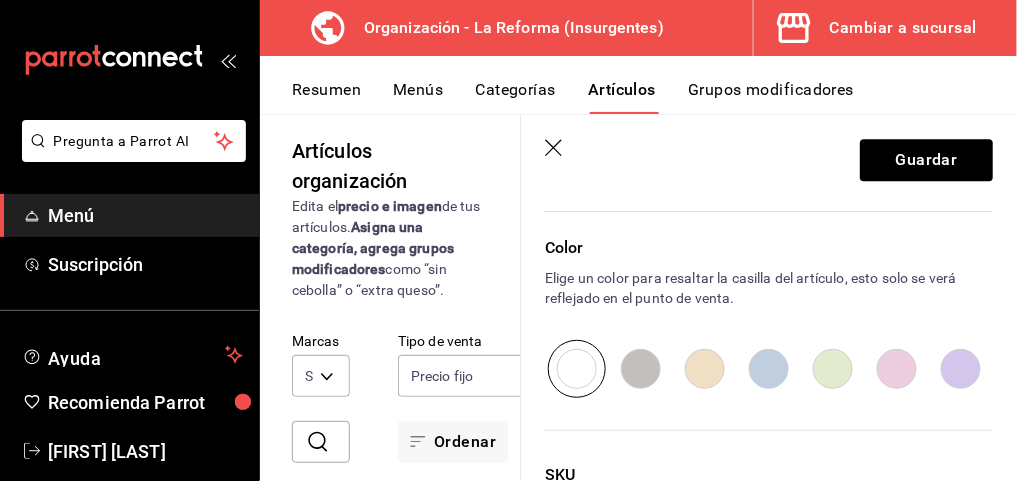 scroll, scrollTop: 1084, scrollLeft: 0, axis: vertical 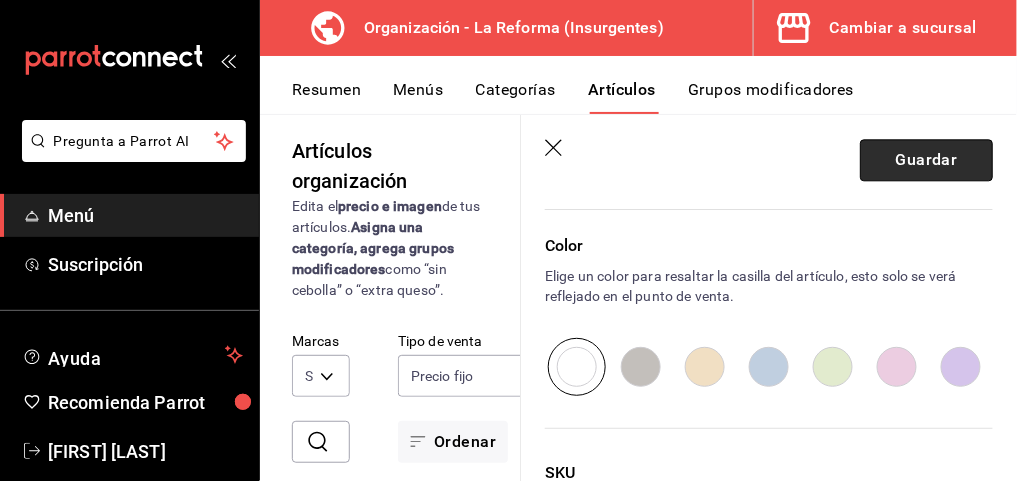 click on "Guardar" at bounding box center (926, 160) 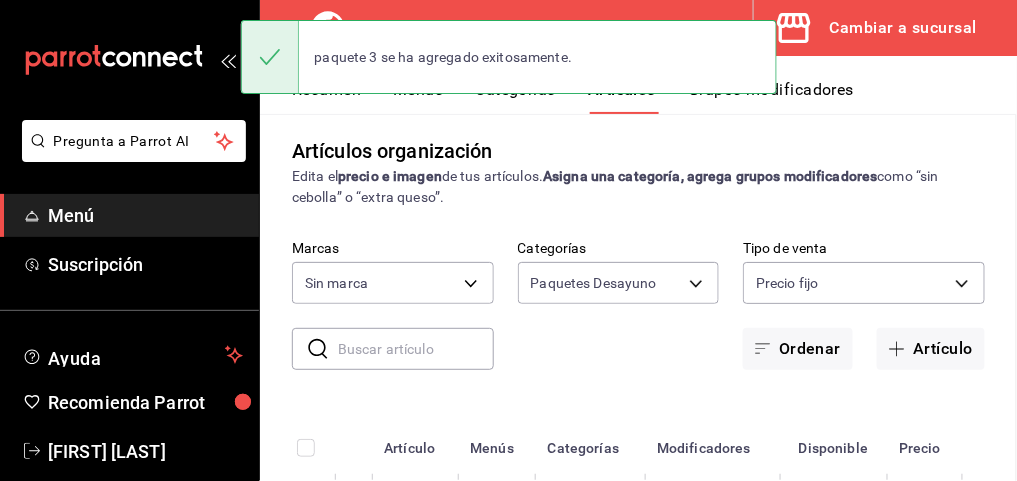 scroll, scrollTop: 0, scrollLeft: 0, axis: both 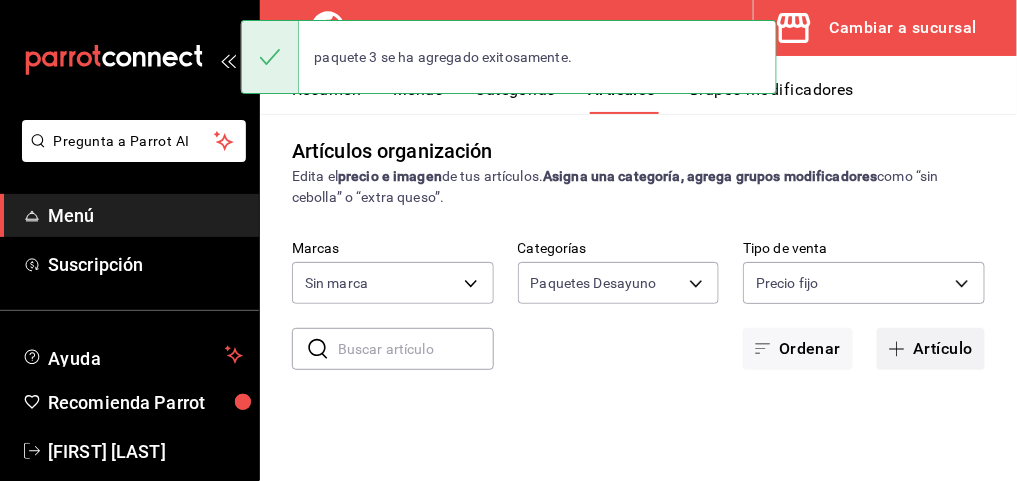 click 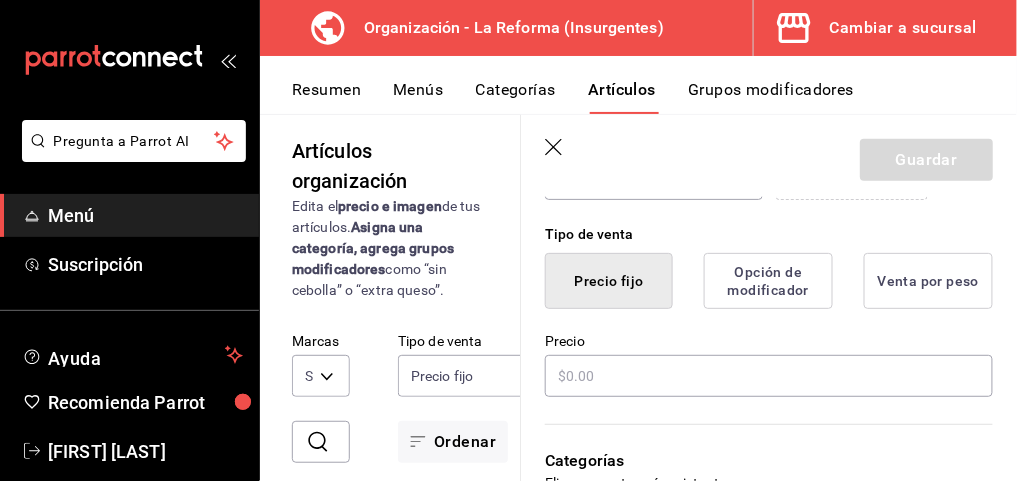 scroll, scrollTop: 468, scrollLeft: 0, axis: vertical 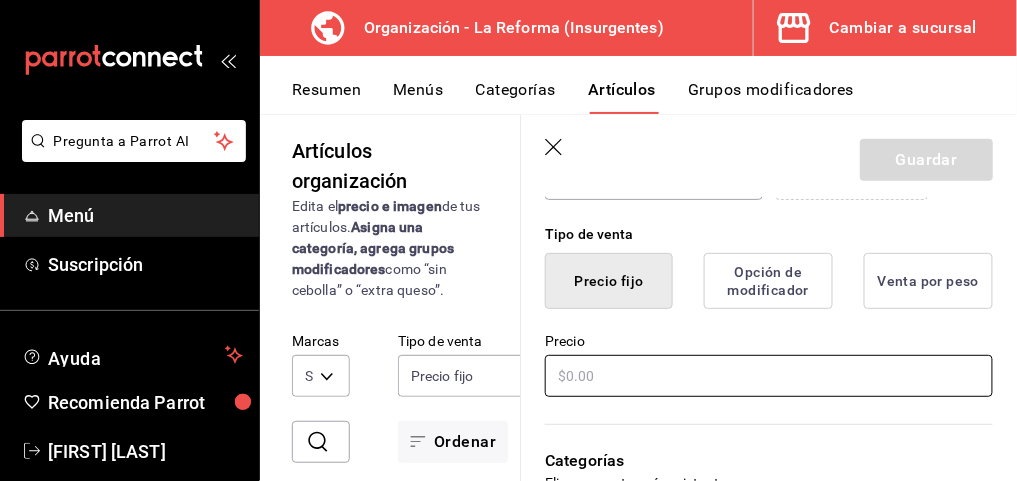 click at bounding box center (769, 376) 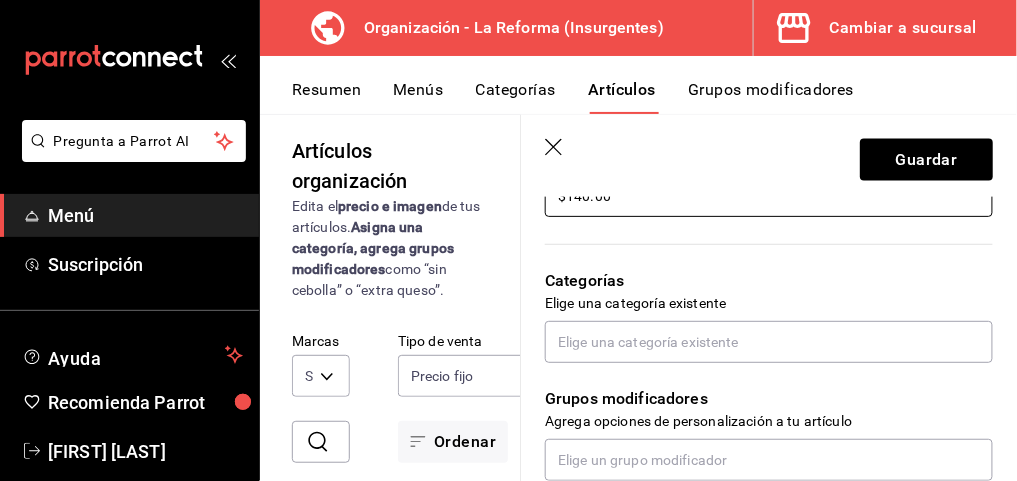 scroll, scrollTop: 669, scrollLeft: 0, axis: vertical 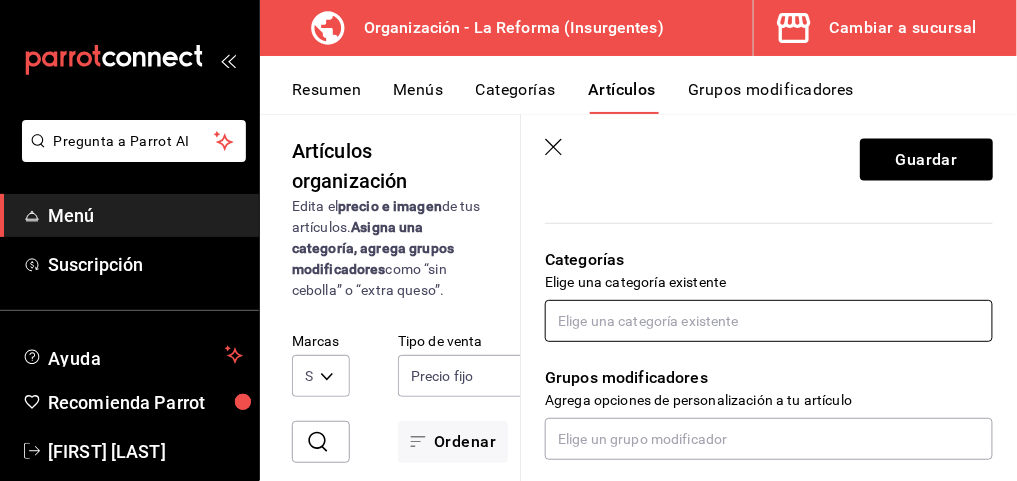 type on "$140.00" 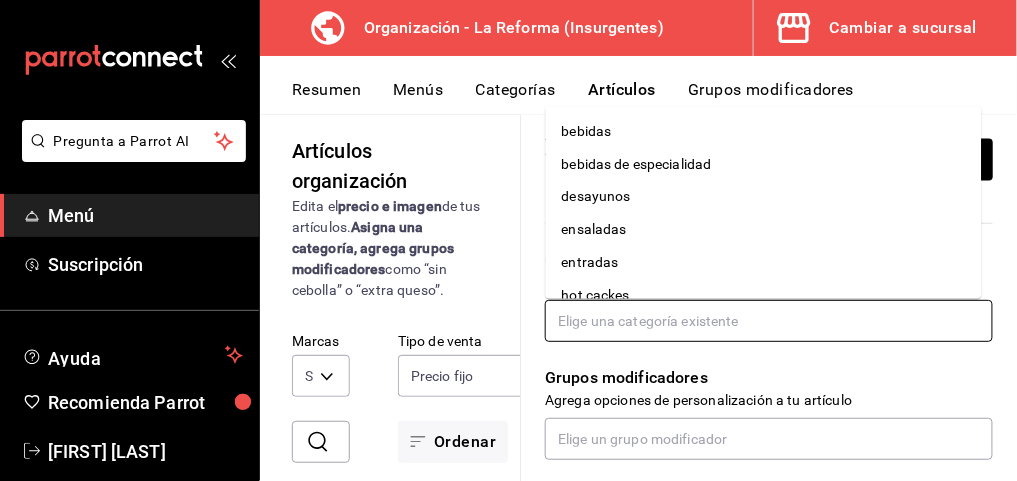 click at bounding box center [769, 321] 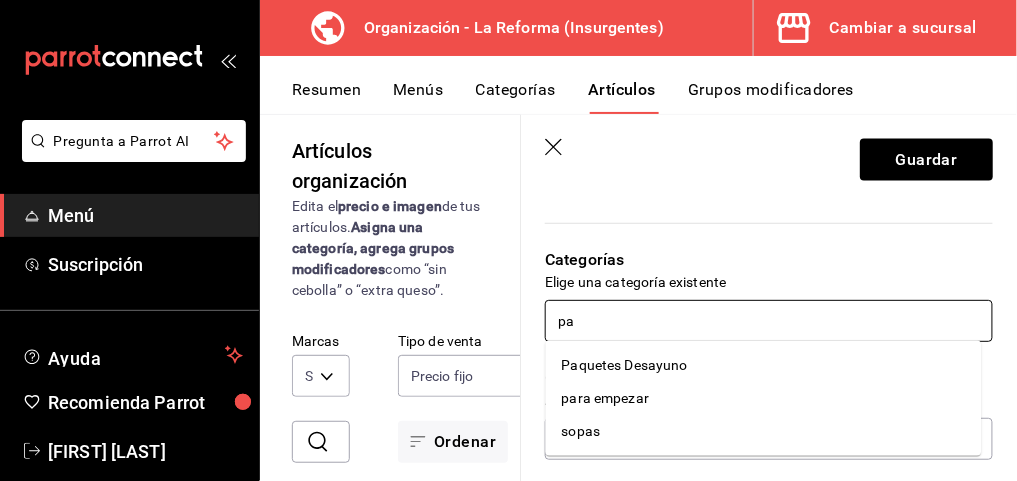 type on "paq" 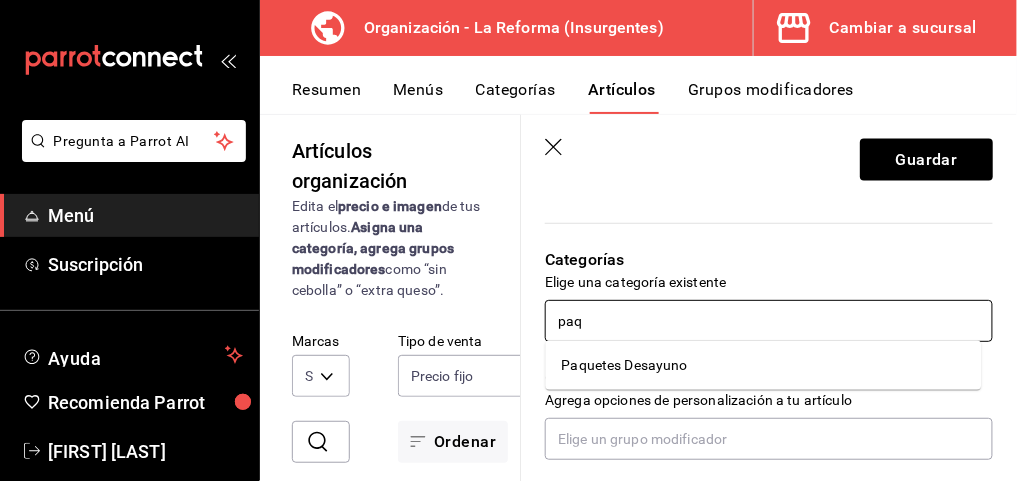 click on "Paquetes Desayuno" at bounding box center (764, 365) 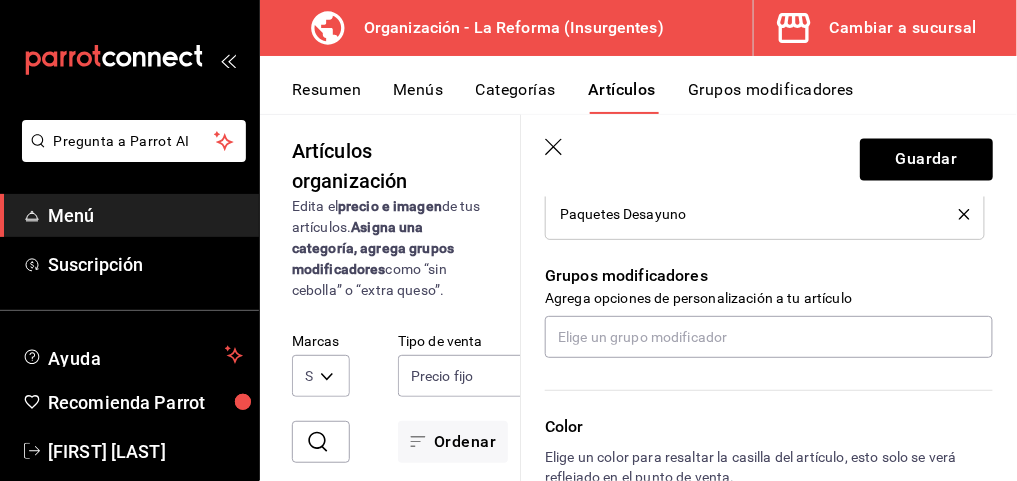 scroll, scrollTop: 846, scrollLeft: 0, axis: vertical 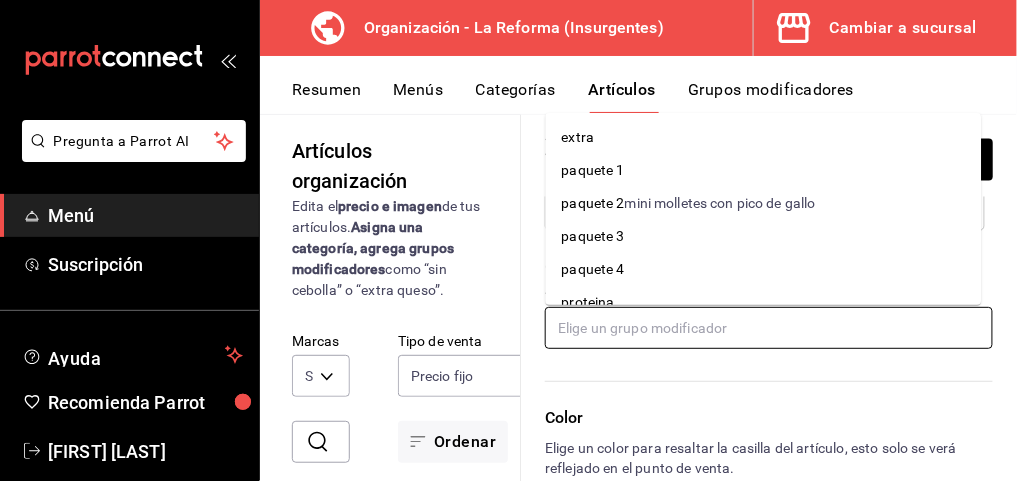 click at bounding box center [769, 328] 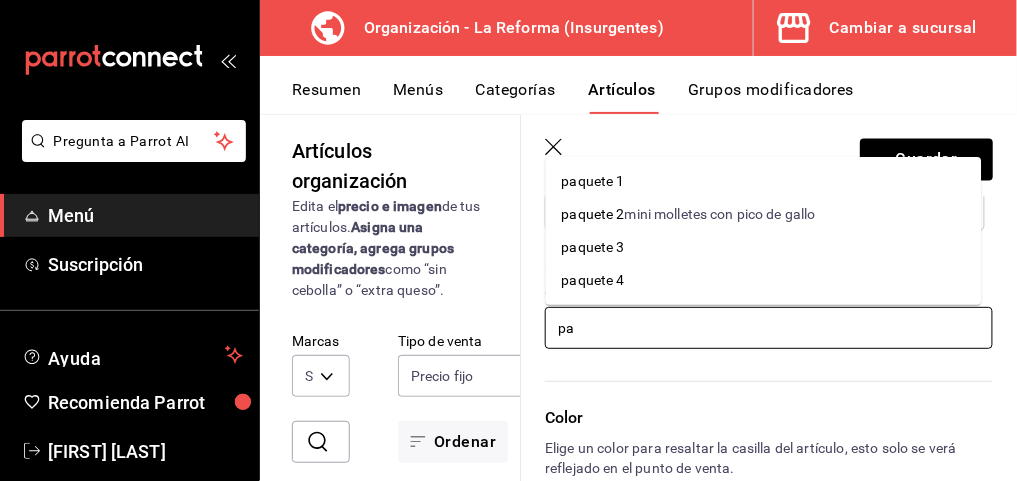 type on "paq" 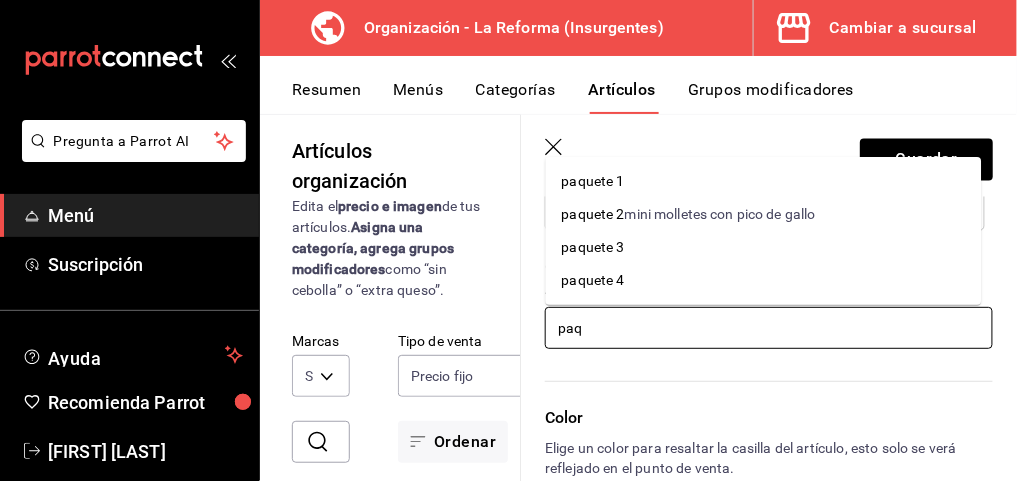 click on "paquete 4" at bounding box center [764, 280] 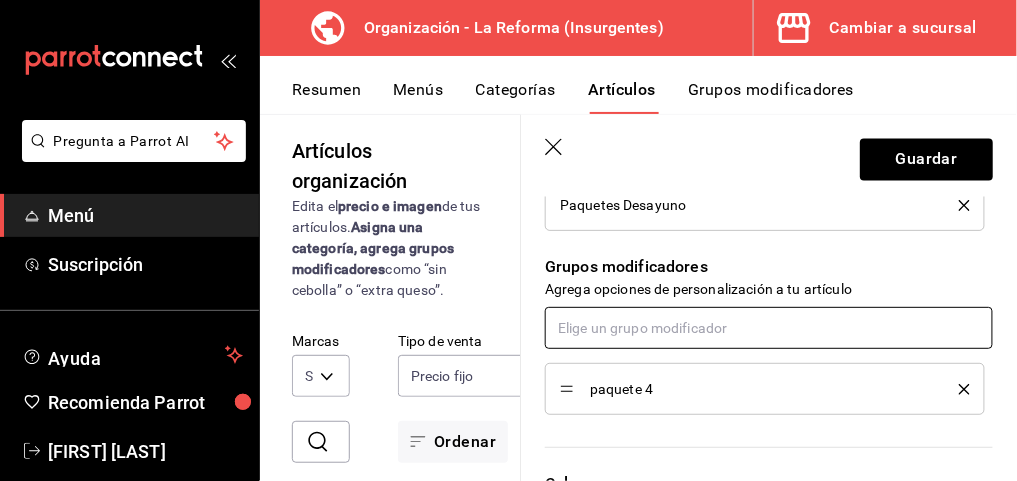 scroll, scrollTop: 1003, scrollLeft: 0, axis: vertical 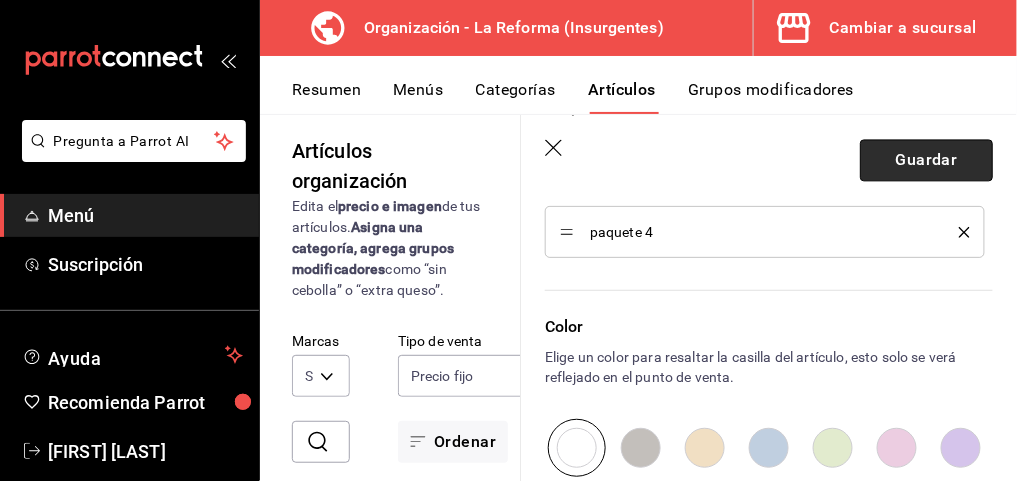 click on "Guardar" at bounding box center [926, 160] 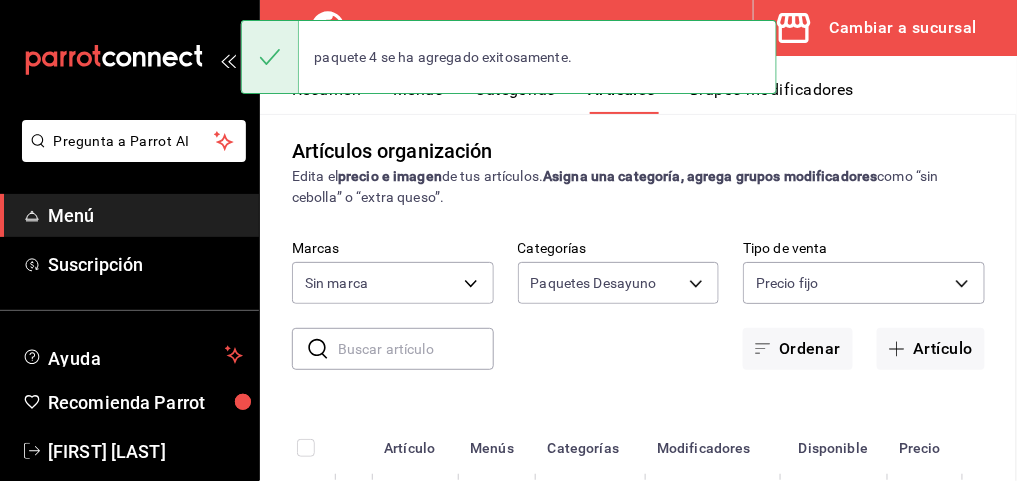 scroll, scrollTop: 0, scrollLeft: 0, axis: both 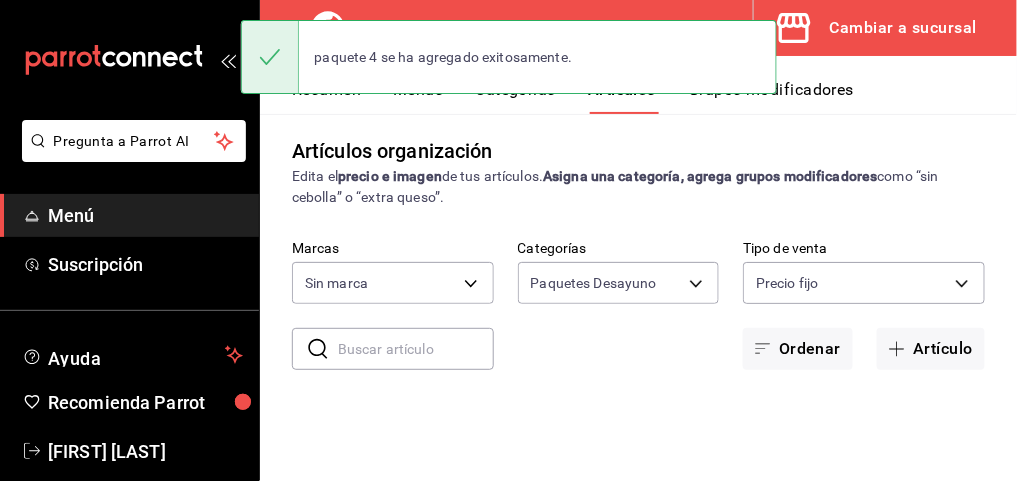 click on "Artículos organización Edita el  precio e imagen  de tus artículos.  Asigna una categoría, agrega grupos modificadores  como “sin cebolla” o “extra queso”." at bounding box center (638, 172) 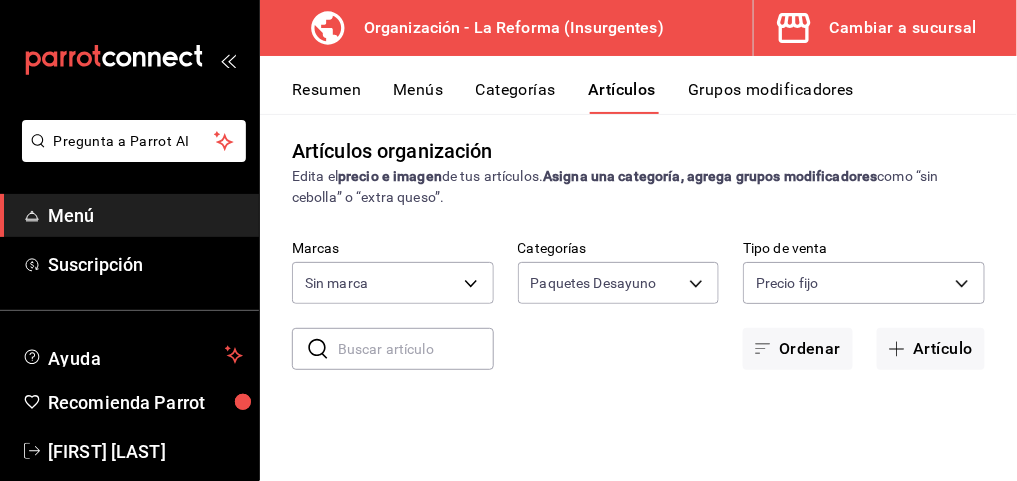 click on "Menús" at bounding box center (418, 97) 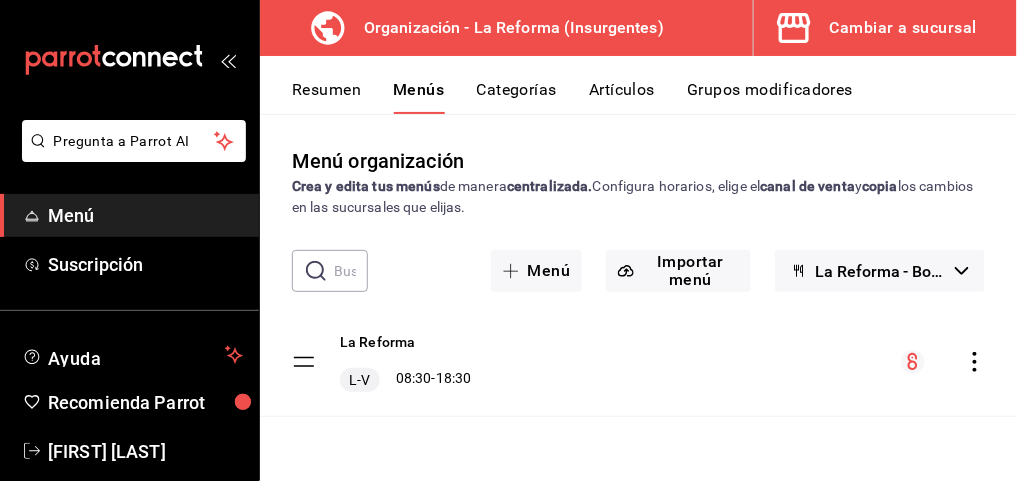 click on "La Reforma L-V 08:30 - 18:30" at bounding box center [638, 362] 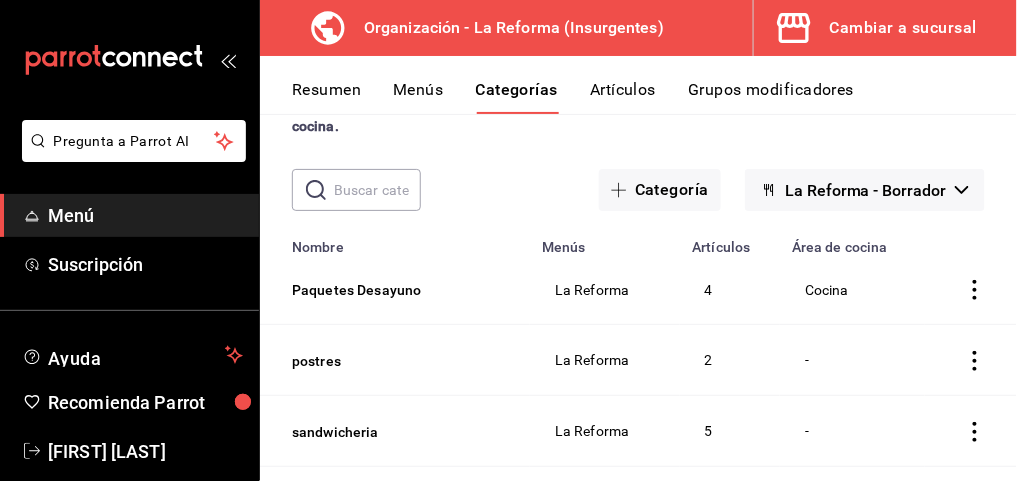 scroll, scrollTop: 81, scrollLeft: 0, axis: vertical 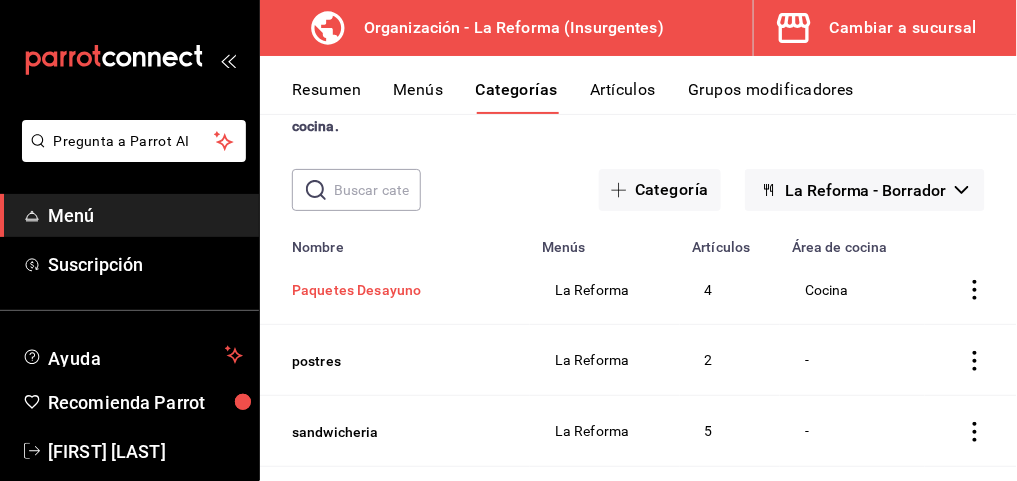 click on "Paquetes Desayuno" at bounding box center (392, 290) 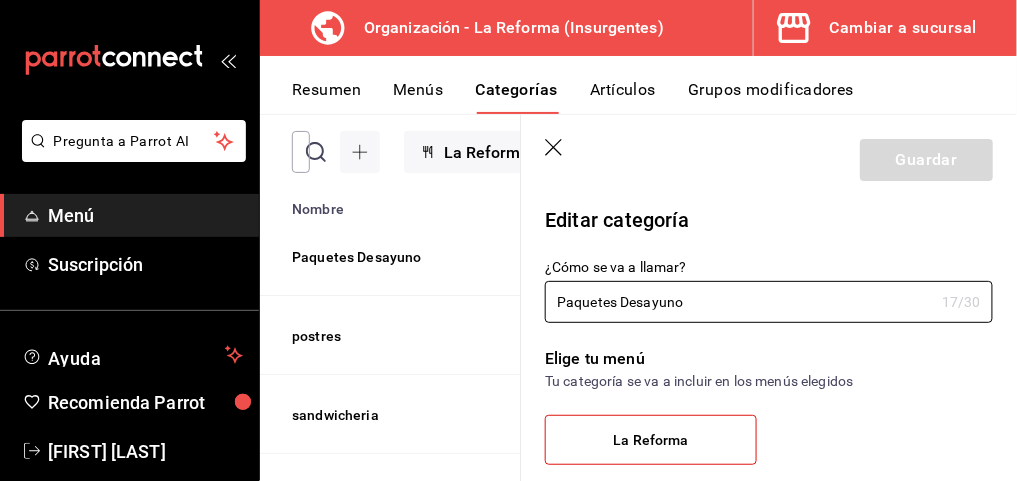 scroll, scrollTop: 190, scrollLeft: 0, axis: vertical 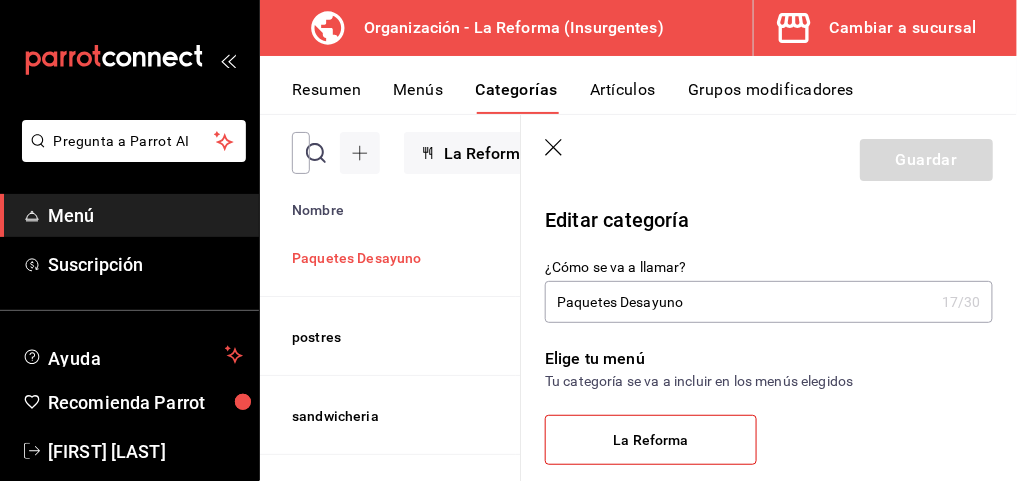 click on "Paquetes Desayuno" at bounding box center (392, 258) 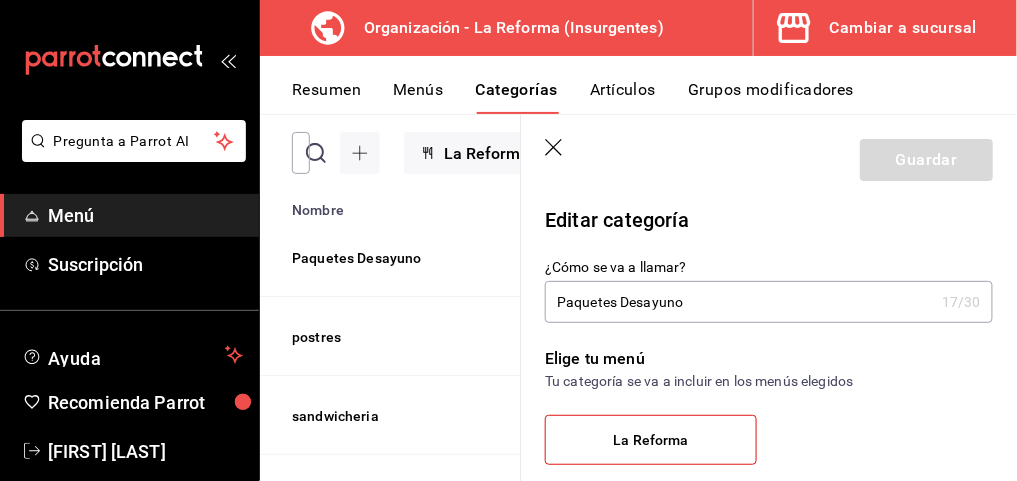 scroll, scrollTop: 190, scrollLeft: 131, axis: both 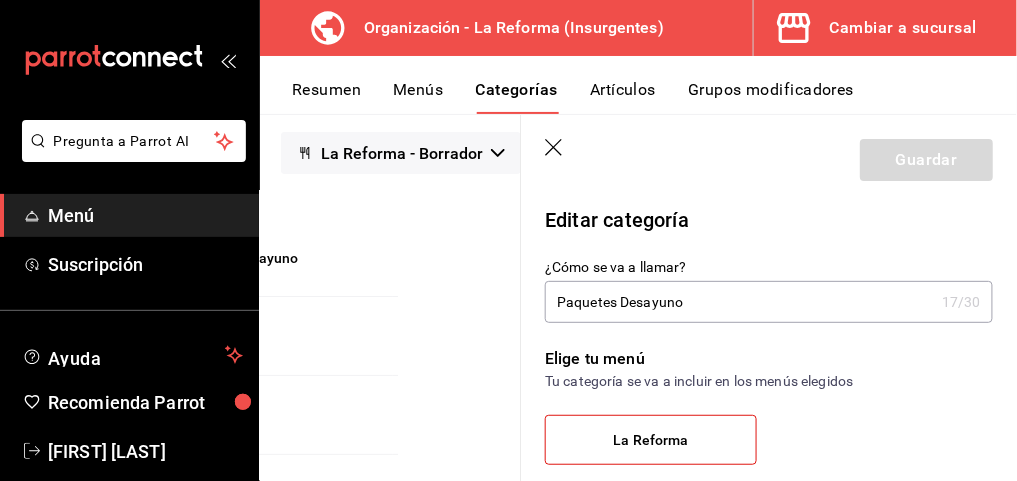 click 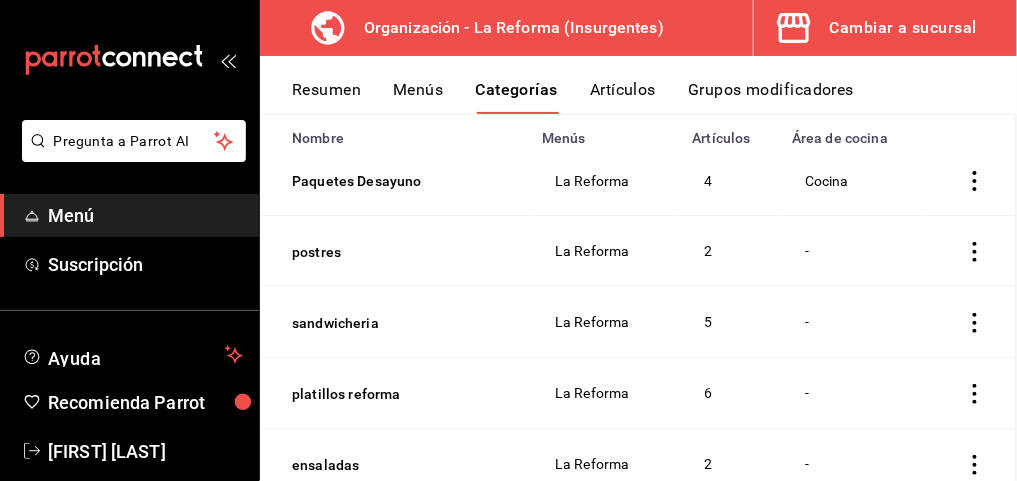 scroll, scrollTop: 190, scrollLeft: 0, axis: vertical 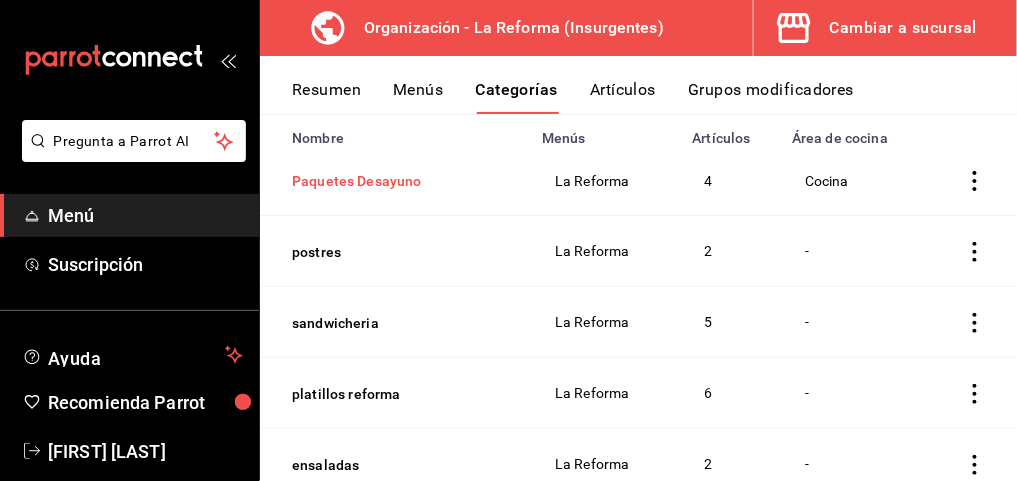 click on "Paquetes Desayuno" at bounding box center (392, 181) 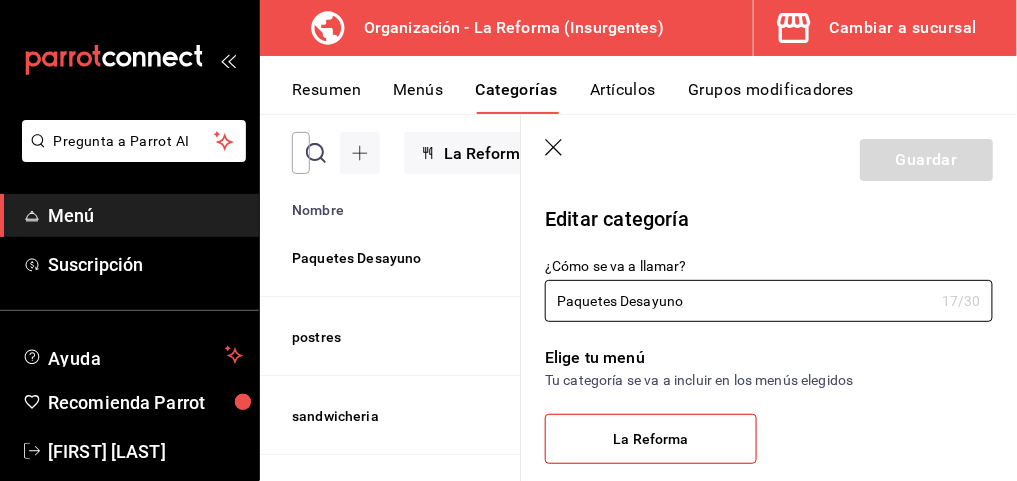 scroll, scrollTop: 0, scrollLeft: 0, axis: both 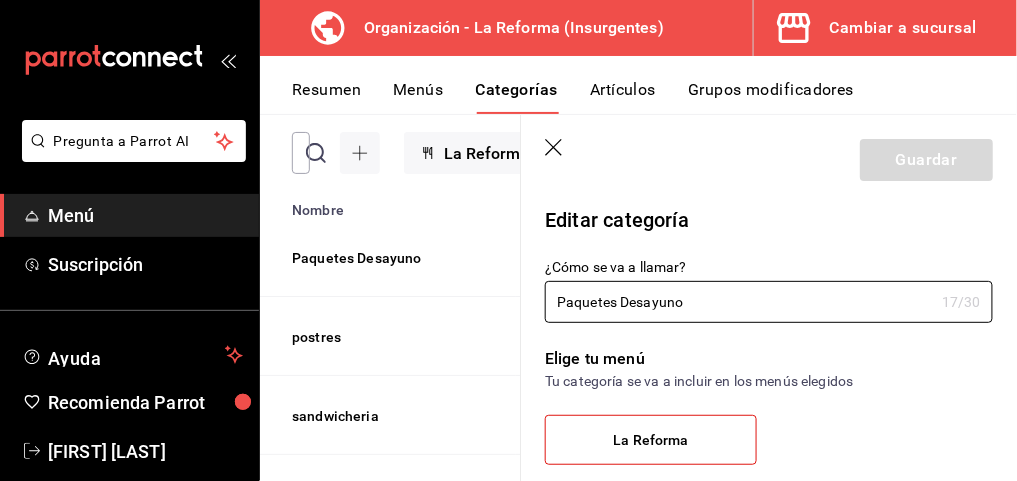 click 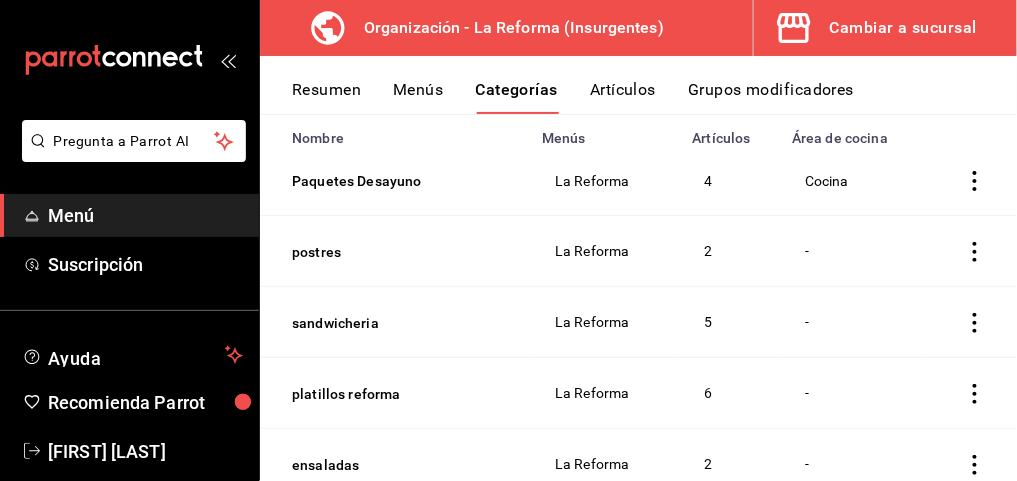 click on "Categorías" at bounding box center (517, 97) 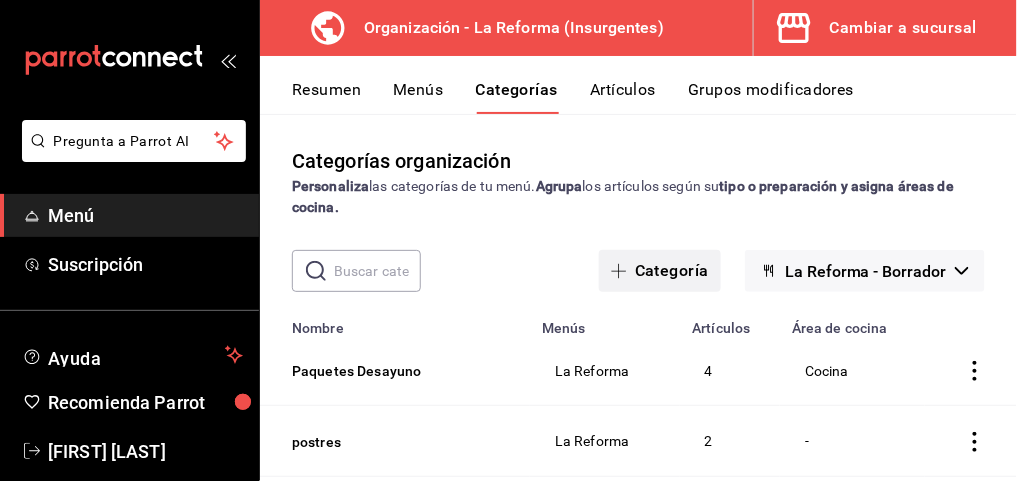 click on "Categoría" at bounding box center [660, 271] 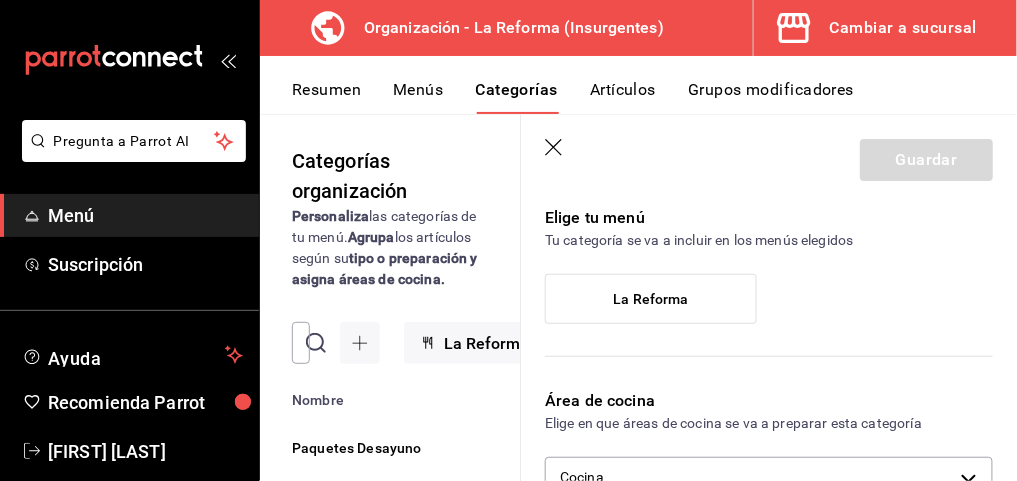 scroll, scrollTop: 144, scrollLeft: 0, axis: vertical 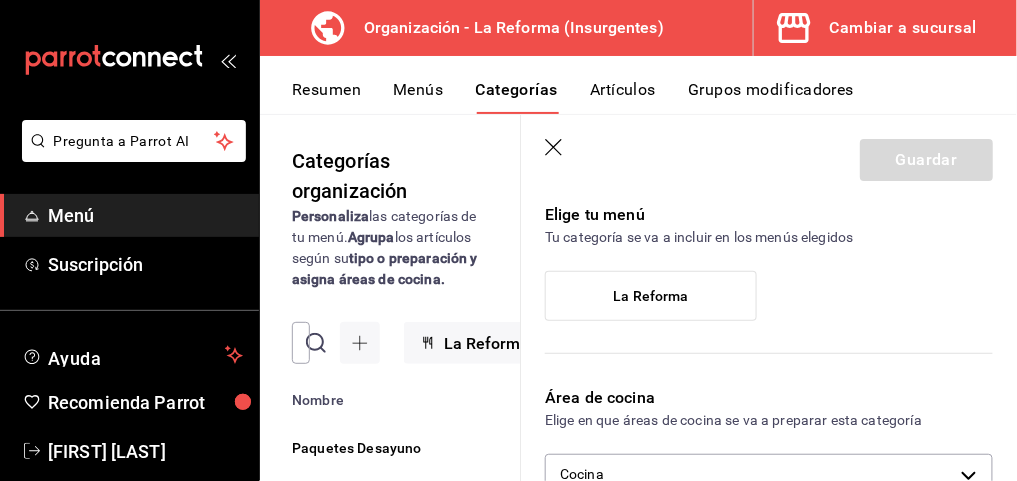 type on "menu del dia" 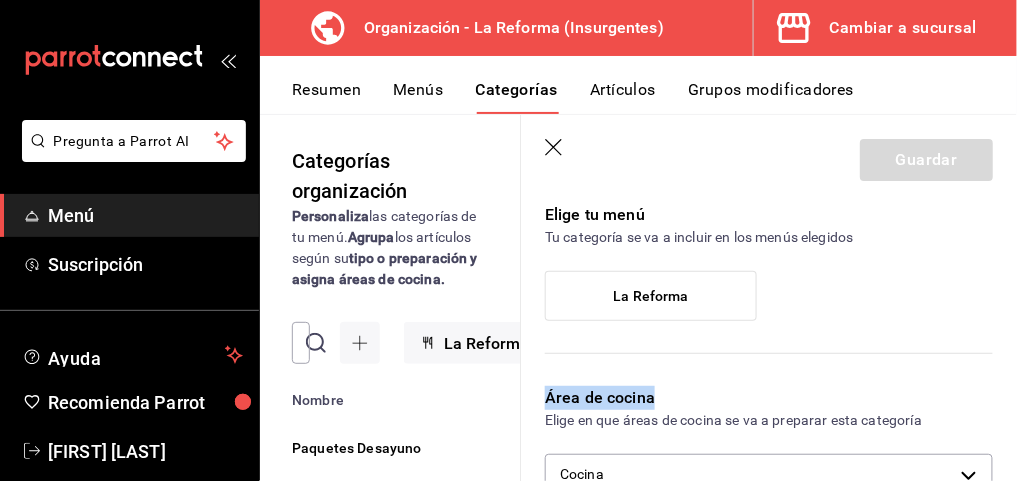 drag, startPoint x: 726, startPoint y: 371, endPoint x: 696, endPoint y: 277, distance: 98.67117 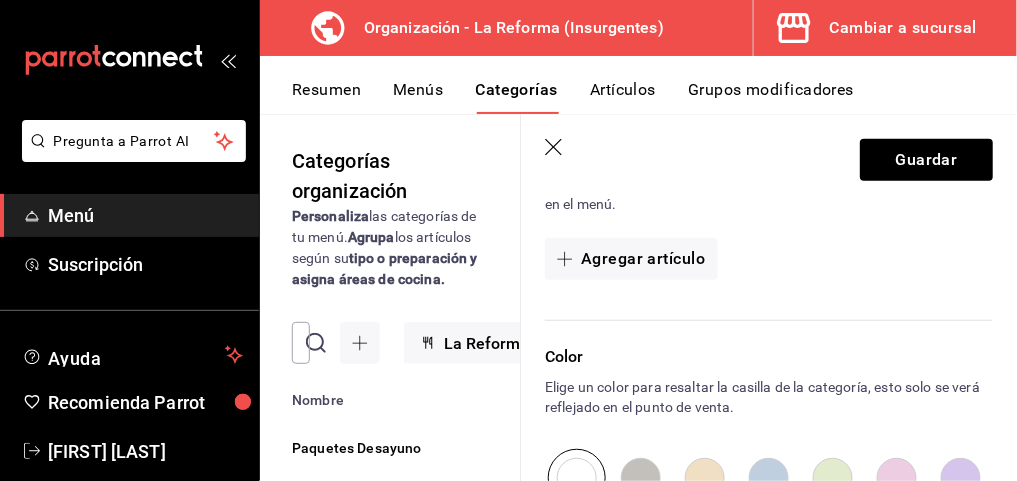 scroll, scrollTop: 553, scrollLeft: 0, axis: vertical 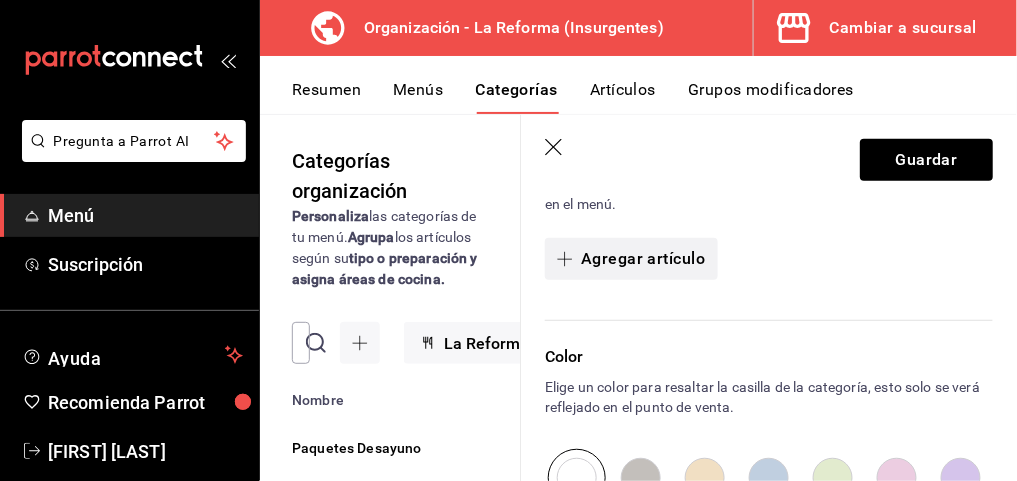 click on "Agregar artículo" at bounding box center (631, 259) 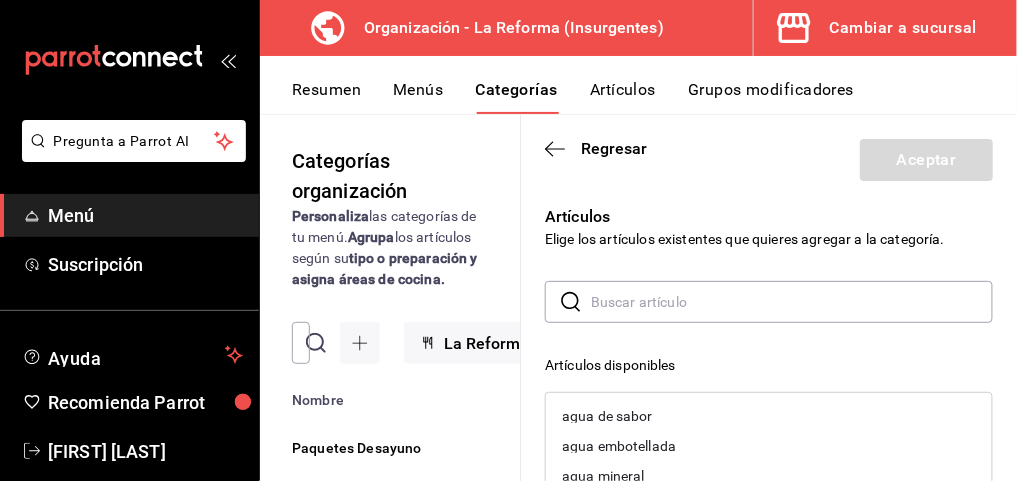 click on "agua de sabor" at bounding box center [769, 416] 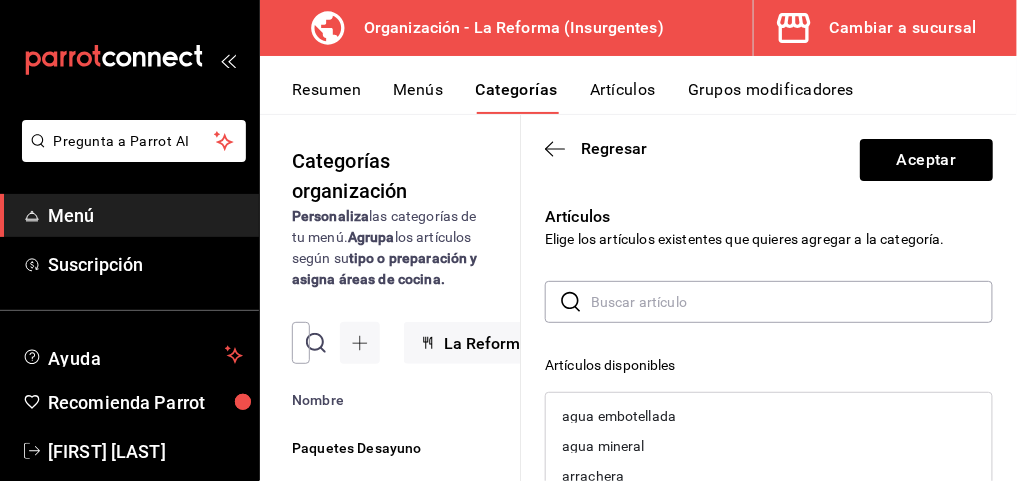 click at bounding box center [792, 302] 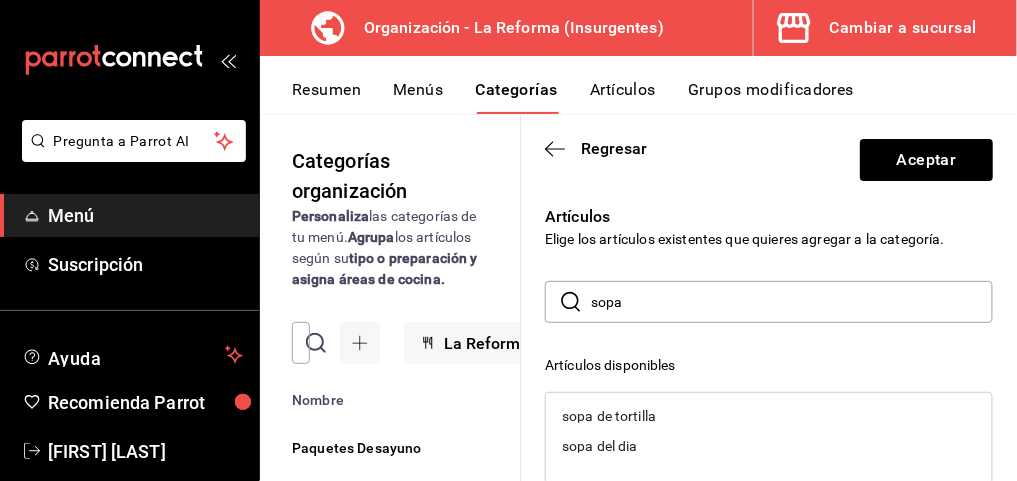 click on "sopa del dia" at bounding box center (600, 446) 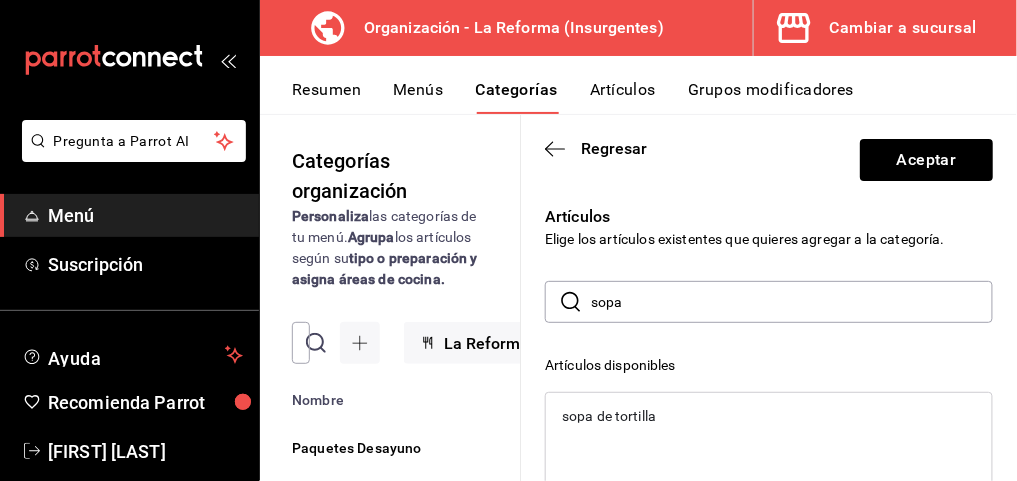 click on "sopa" at bounding box center [792, 302] 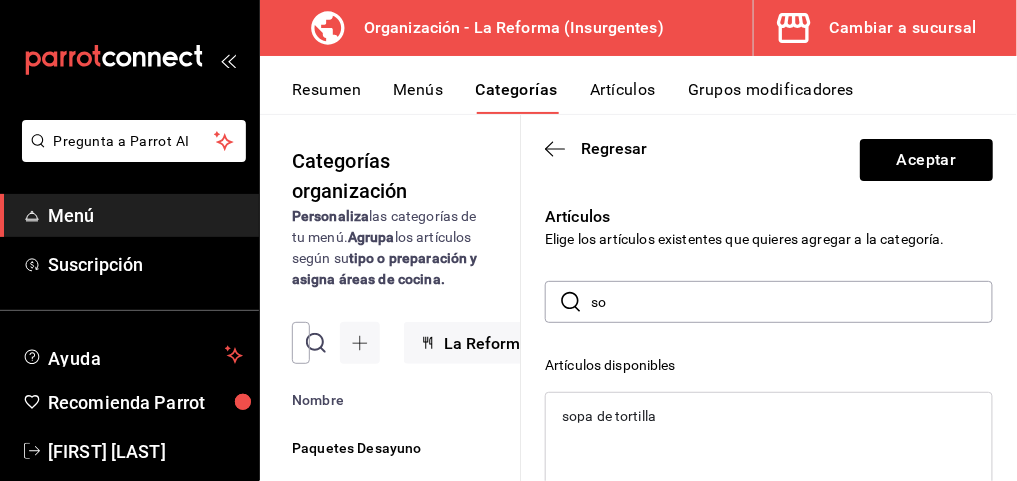 type on "s" 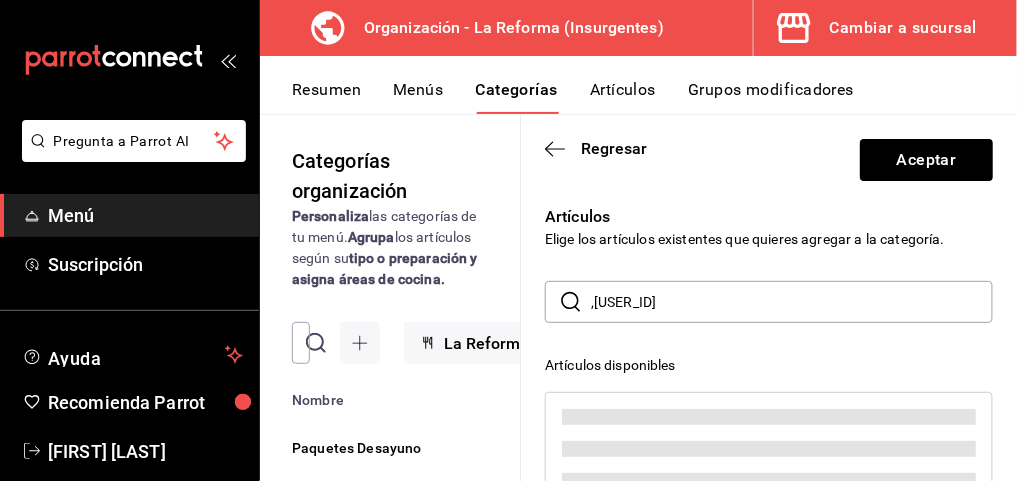 type on "," 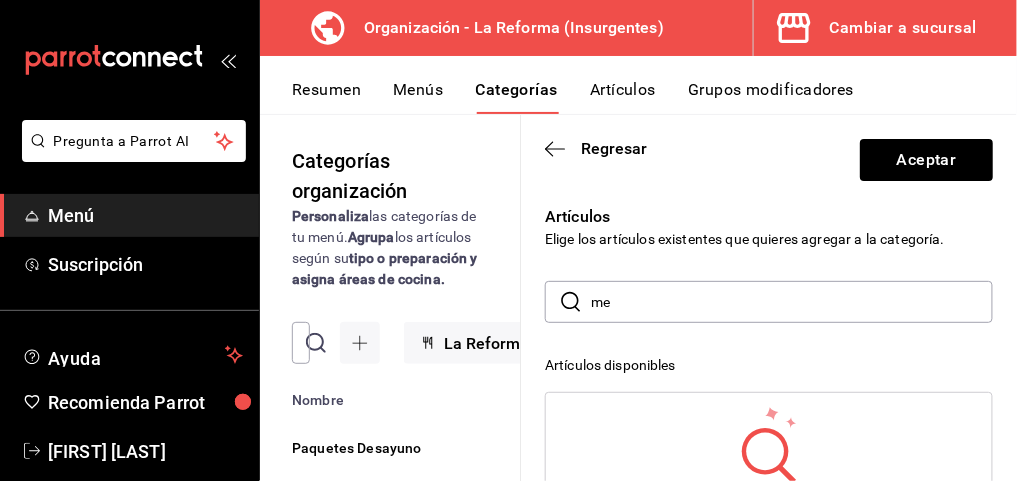 type on "m" 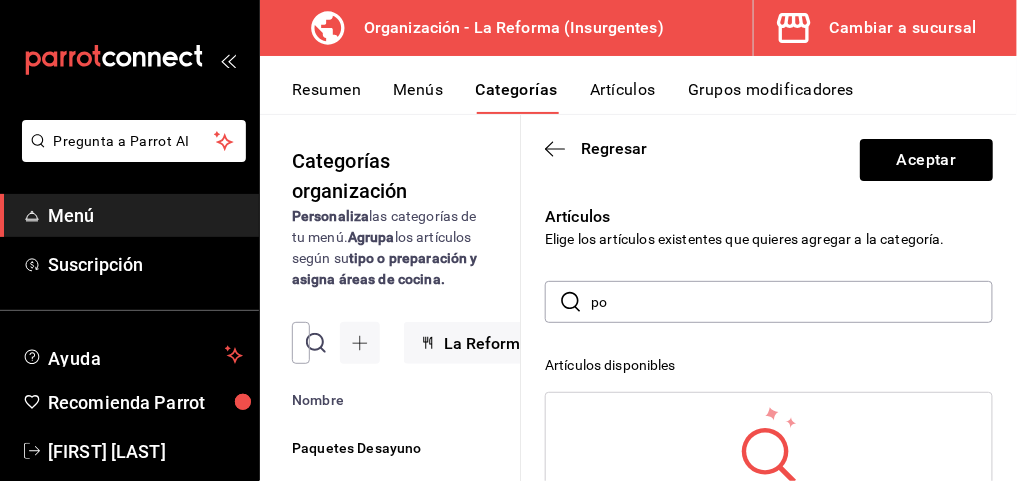 type on "p" 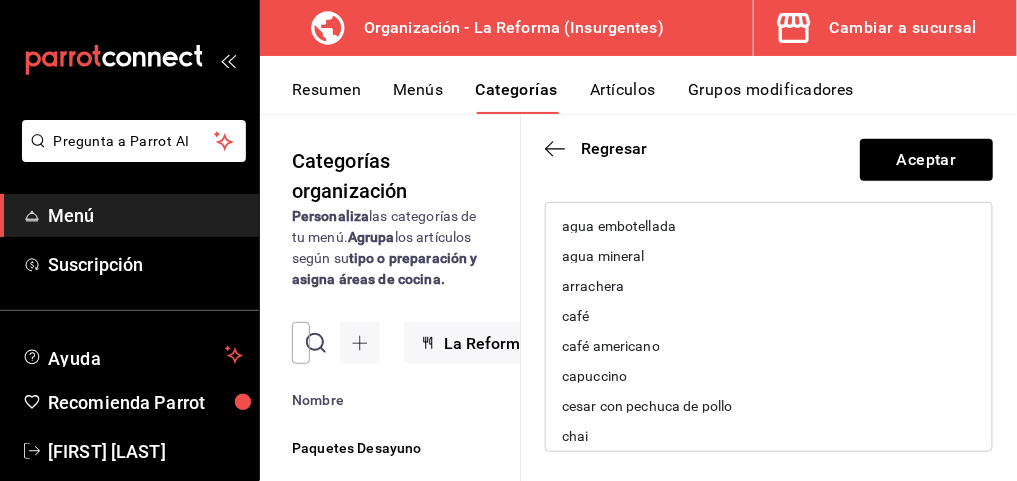 scroll, scrollTop: 189, scrollLeft: 0, axis: vertical 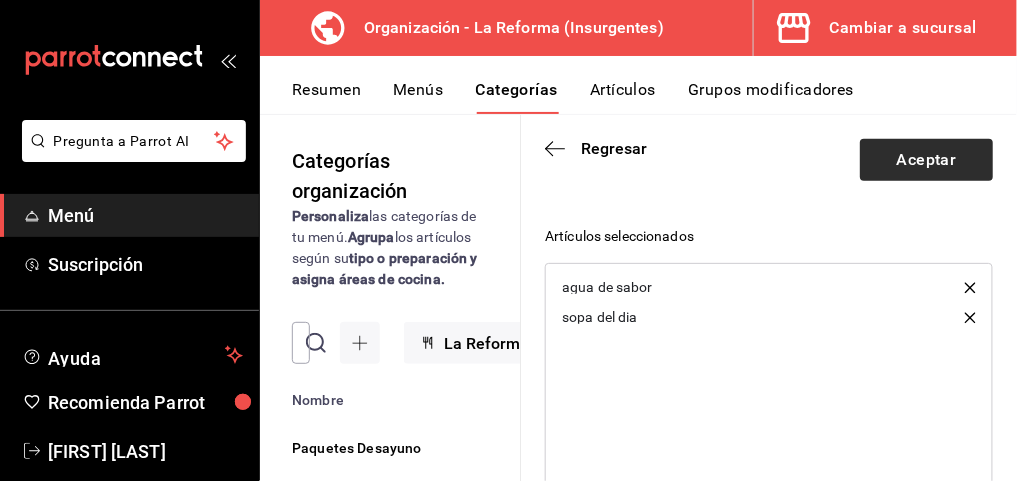 type 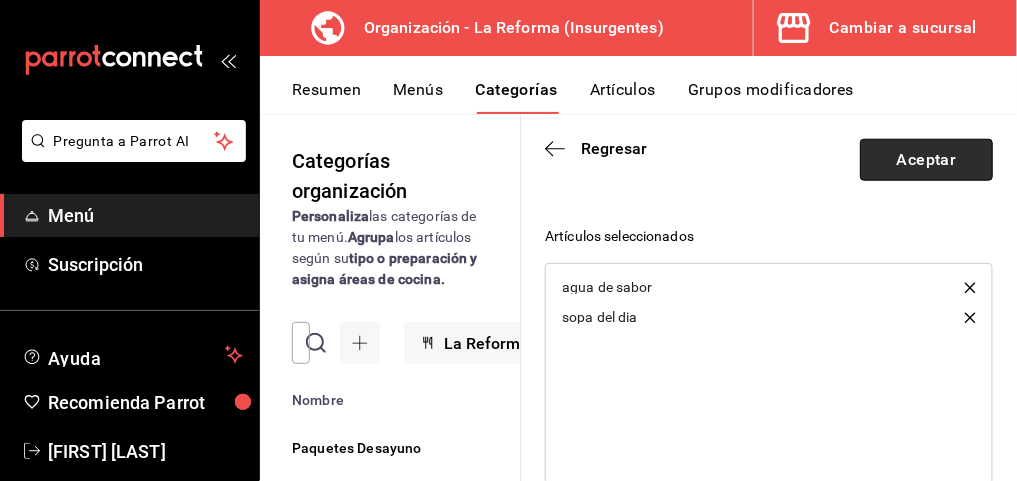 click on "Aceptar" at bounding box center (926, 160) 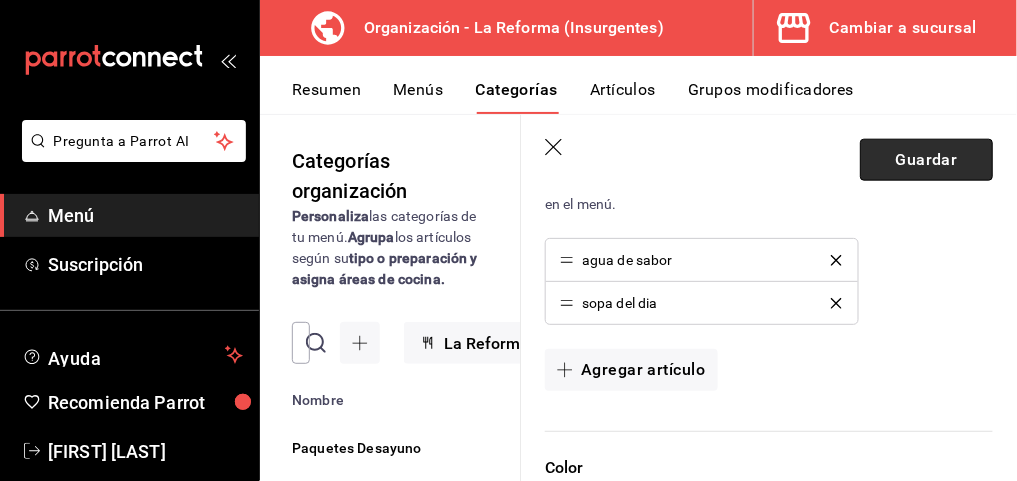 click on "Guardar" at bounding box center [926, 160] 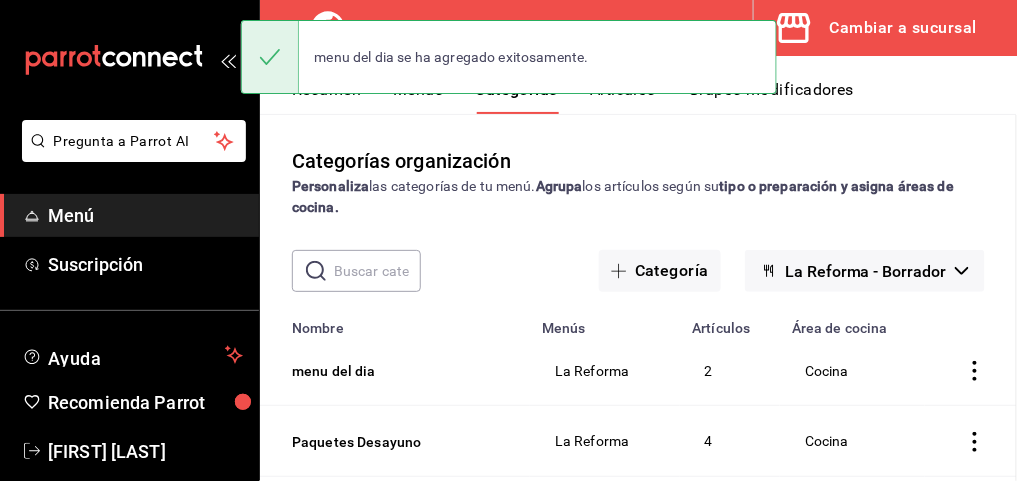 scroll, scrollTop: 0, scrollLeft: 0, axis: both 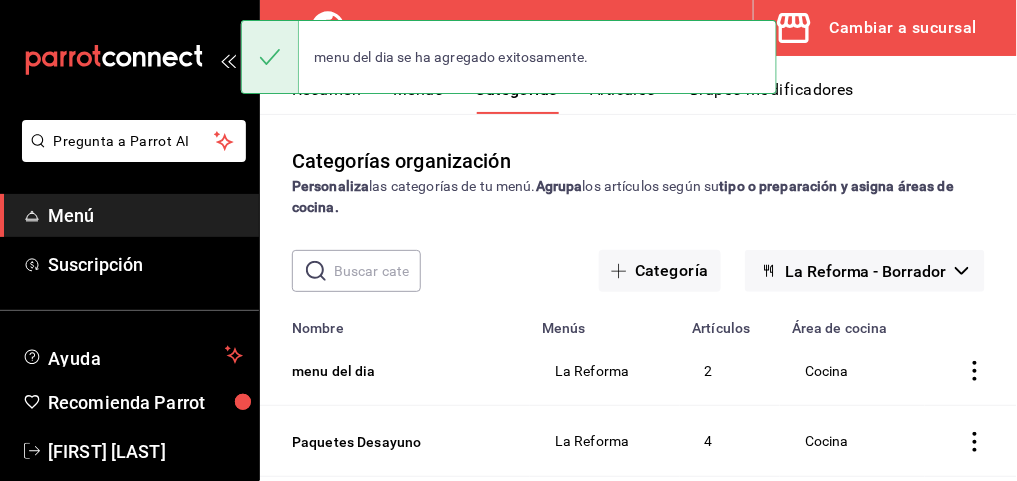 click on "Grupos modificadores" at bounding box center [771, 97] 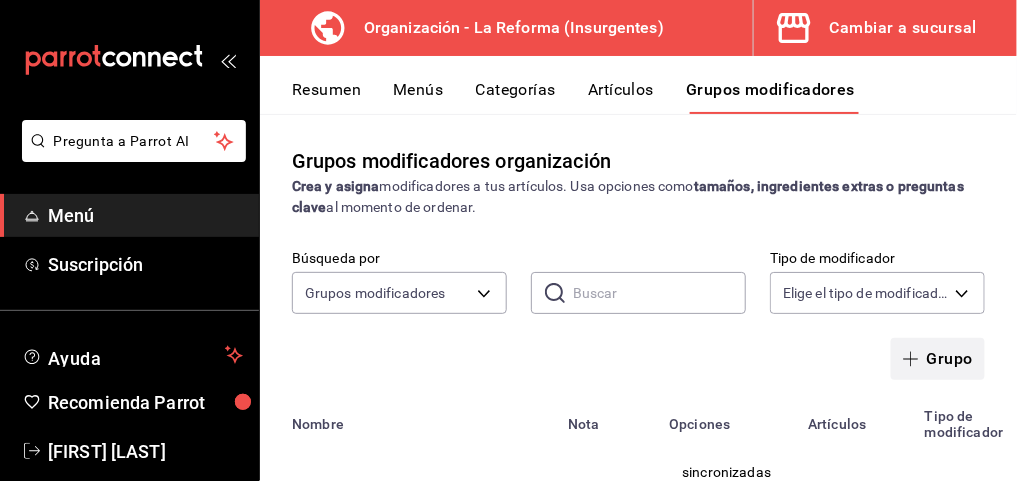 click on "Grupo" at bounding box center (938, 359) 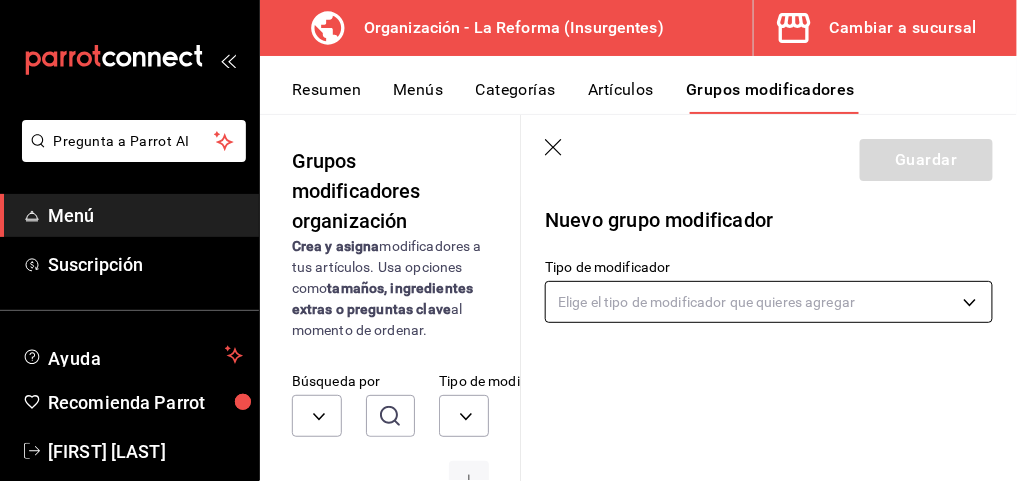 click on "Pregunta a Parrot AI Menú Suscripción Ayuda Recomienda Parrot [FIRST] [LAST] Sugerir nueva función Organización - La Reforma ([LOCATION]) Cambiar a sucursal Resumen Menús Categorías Artículos Grupos modificadores Grupos modificadores organización Crea y asigna modificadores a tus artículos. Usa opciones como tamaños, ingredientes extras o preguntas clave al momento de ordenar. Búsqueda por Grupos modificadores GROUP Tipo de modificador Elige el tipo de modificador Nombre Opciones Artículos paquete 4 sincronizadas Café Jugo plato de fruta paquete 4 paquete 3 chilaquiles plato de fruta jugo de naranja café paquete 3 paquete 2 Café jugo de naranja mini molletes plato de fruta paquete 2 paquete 1 A la Mexicana Con Chorizo Pechuga de Pavo Paquete Uno proteina pollo extra, huevo extra, chorizo chilaquiles molletes chapata pechuga pavo y queso extra queso milanesa de pollo mini molletes Guardar Nuevo grupo modificador Tipo de modificador Ver video tutorial Ir a video Menú" at bounding box center [508, 240] 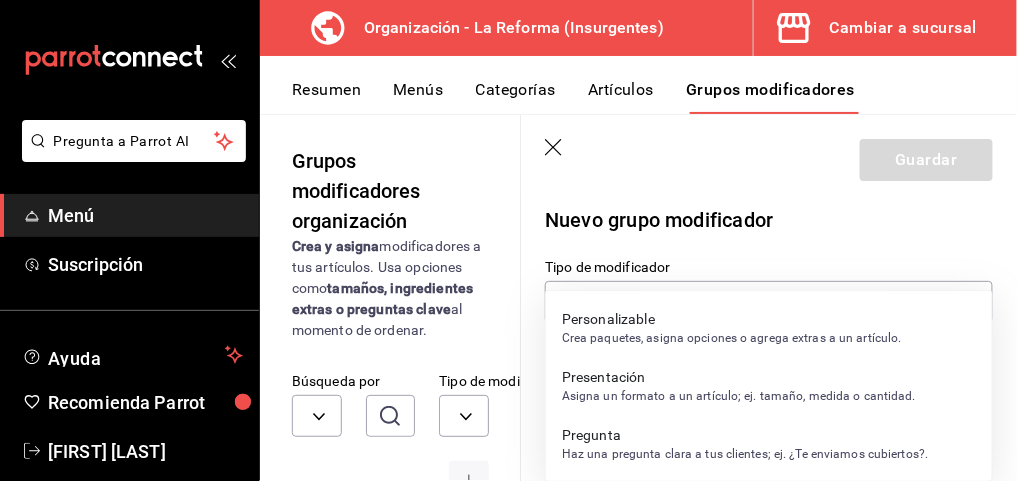 click on "Crea paquetes, asigna opciones o agrega extras a un artículo." at bounding box center [732, 338] 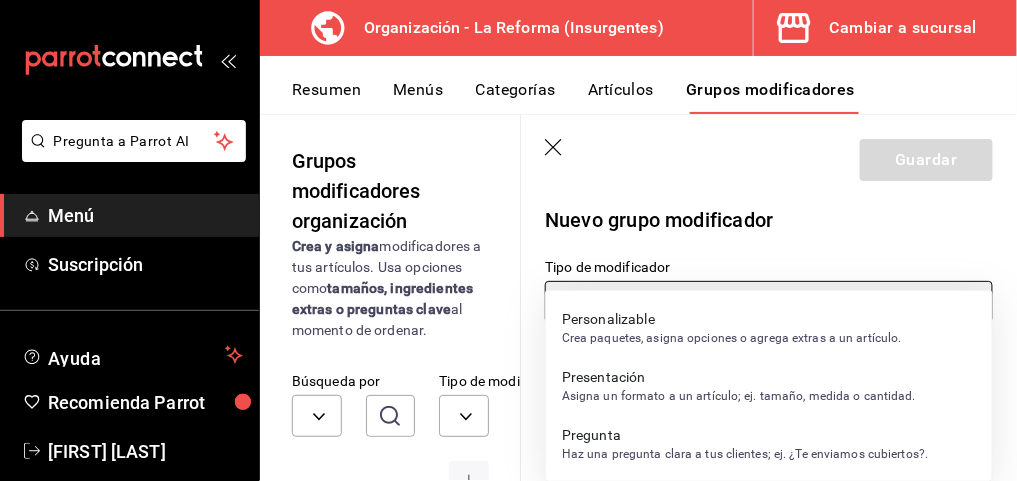 type on "CUSTOMIZABLE" 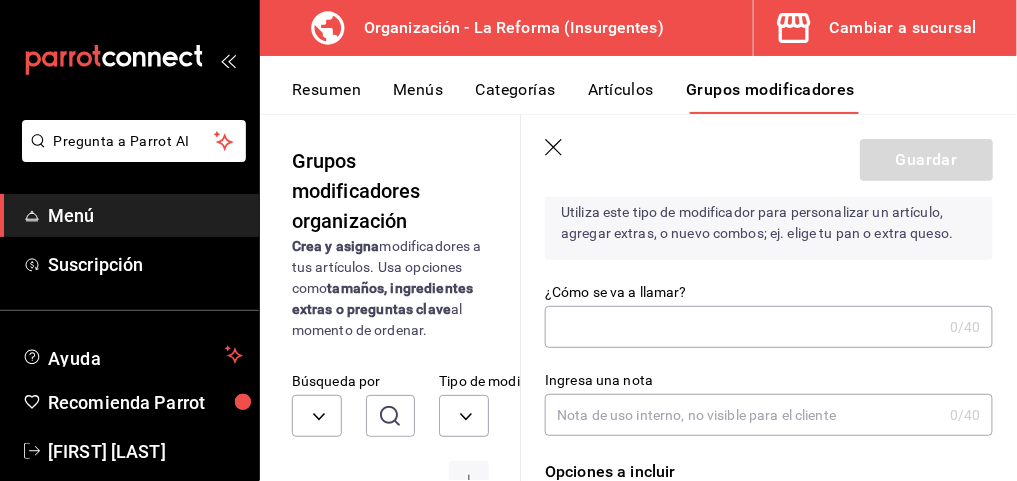 scroll, scrollTop: 162, scrollLeft: 0, axis: vertical 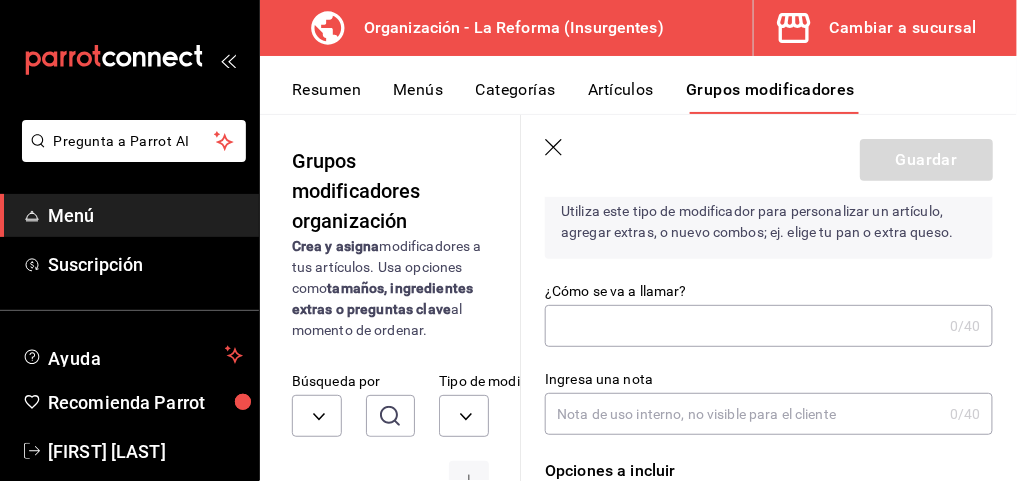 click on "¿Cómo se va a llamar?" at bounding box center [743, 326] 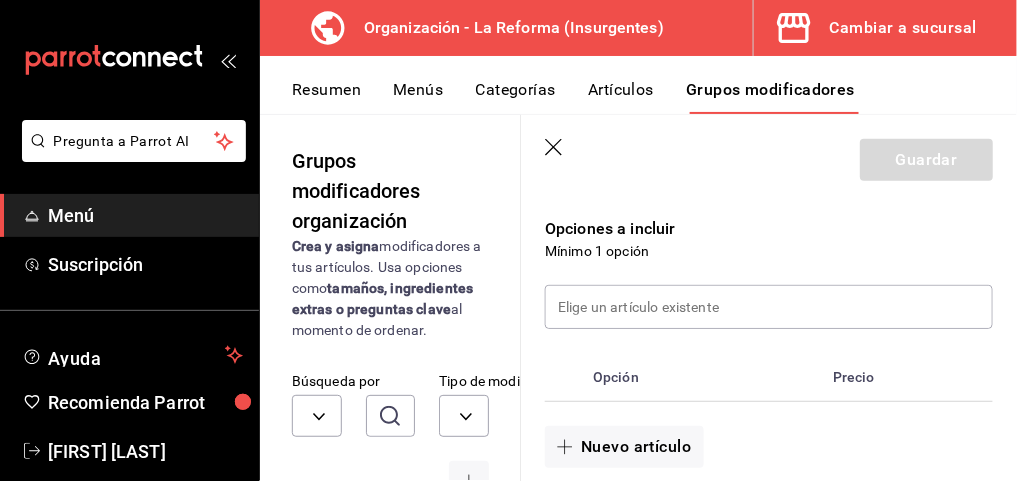 scroll, scrollTop: 478, scrollLeft: 0, axis: vertical 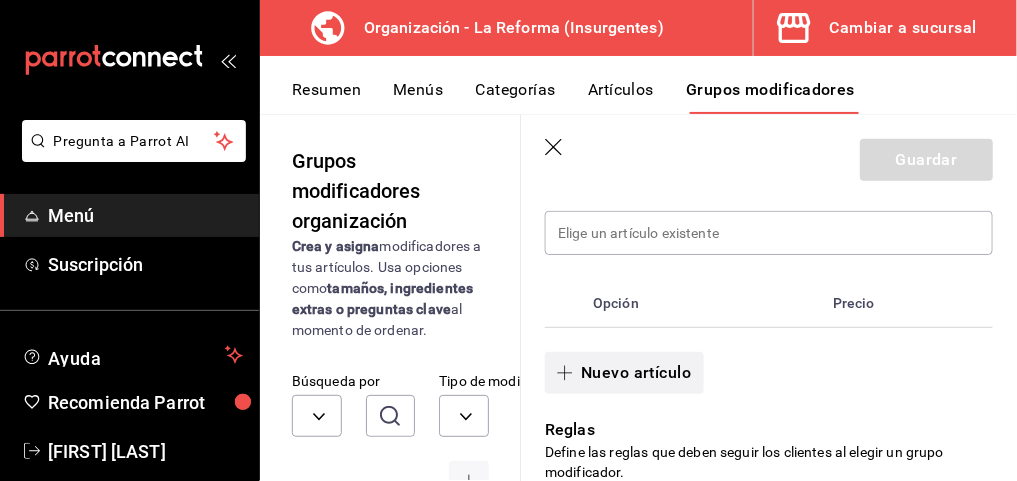 type on "menu del dia" 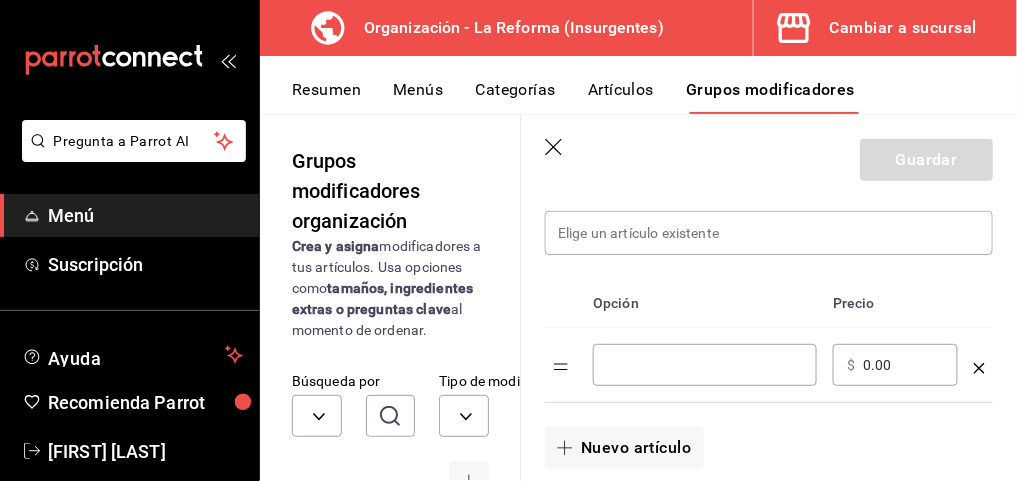 click at bounding box center (705, 365) 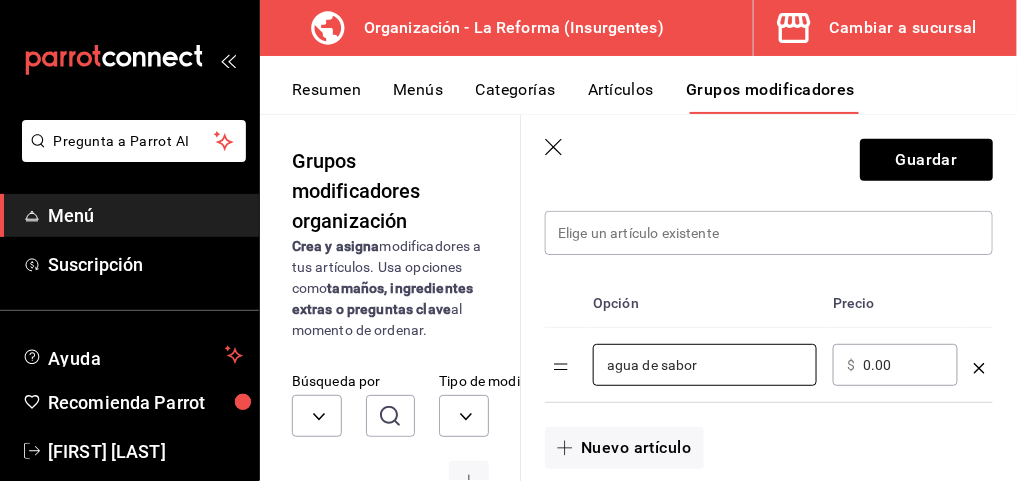 type on "agua de sabor" 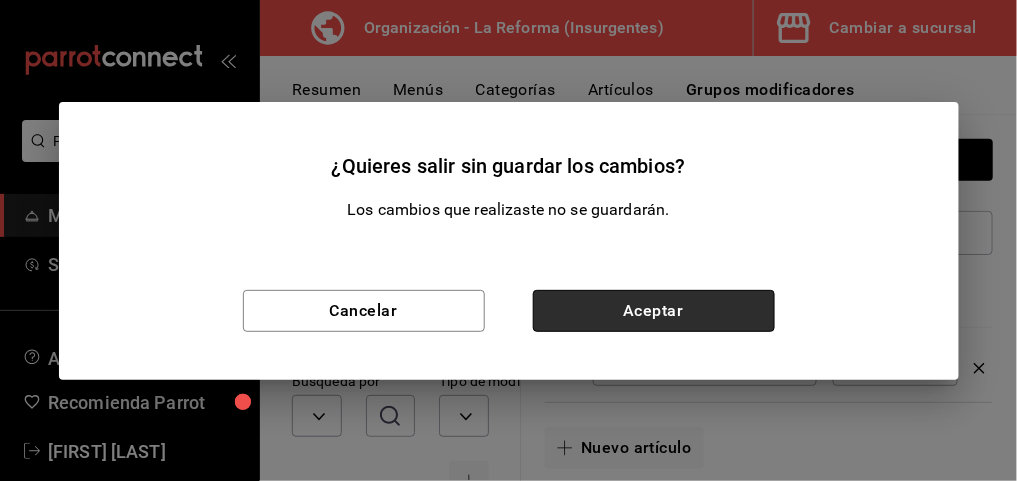 click on "Aceptar" at bounding box center [654, 311] 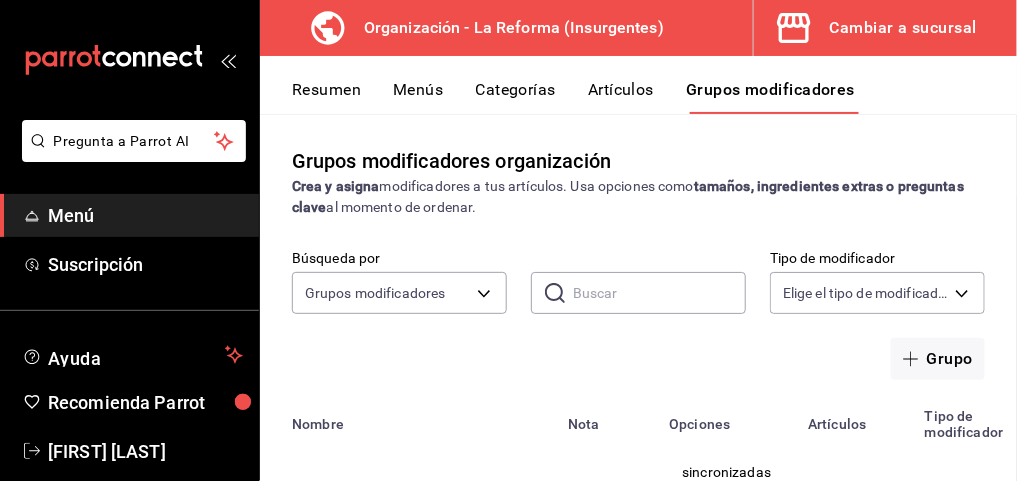 scroll, scrollTop: 0, scrollLeft: 0, axis: both 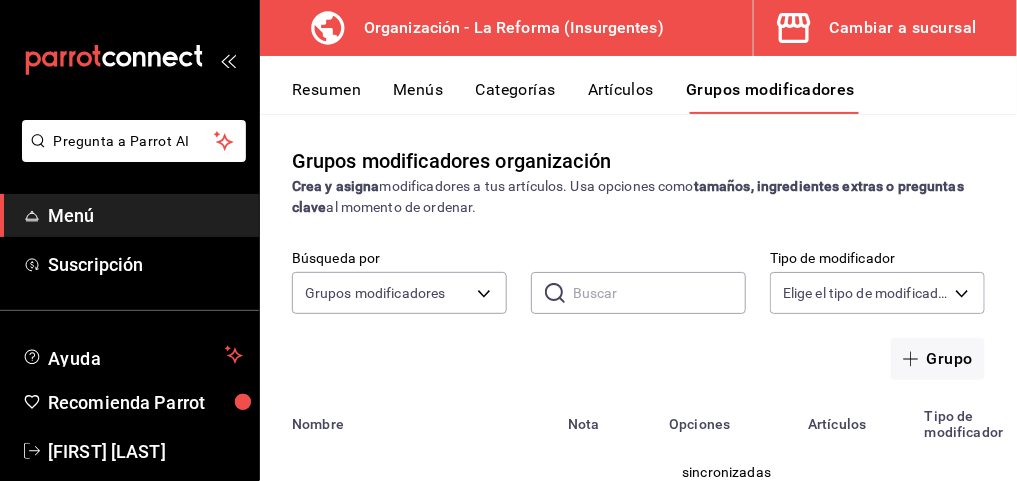 click on "Artículos" at bounding box center (621, 97) 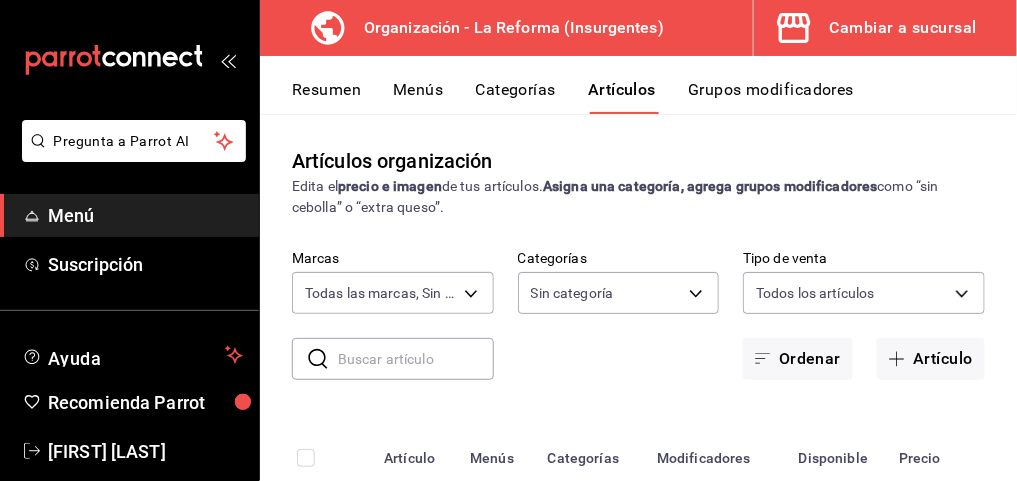 type on "[UUID]" 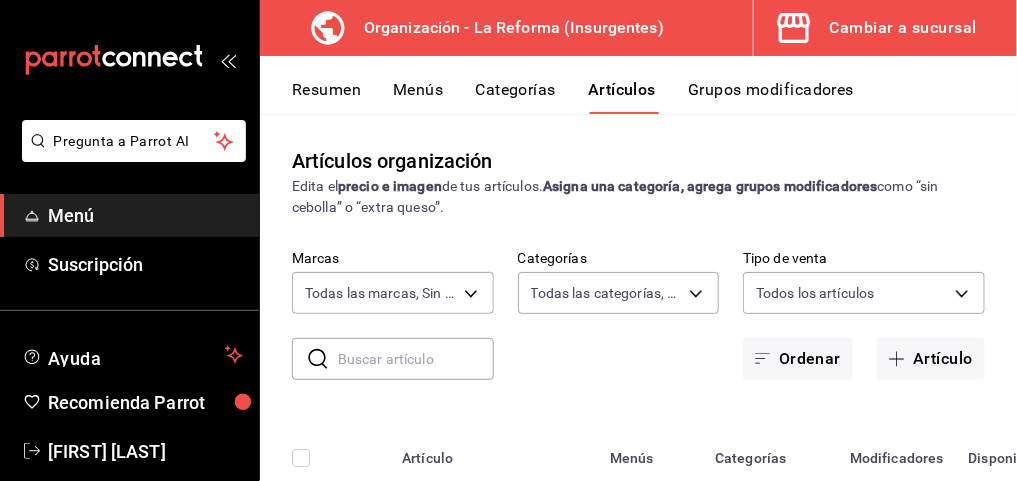 type on "[UUID],[UUID],[UUID],[UUID],[UUID],[UUID],[UUID],[UUID],[UUID],[UUID],[UUID],[UUID],[UUID]" 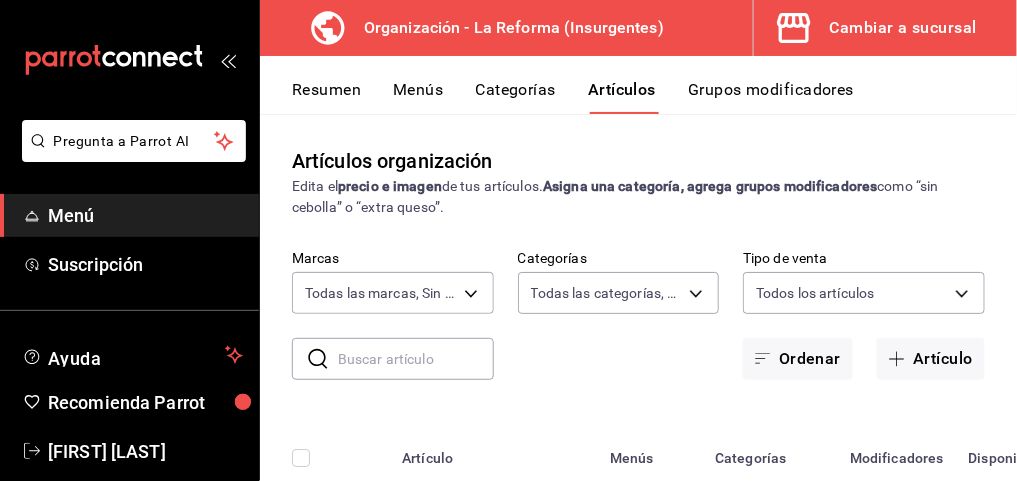 click 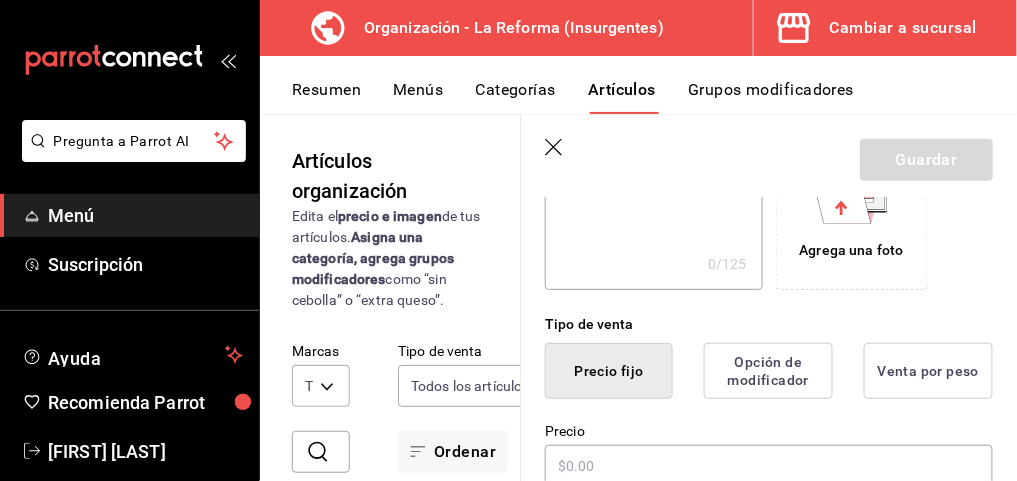 scroll, scrollTop: 380, scrollLeft: 0, axis: vertical 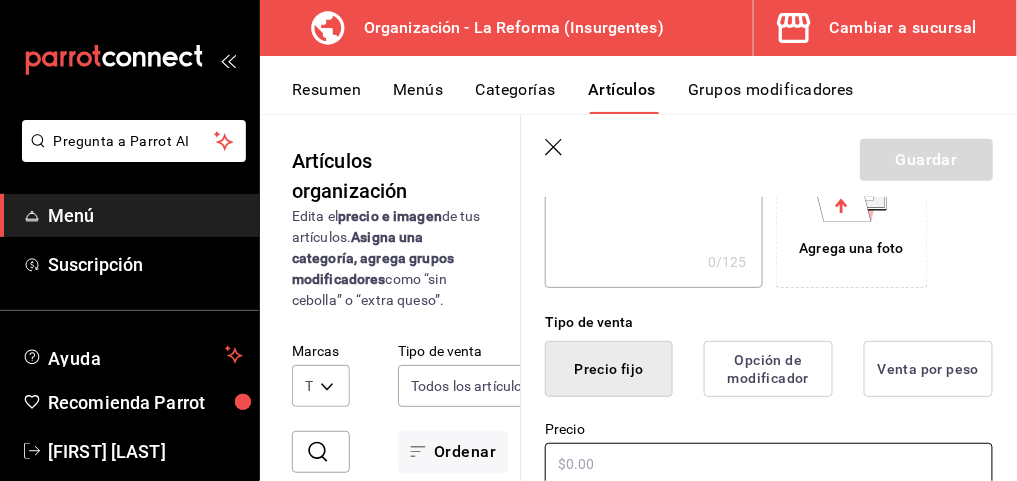 type on "menu del dia" 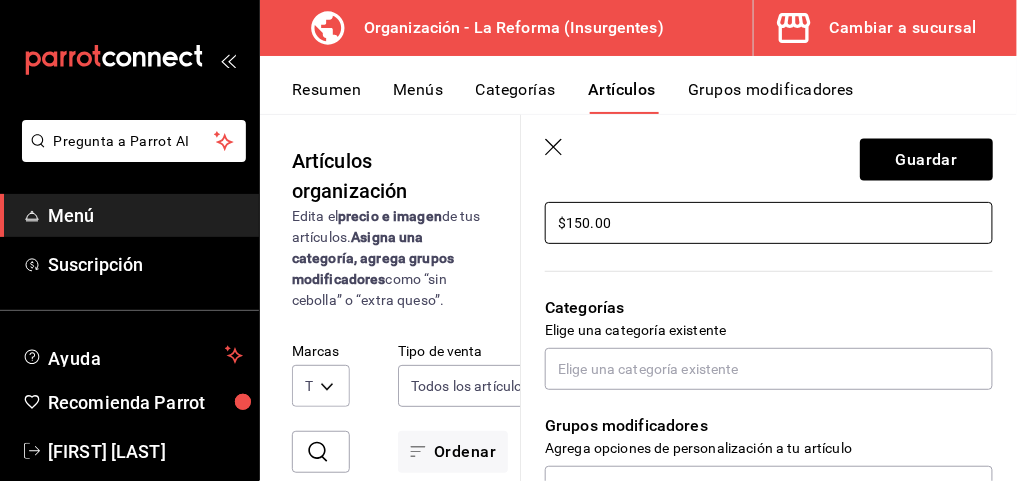scroll, scrollTop: 622, scrollLeft: 0, axis: vertical 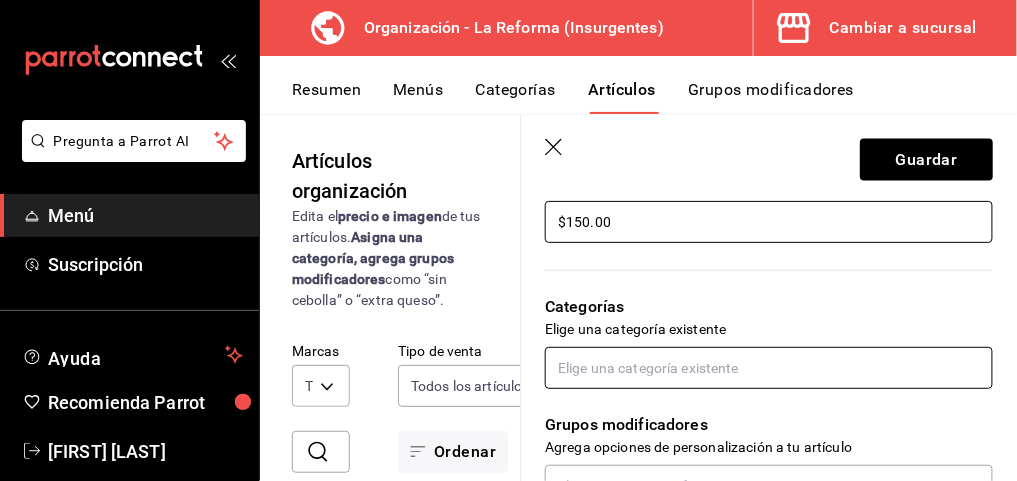 type on "$150.00" 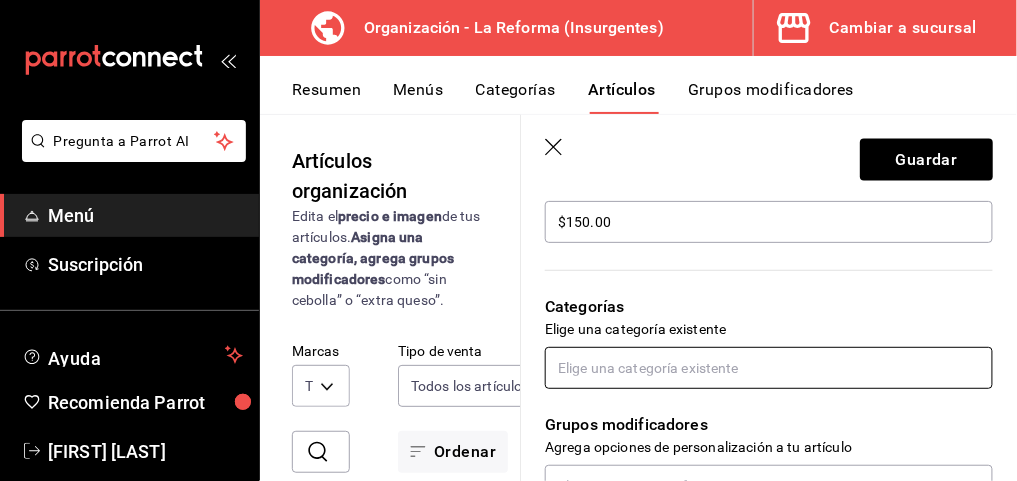 click at bounding box center [769, 368] 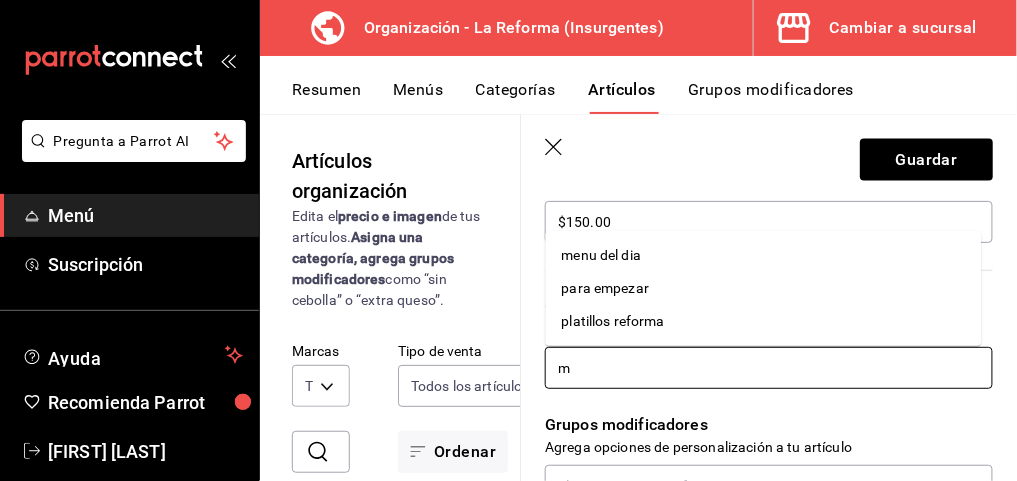type on "me" 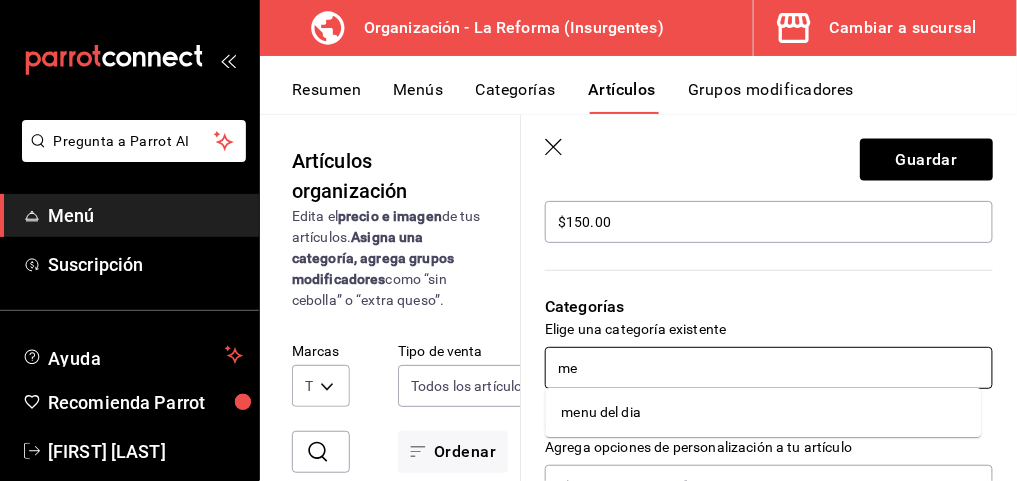 click on "menu del dia" at bounding box center (764, 412) 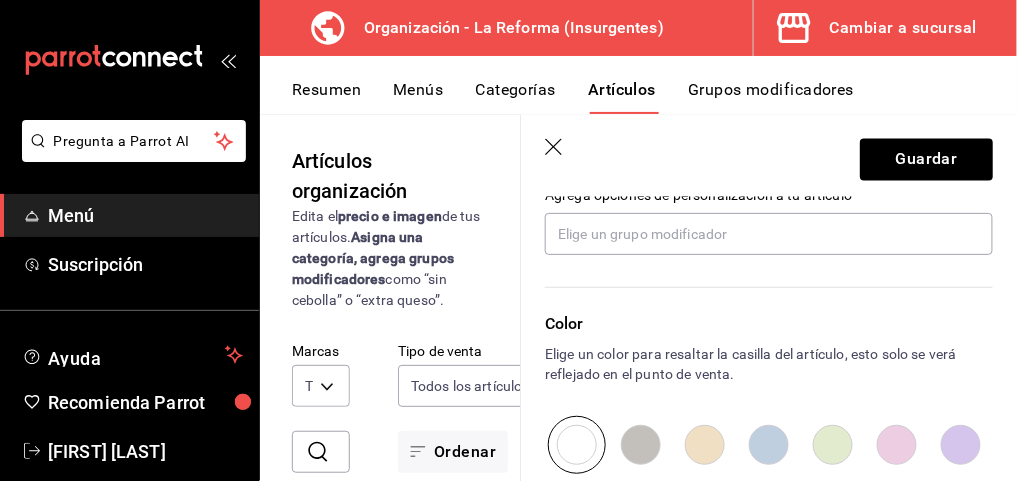 scroll, scrollTop: 1040, scrollLeft: 0, axis: vertical 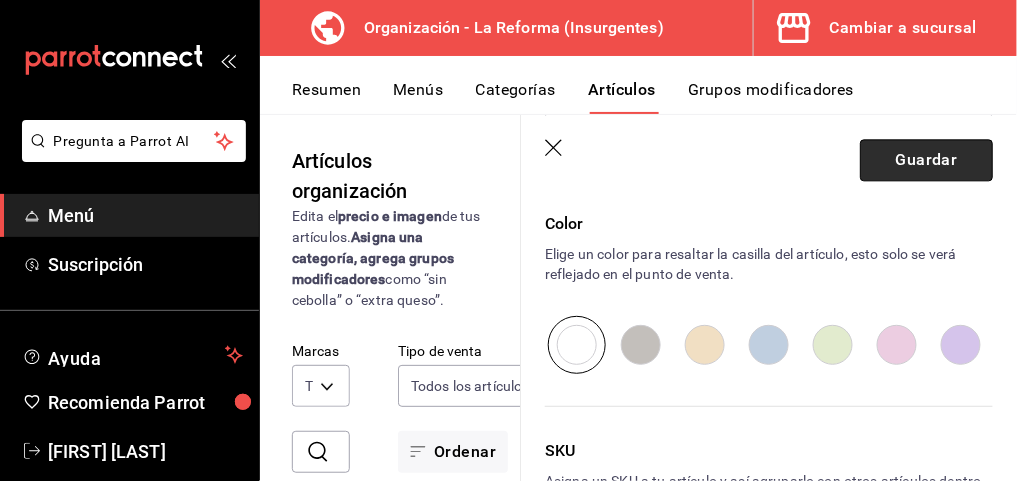 click on "Guardar" at bounding box center (926, 160) 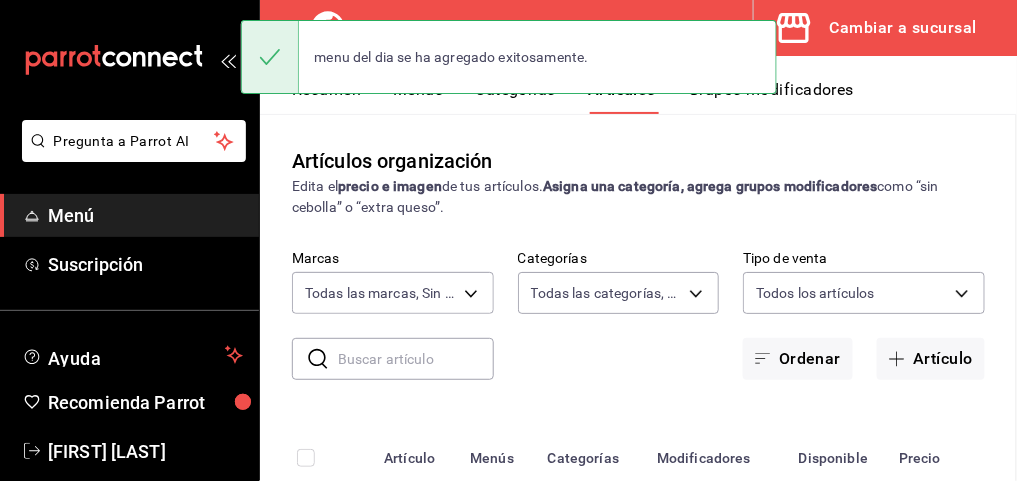 scroll, scrollTop: 0, scrollLeft: 0, axis: both 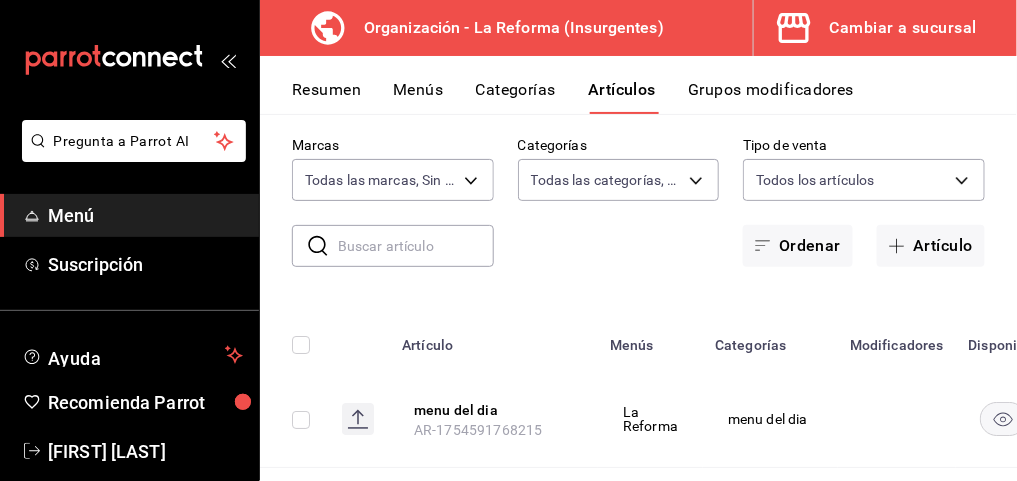 click on "Categorías" at bounding box center (516, 97) 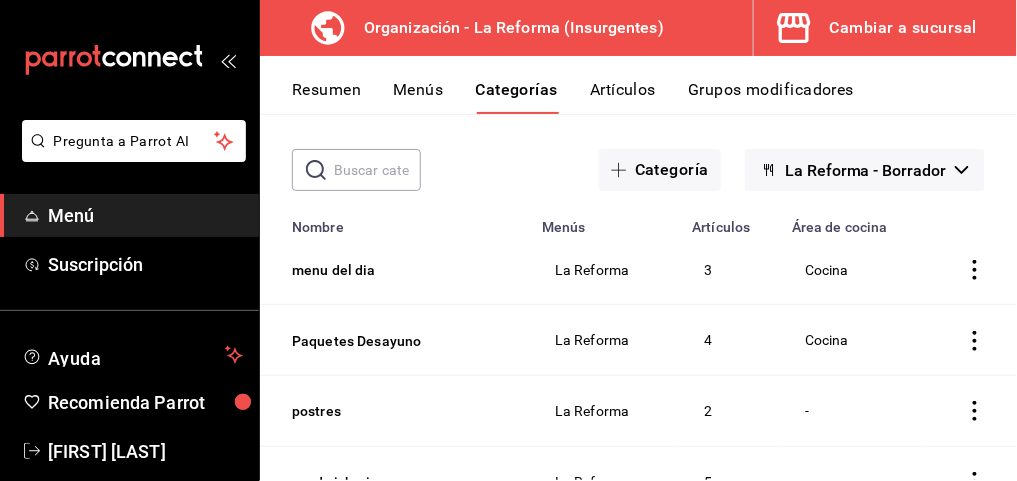 scroll, scrollTop: 0, scrollLeft: 0, axis: both 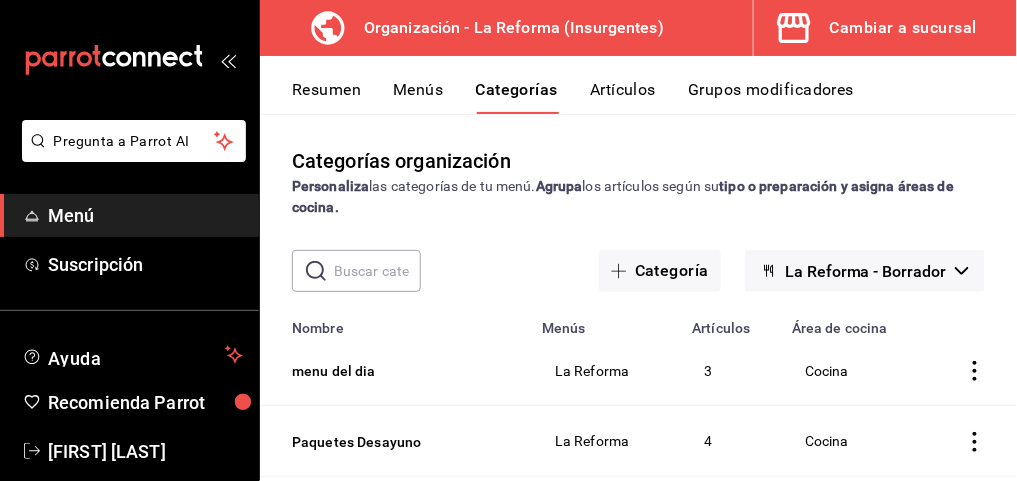click on "Cambiar a sucursal" at bounding box center (903, 28) 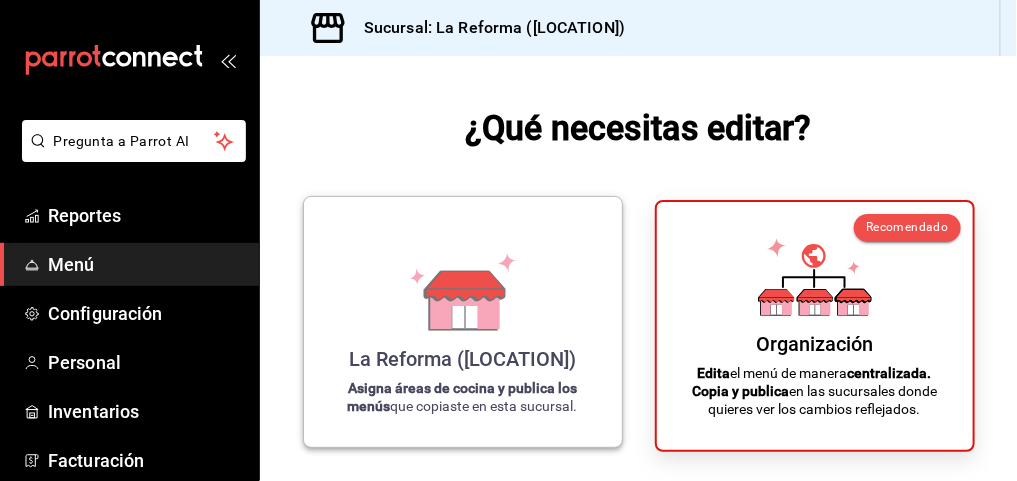 click on "La Reforma (Insurgentes) Asigna áreas de cocina y publica los menús que copiaste en esta sucursal." at bounding box center [463, 322] 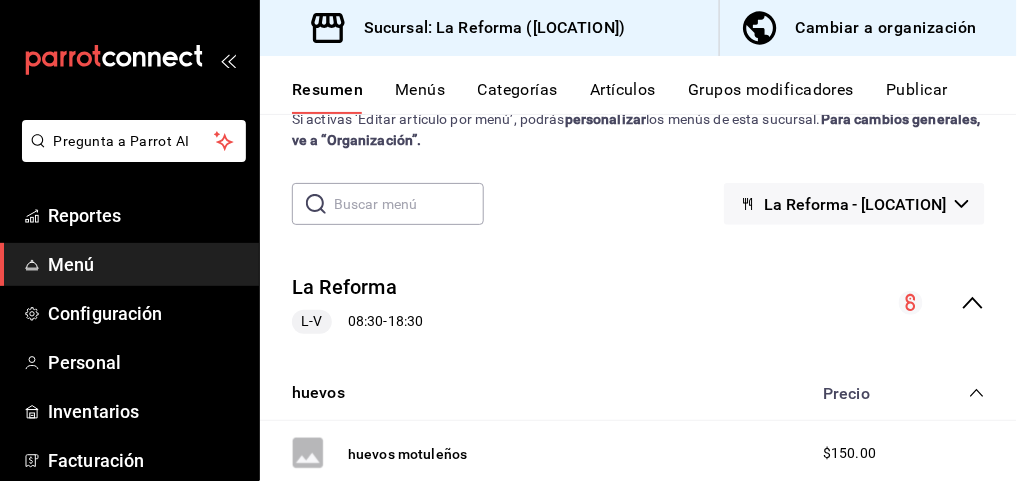 scroll, scrollTop: 24, scrollLeft: 0, axis: vertical 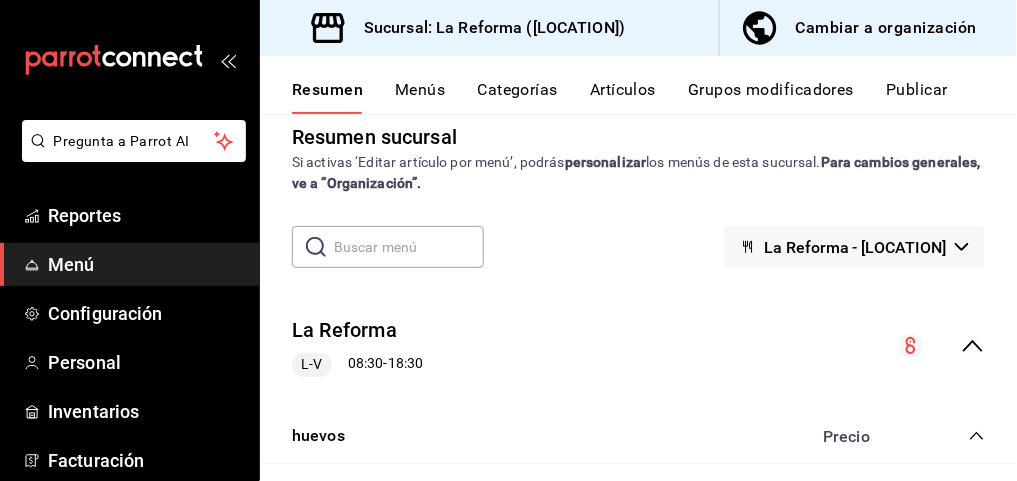 click on "Cambiar a organización" at bounding box center [886, 28] 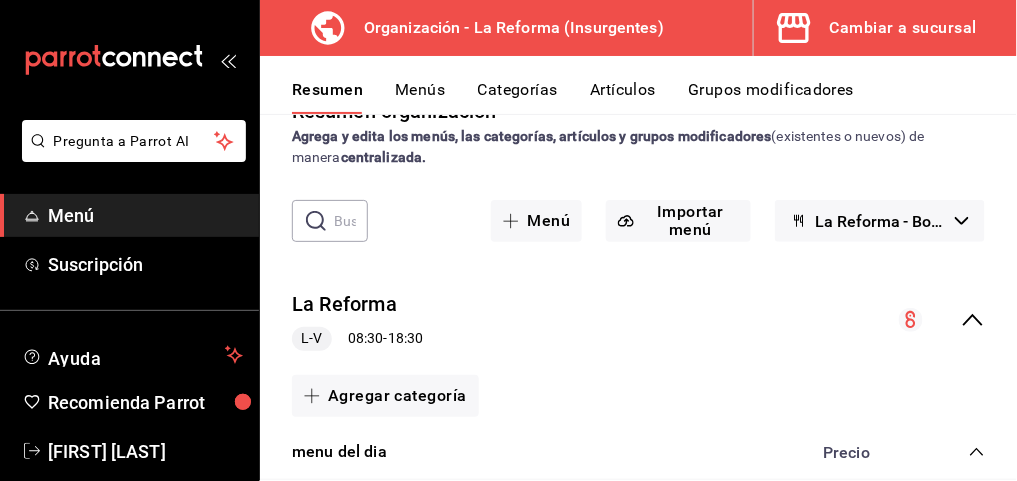 scroll, scrollTop: 14, scrollLeft: 0, axis: vertical 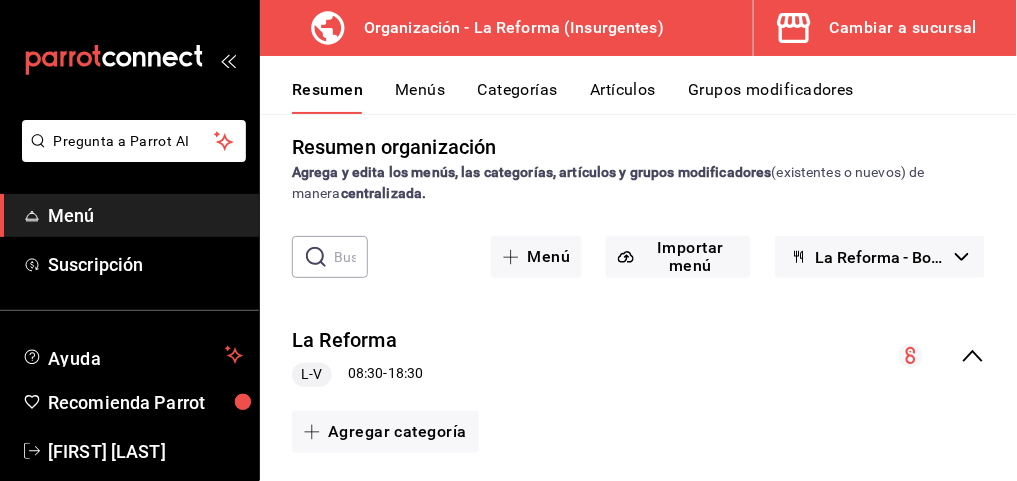 click on "Categorías" at bounding box center (518, 97) 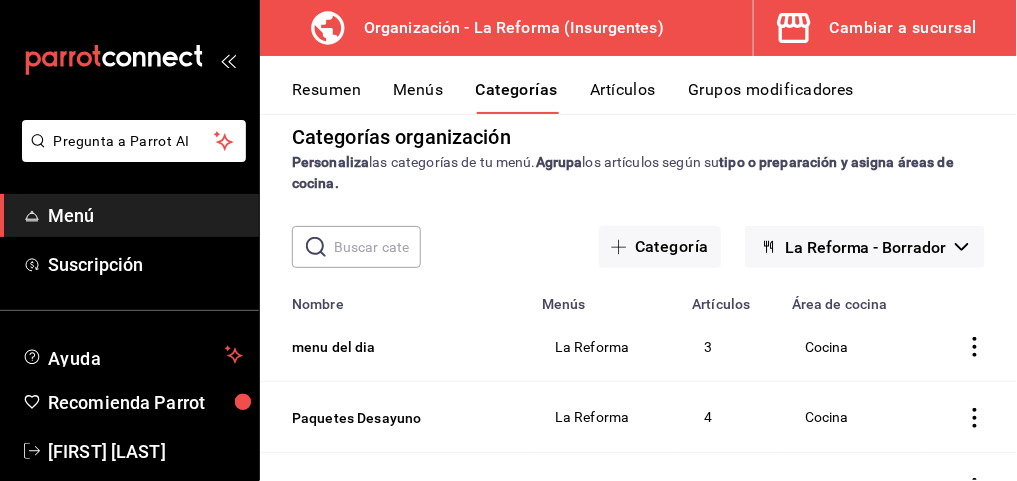 scroll, scrollTop: 0, scrollLeft: 0, axis: both 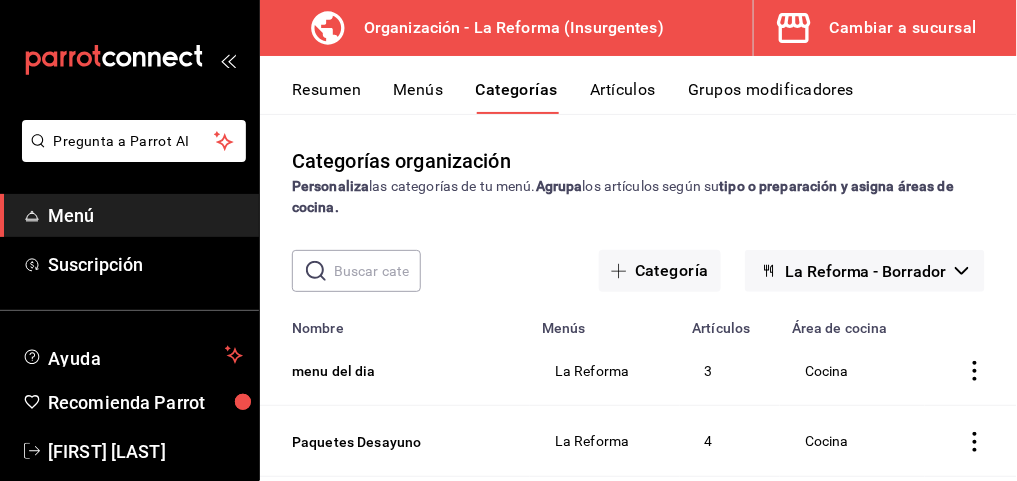 click on "Menús" at bounding box center (418, 97) 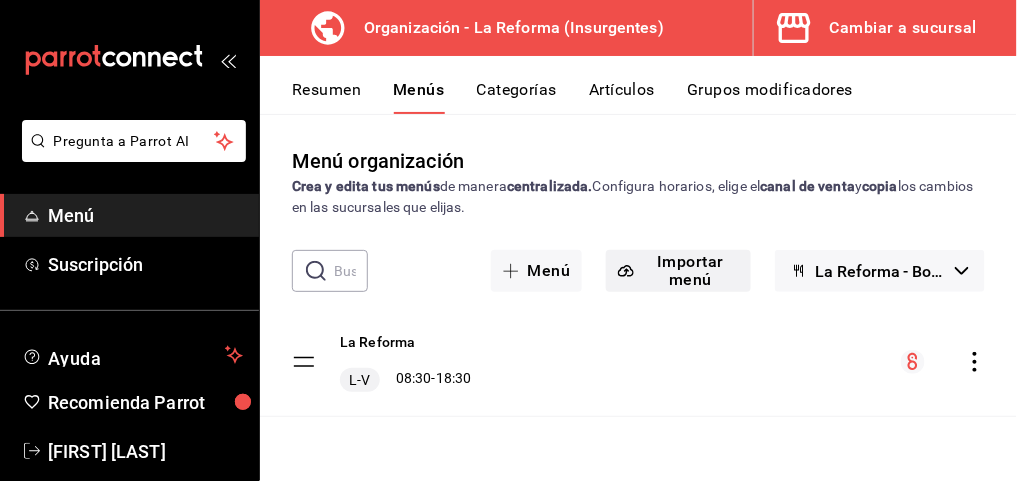 click on "Importar menú" at bounding box center [678, 271] 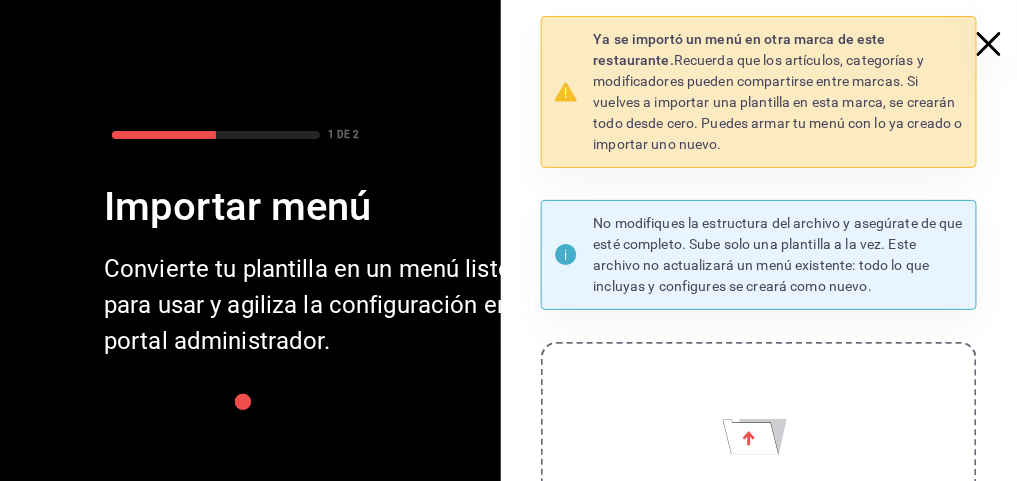 click 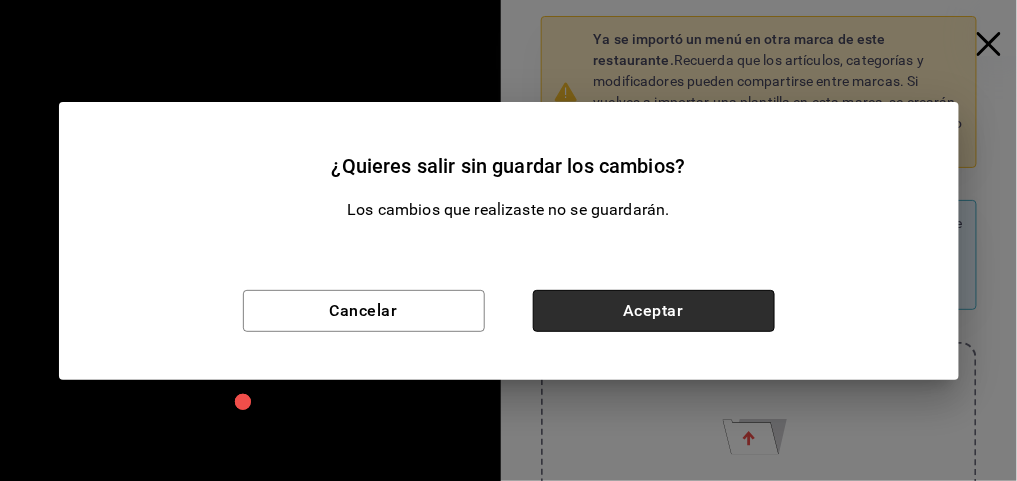 click on "Aceptar" at bounding box center (654, 311) 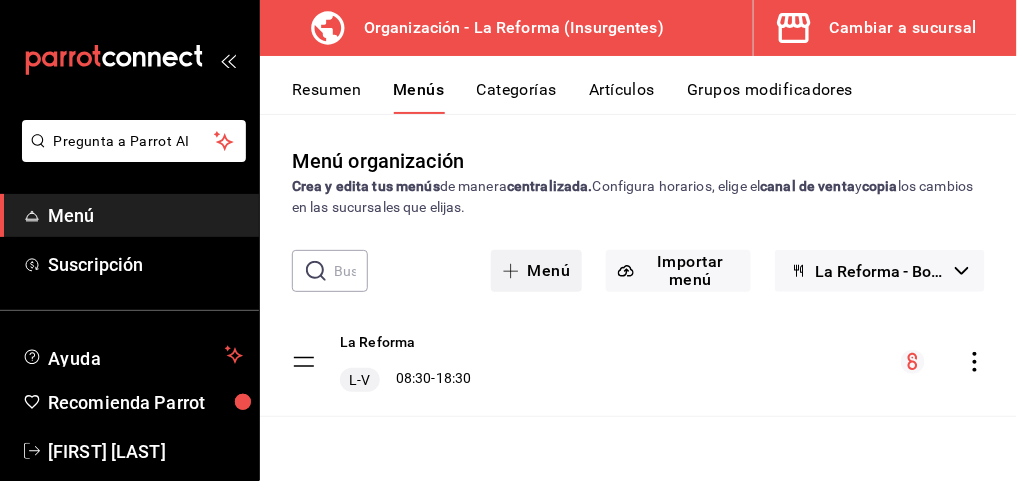 click at bounding box center [515, 271] 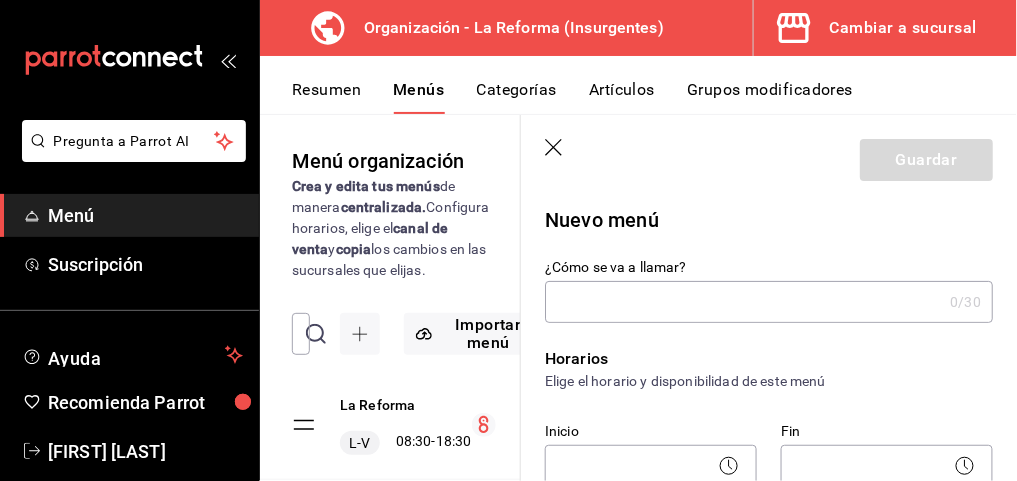 click 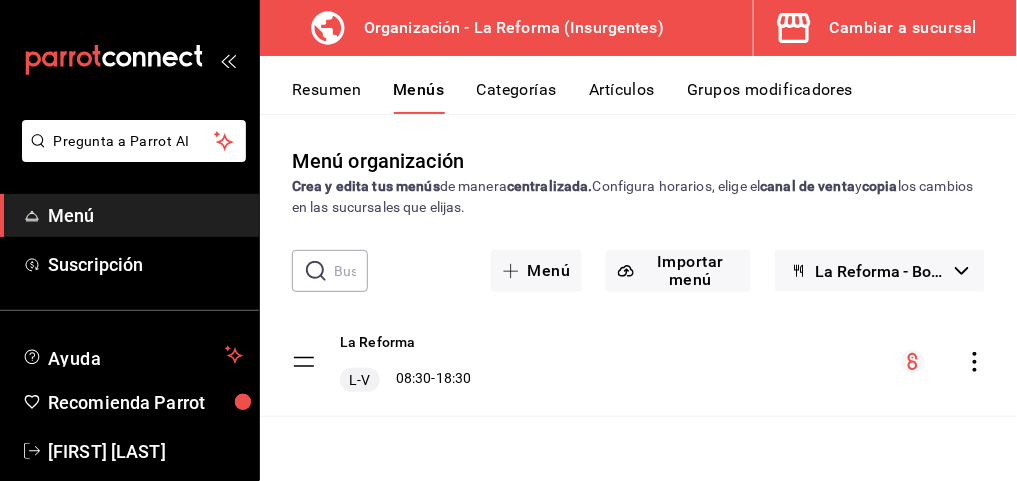 click on "Categorías" at bounding box center (517, 97) 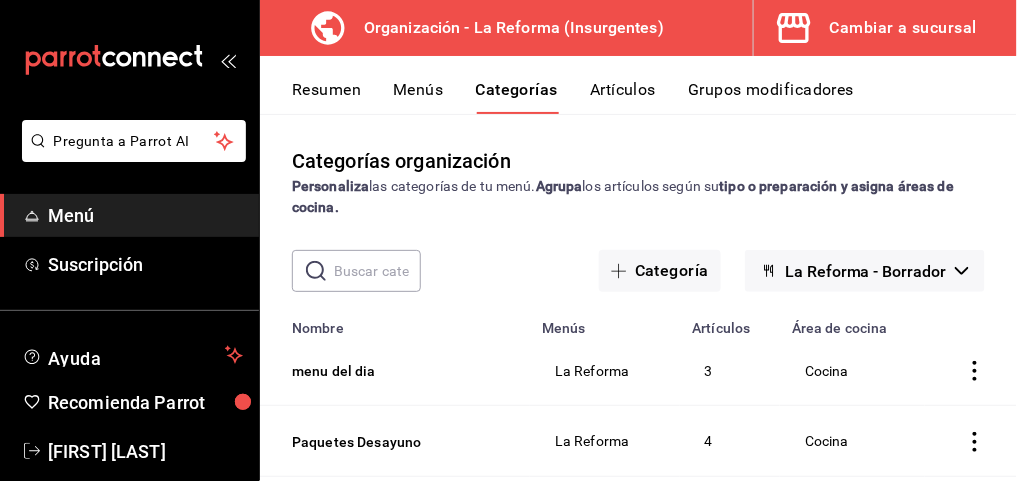 drag, startPoint x: 880, startPoint y: 258, endPoint x: 909, endPoint y: 272, distance: 32.202484 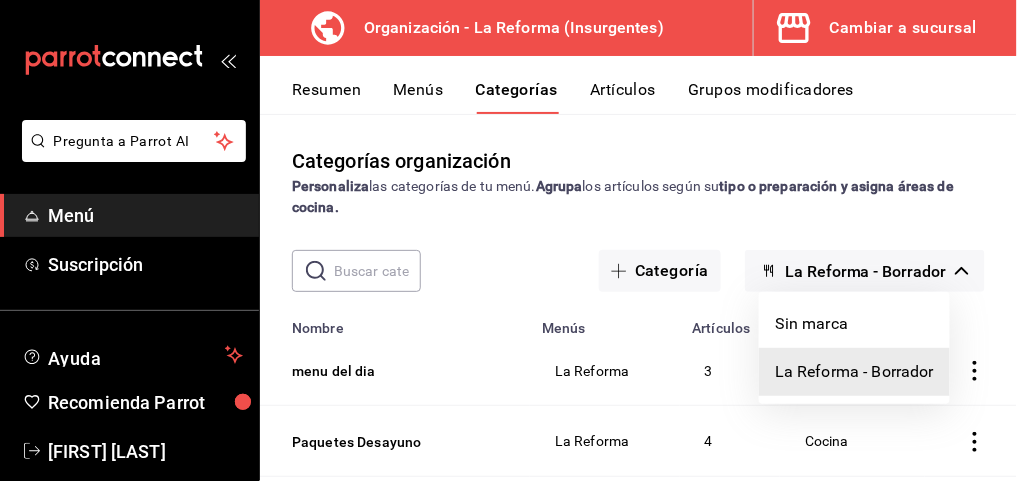 click on "La Reforma - Borrador" at bounding box center [854, 372] 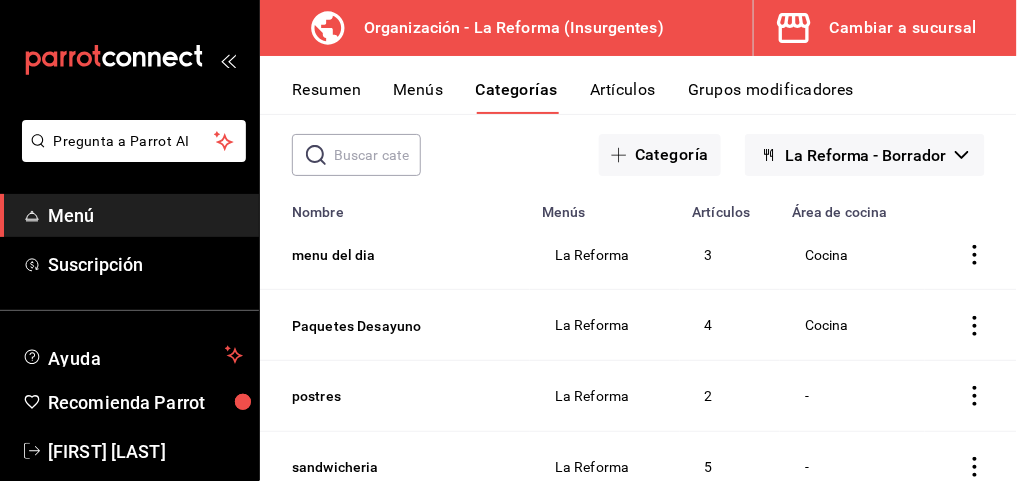 scroll, scrollTop: 117, scrollLeft: 0, axis: vertical 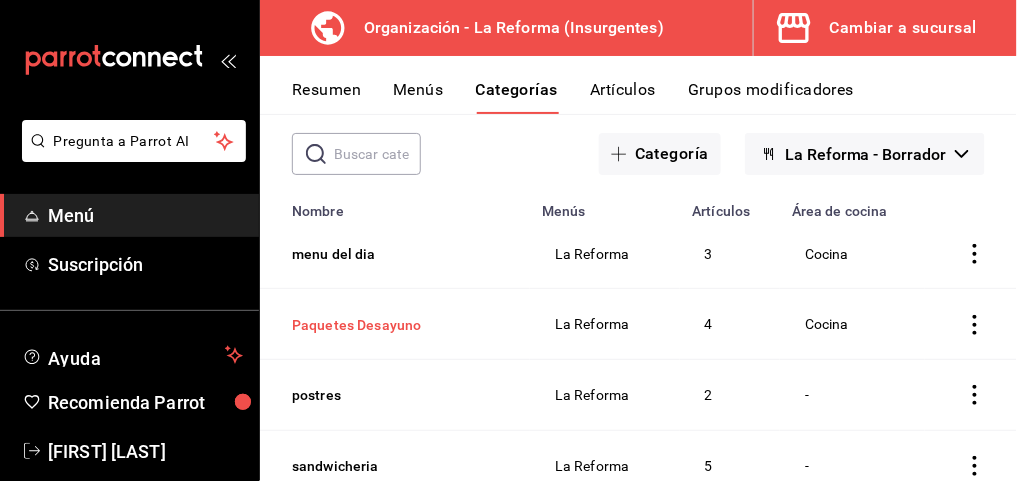 click on "Paquetes Desayuno" at bounding box center (392, 325) 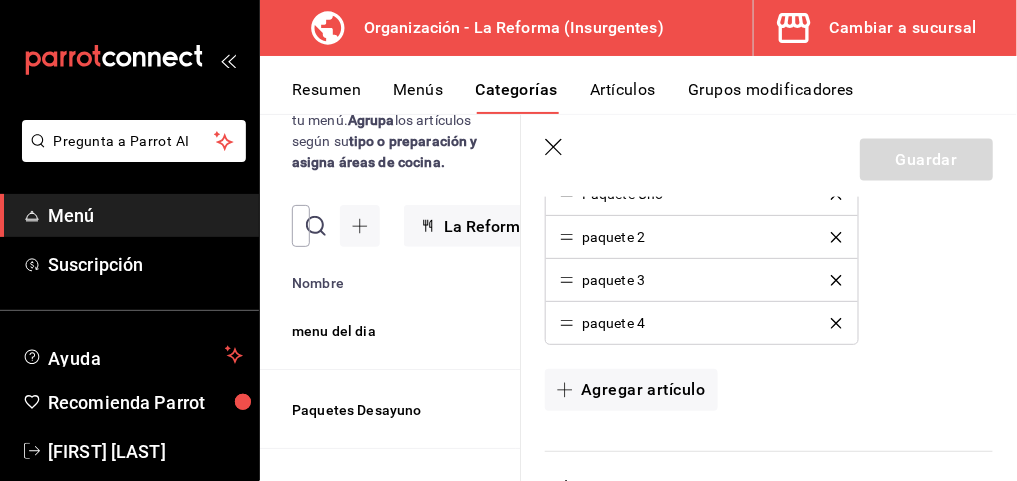 scroll, scrollTop: 620, scrollLeft: 0, axis: vertical 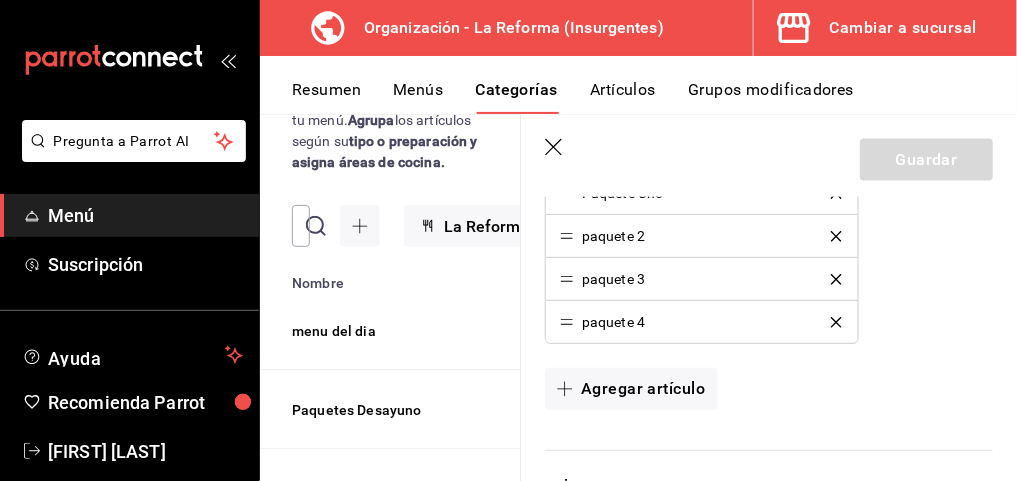click 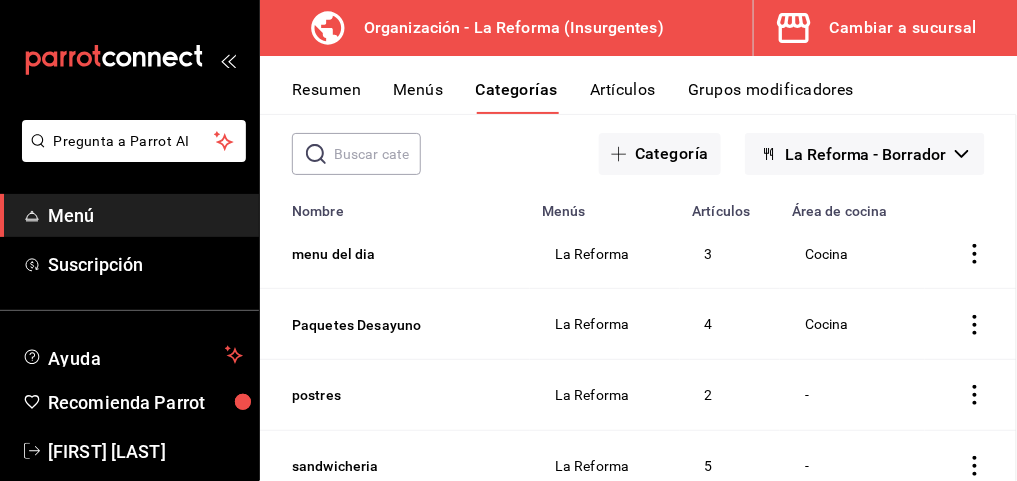 scroll, scrollTop: 0, scrollLeft: 0, axis: both 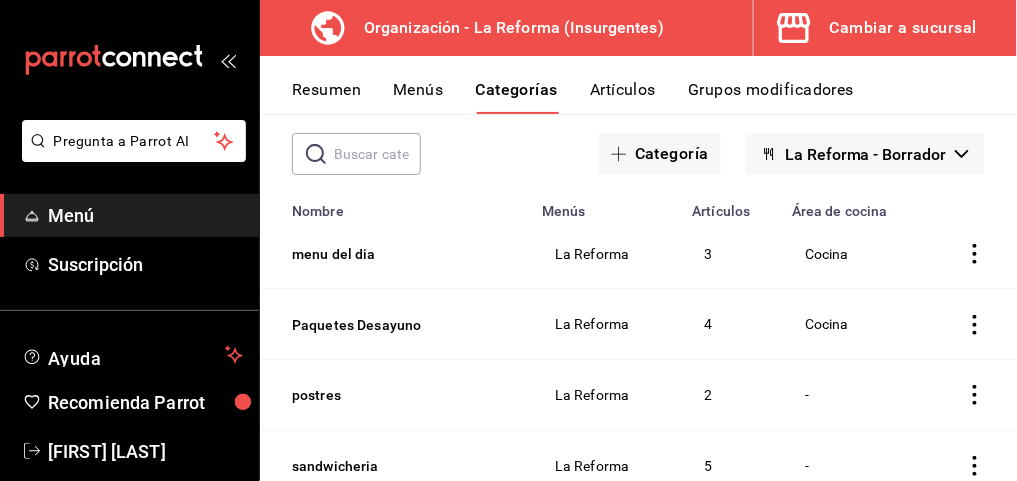 click on "Cambiar a sucursal" at bounding box center (903, 28) 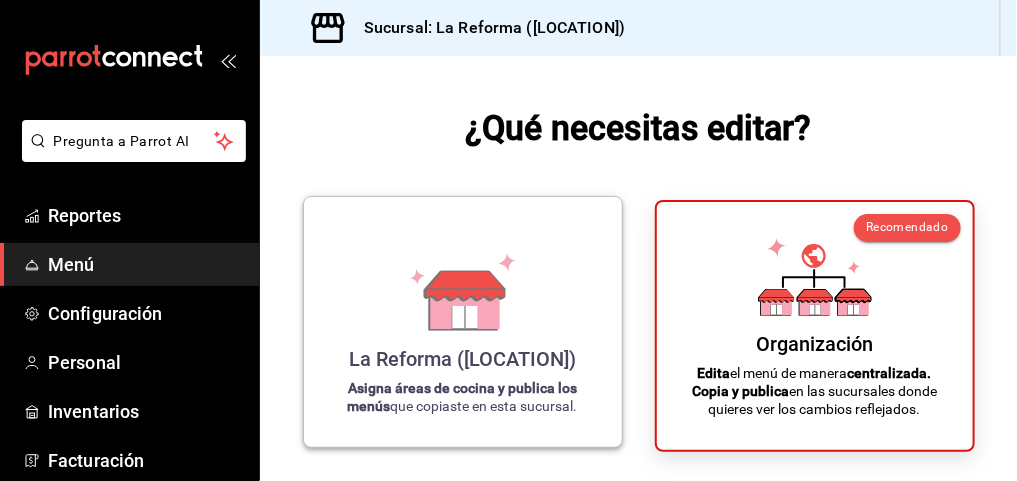 click on "La Reforma (Insurgentes) Asigna áreas de cocina y publica los menús que copiaste en esta sucursal." at bounding box center [463, 322] 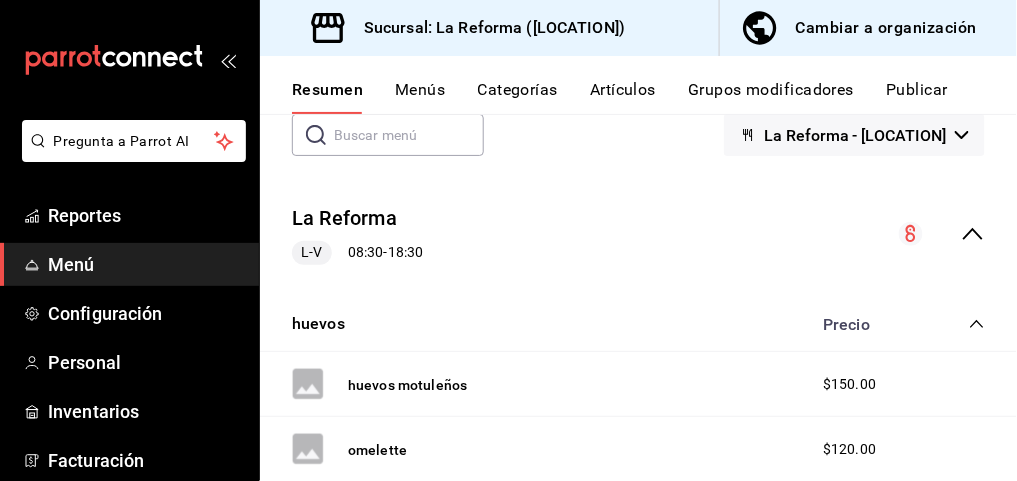 scroll, scrollTop: 0, scrollLeft: 0, axis: both 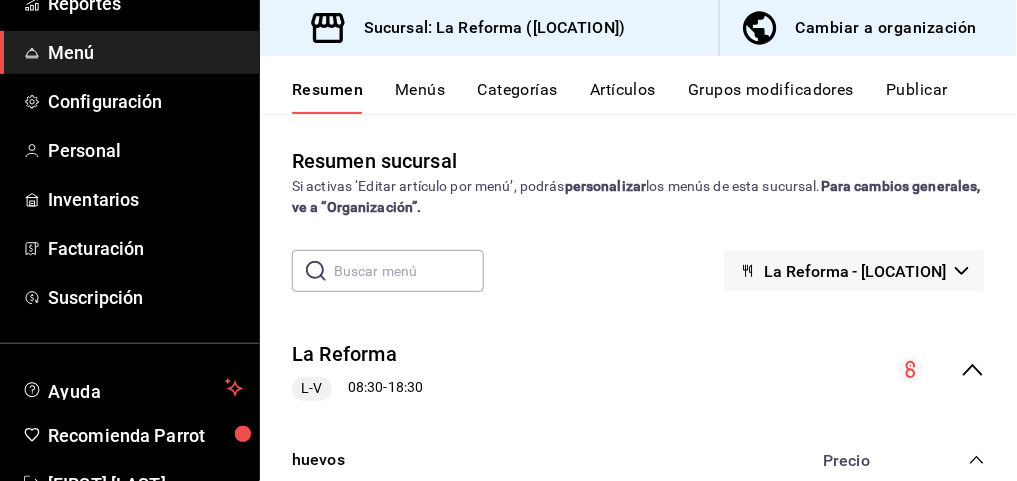 click on "Menú" at bounding box center (145, 52) 